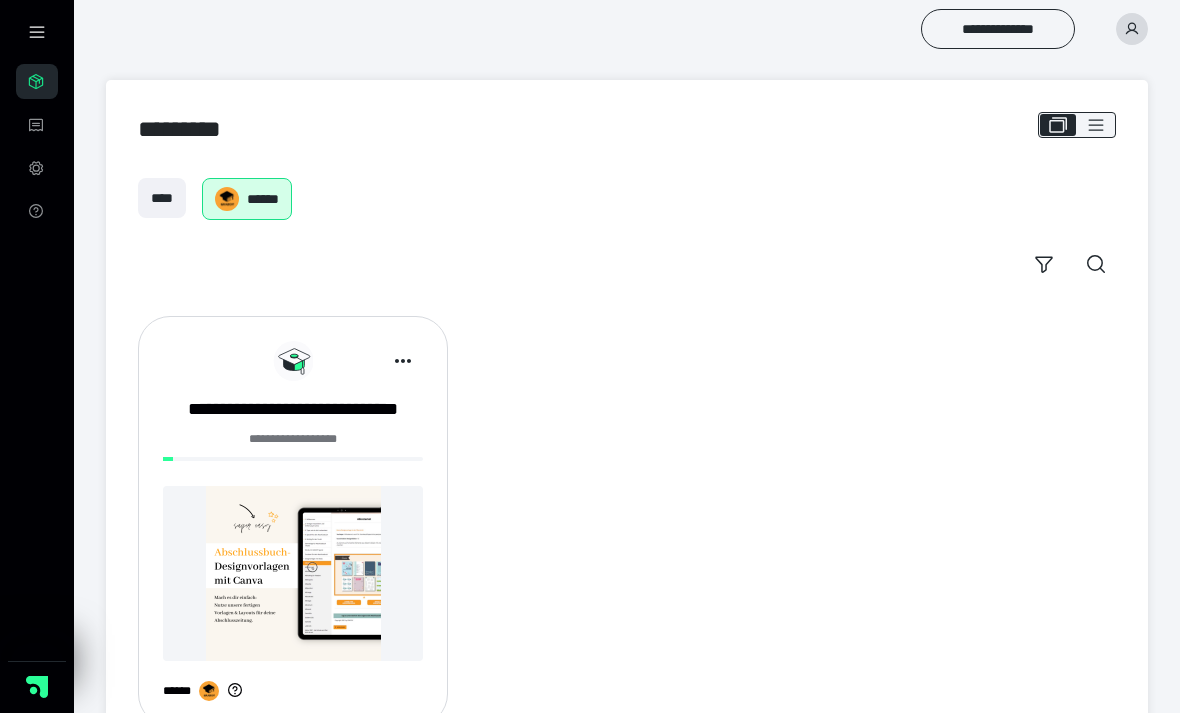 scroll, scrollTop: 0, scrollLeft: 0, axis: both 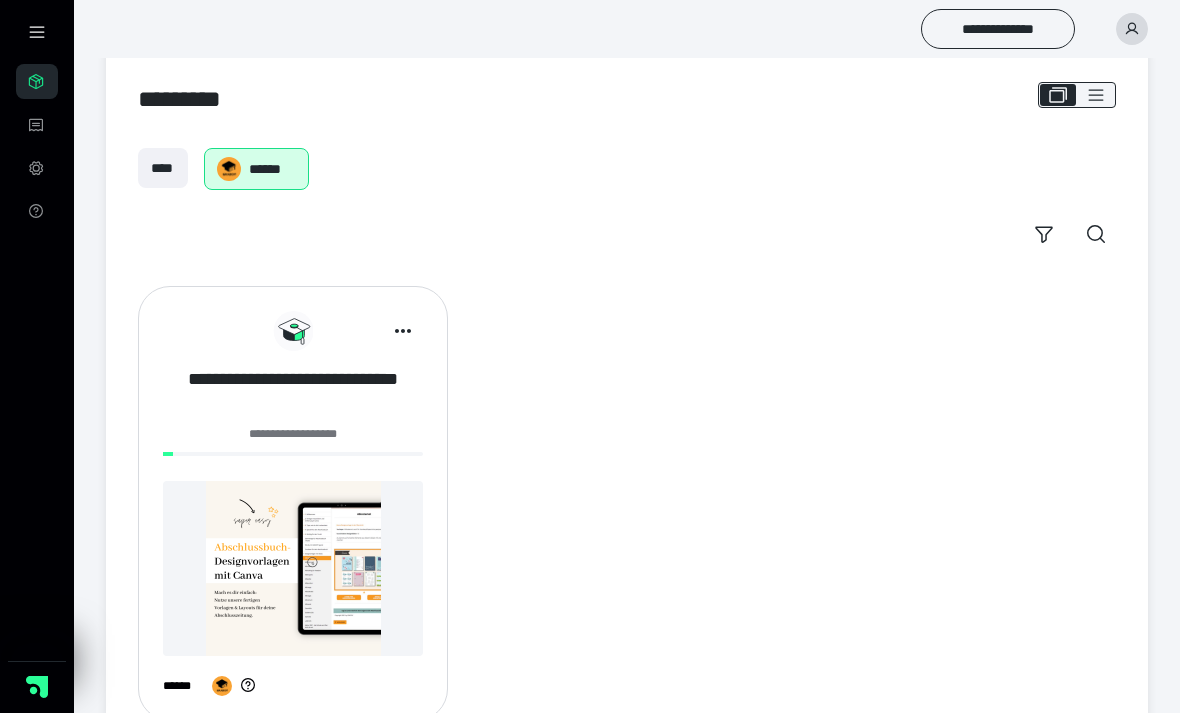 click on "**********" at bounding box center [293, 392] 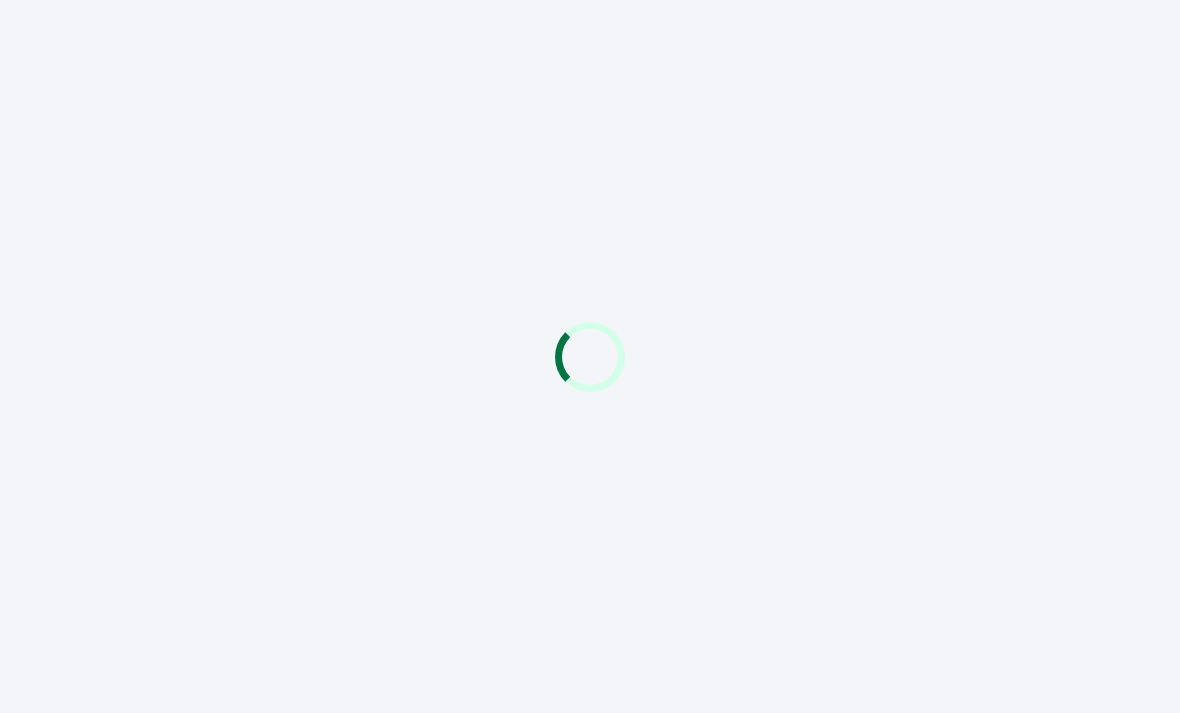 scroll, scrollTop: 0, scrollLeft: 0, axis: both 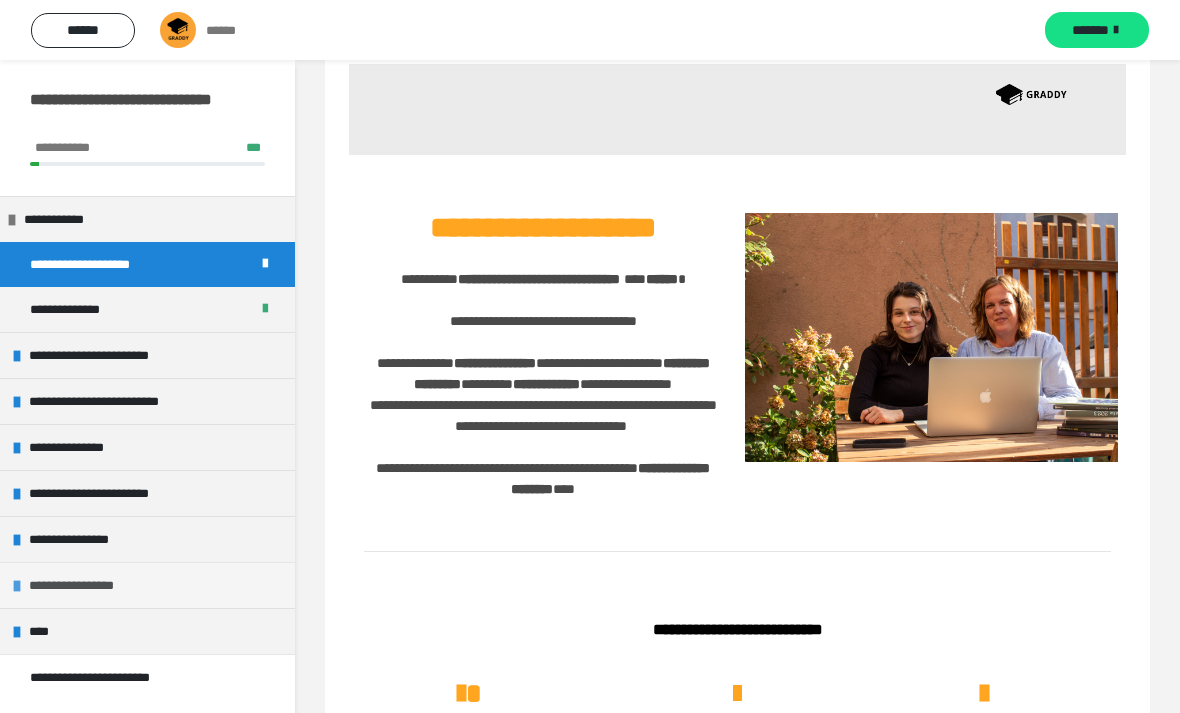 click on "**********" at bounding box center (147, 585) 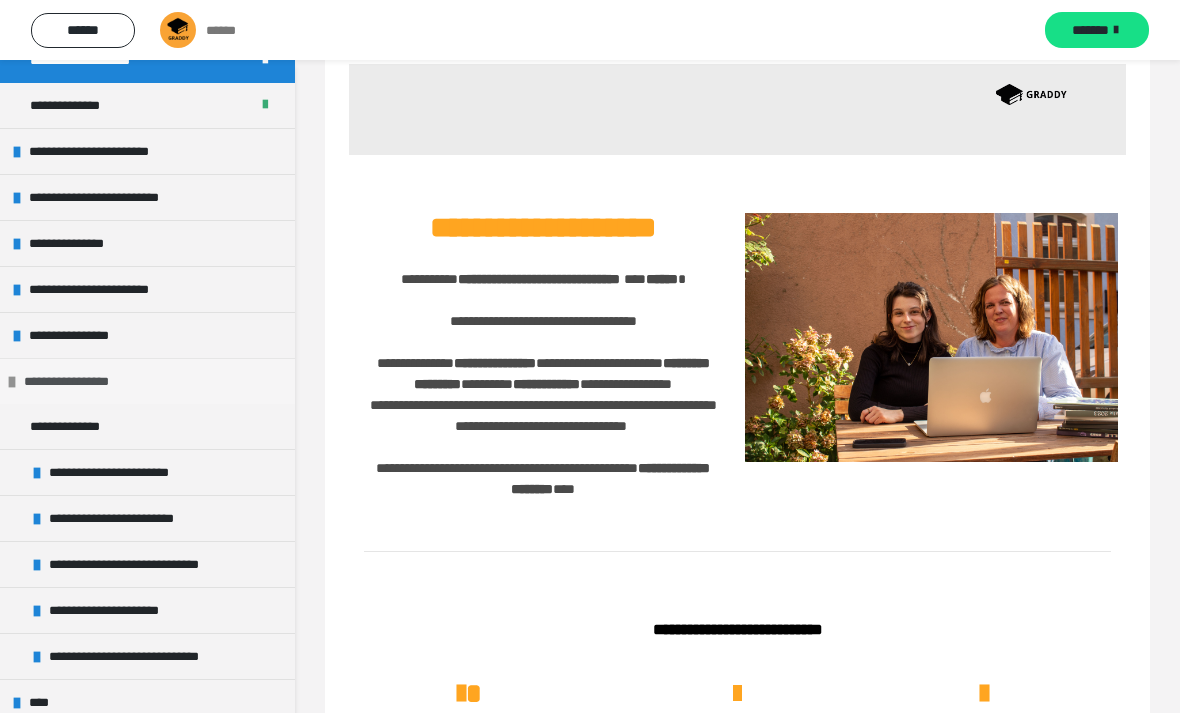 scroll, scrollTop: 203, scrollLeft: 0, axis: vertical 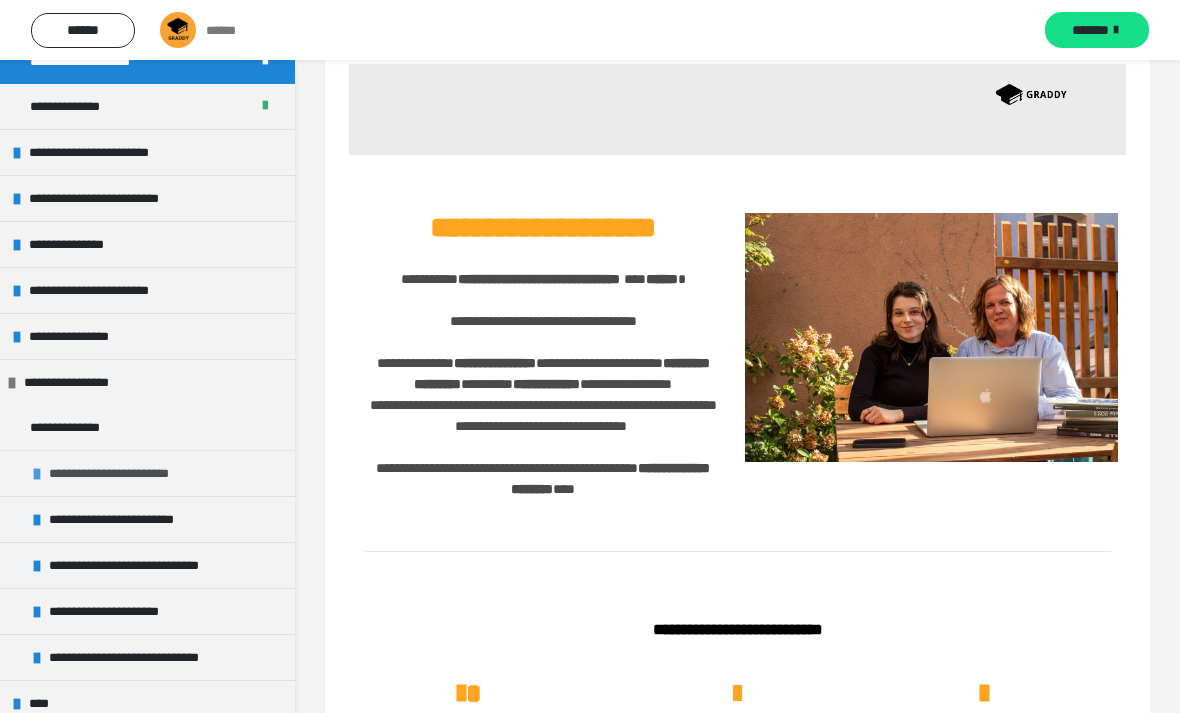 click on "**********" at bounding box center (147, 473) 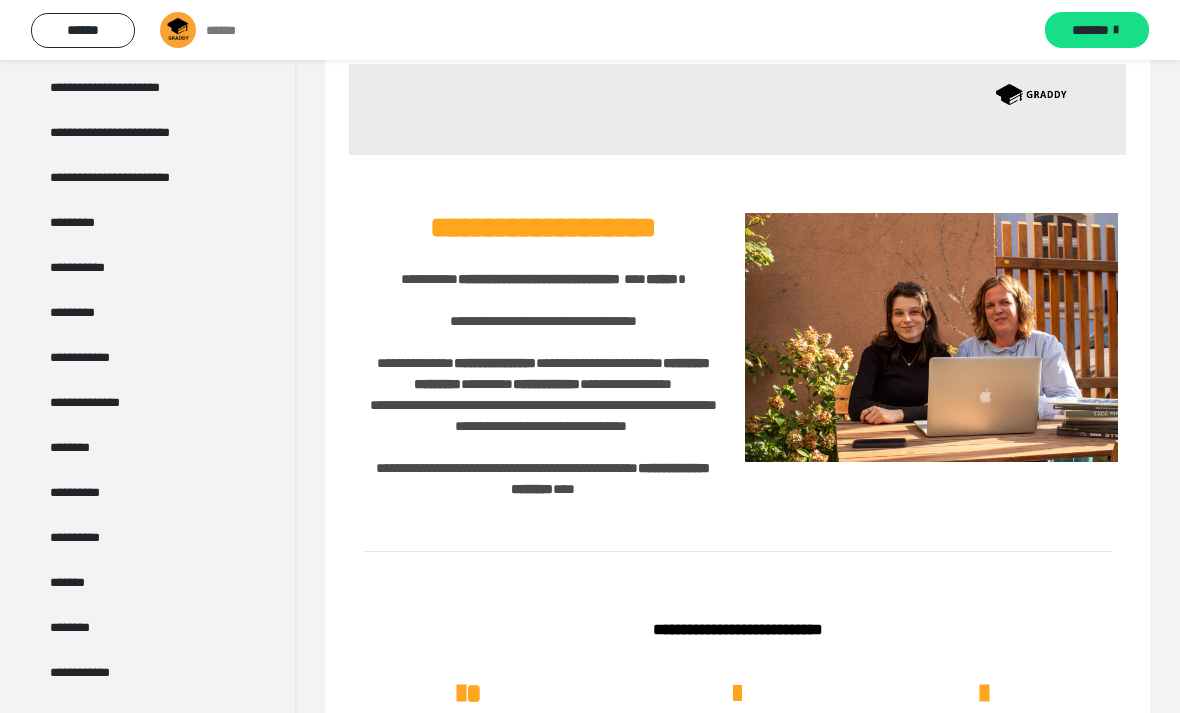 scroll, scrollTop: 1176, scrollLeft: 0, axis: vertical 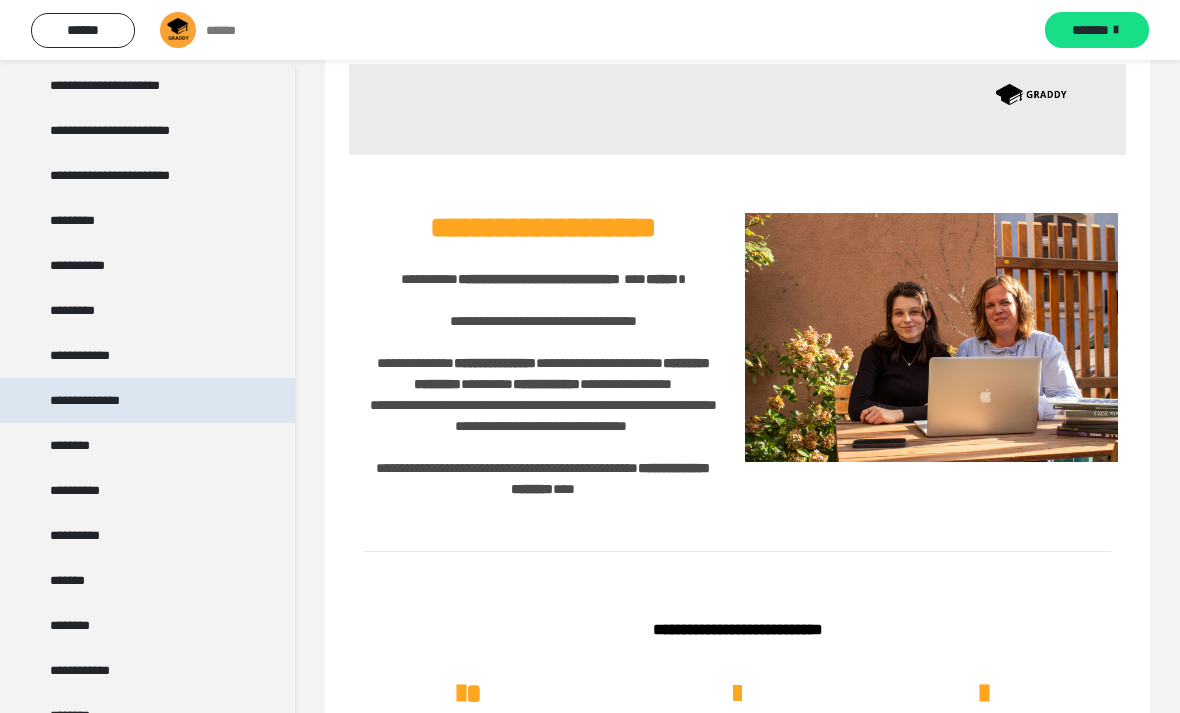 click on "**********" at bounding box center (147, 400) 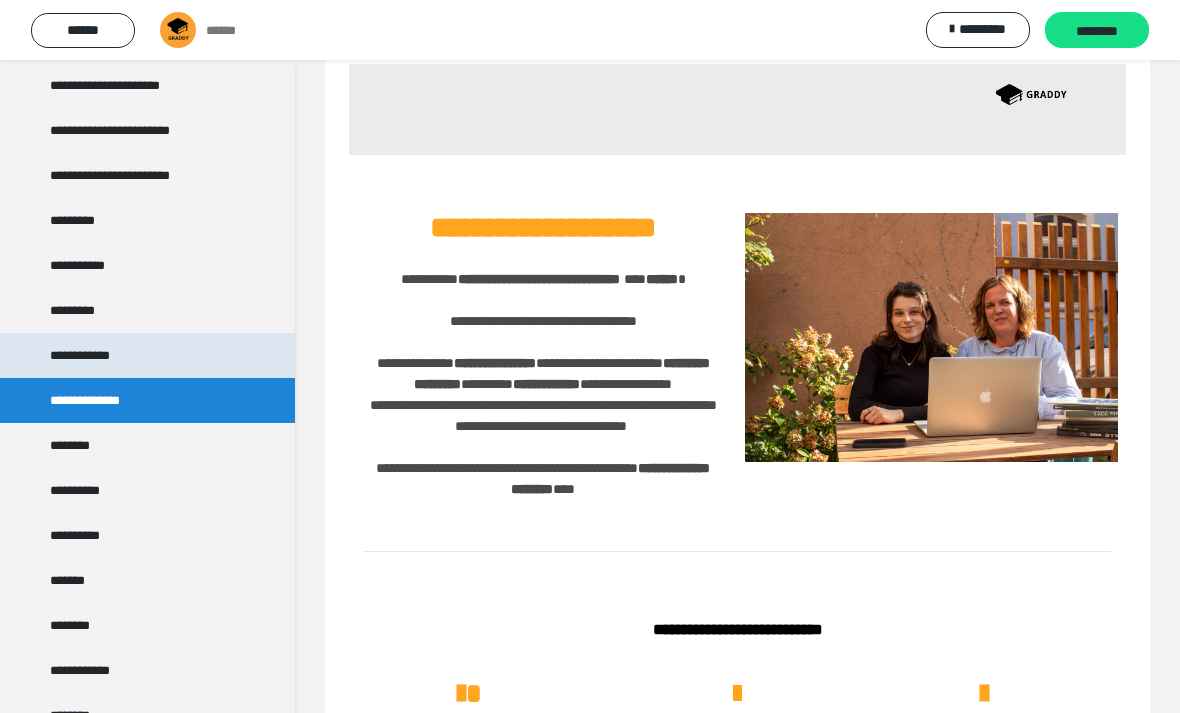 scroll, scrollTop: 75, scrollLeft: 0, axis: vertical 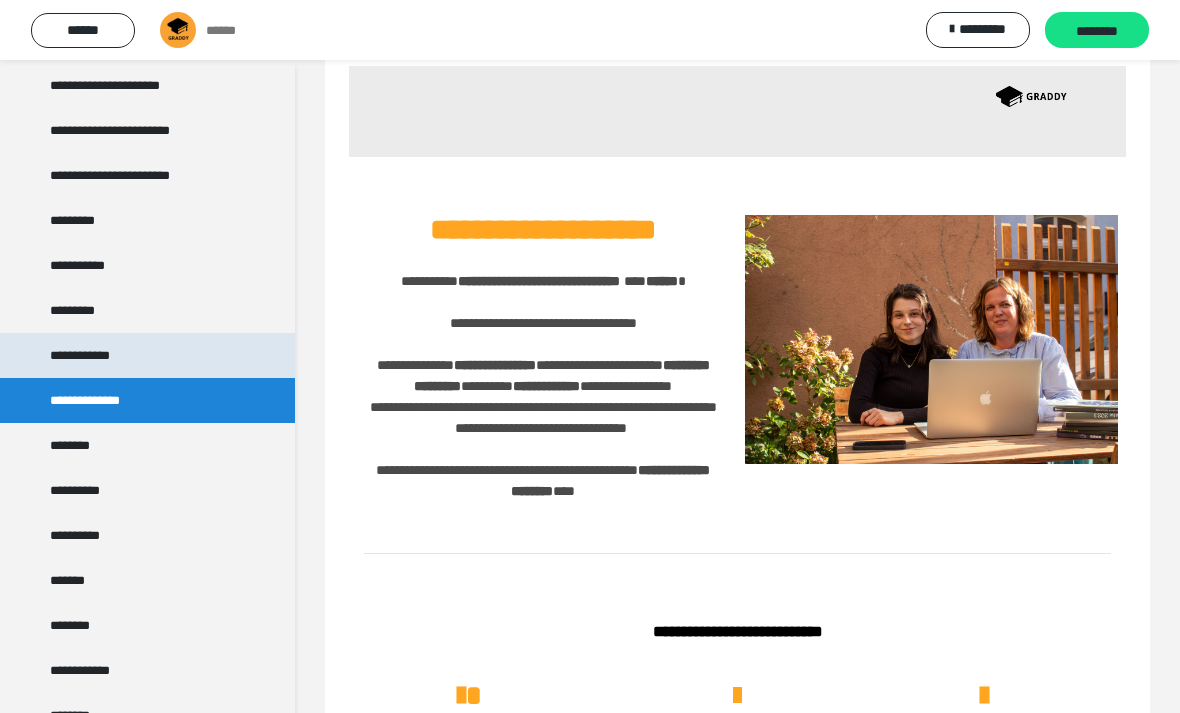 click on "**********" at bounding box center (147, 355) 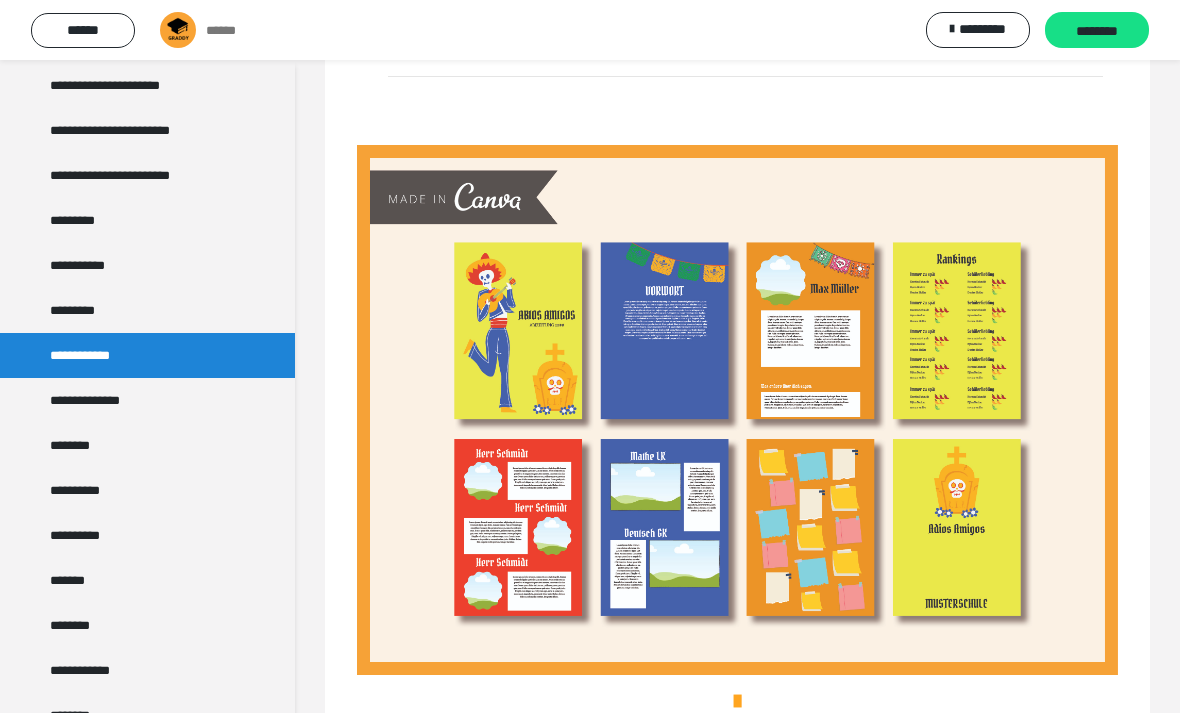 scroll, scrollTop: 342, scrollLeft: 0, axis: vertical 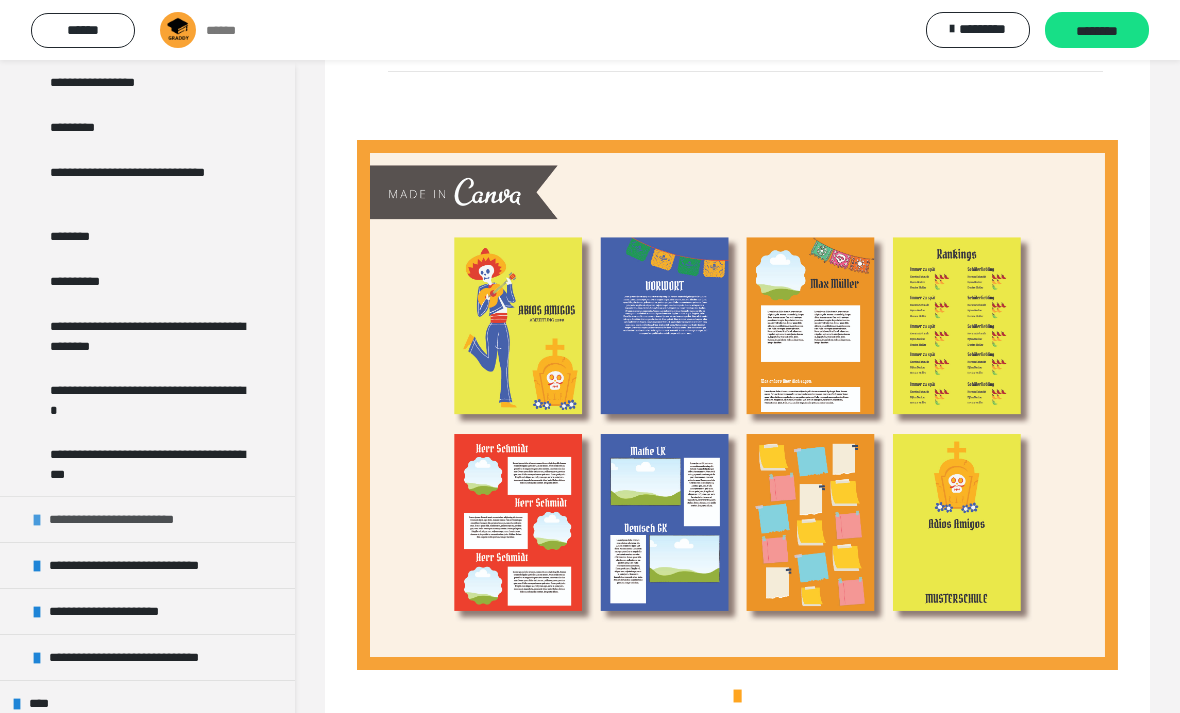 click on "**********" at bounding box center (147, 519) 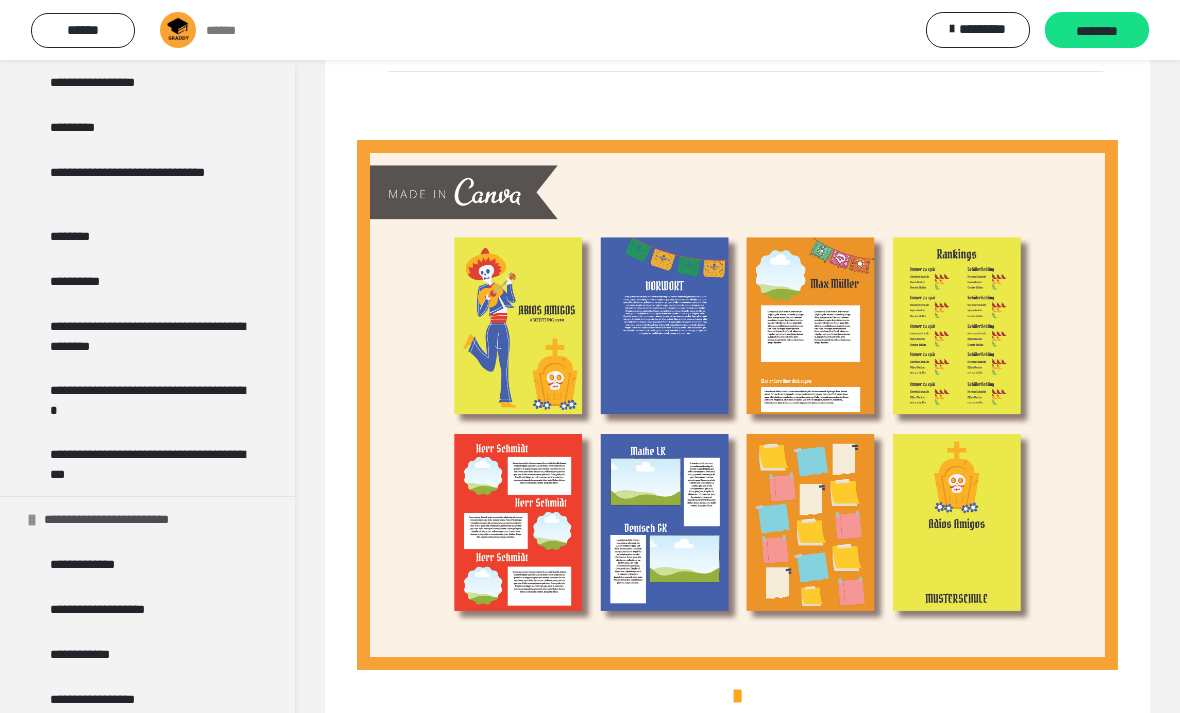 click on "**********" at bounding box center [130, 519] 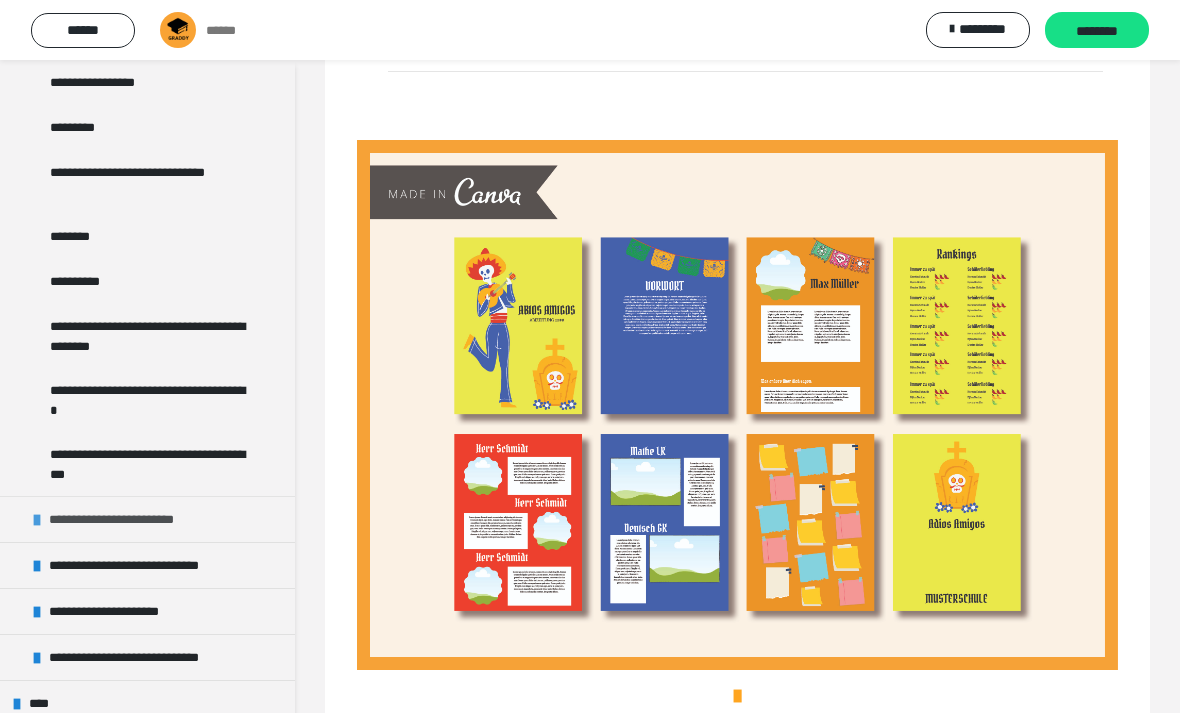 click on "**********" at bounding box center (135, 519) 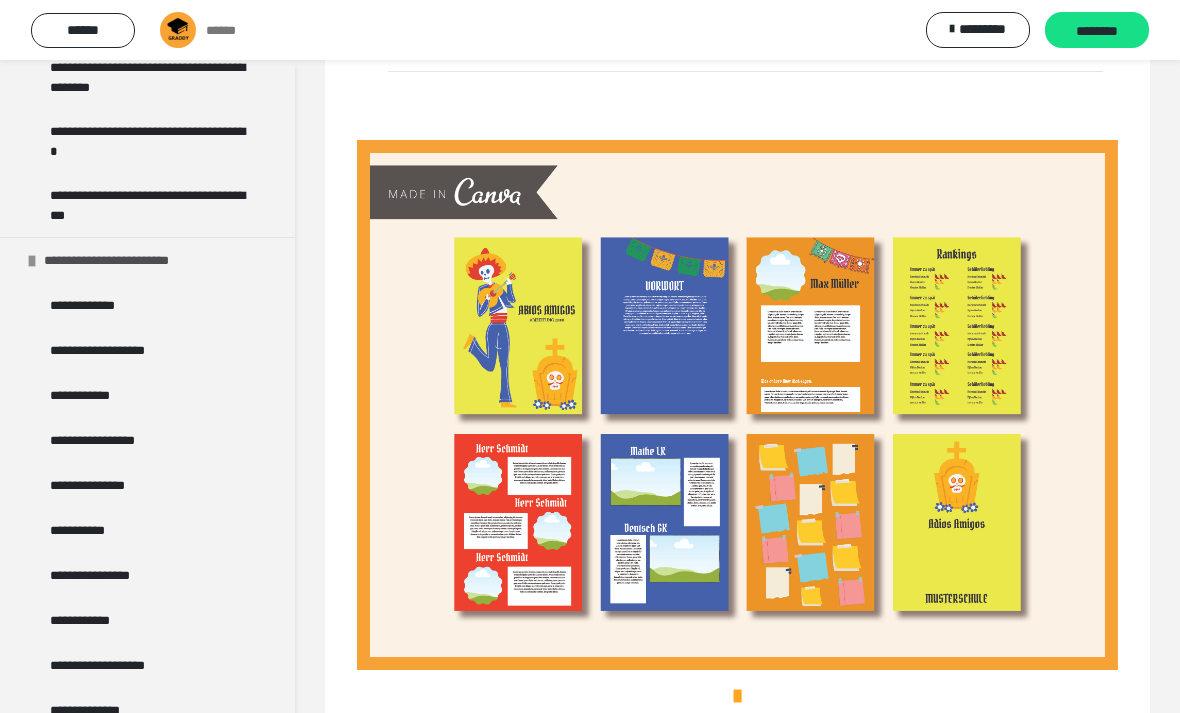 scroll, scrollTop: 3232, scrollLeft: 0, axis: vertical 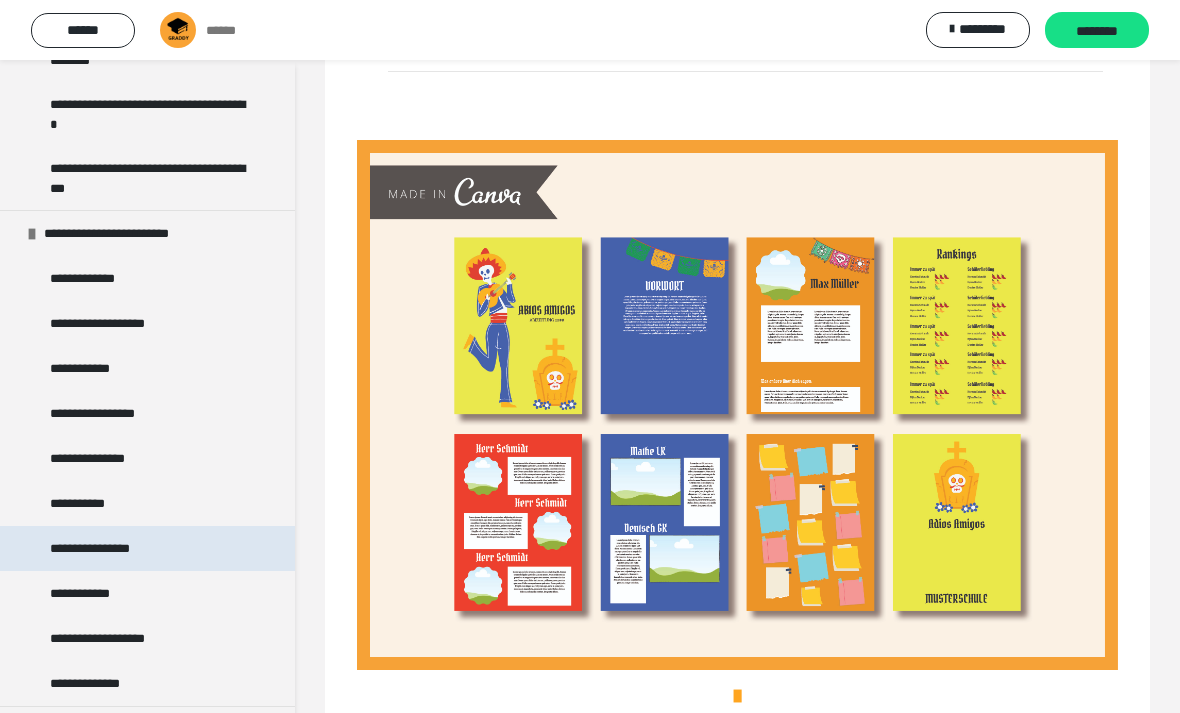 click on "**********" at bounding box center (106, 548) 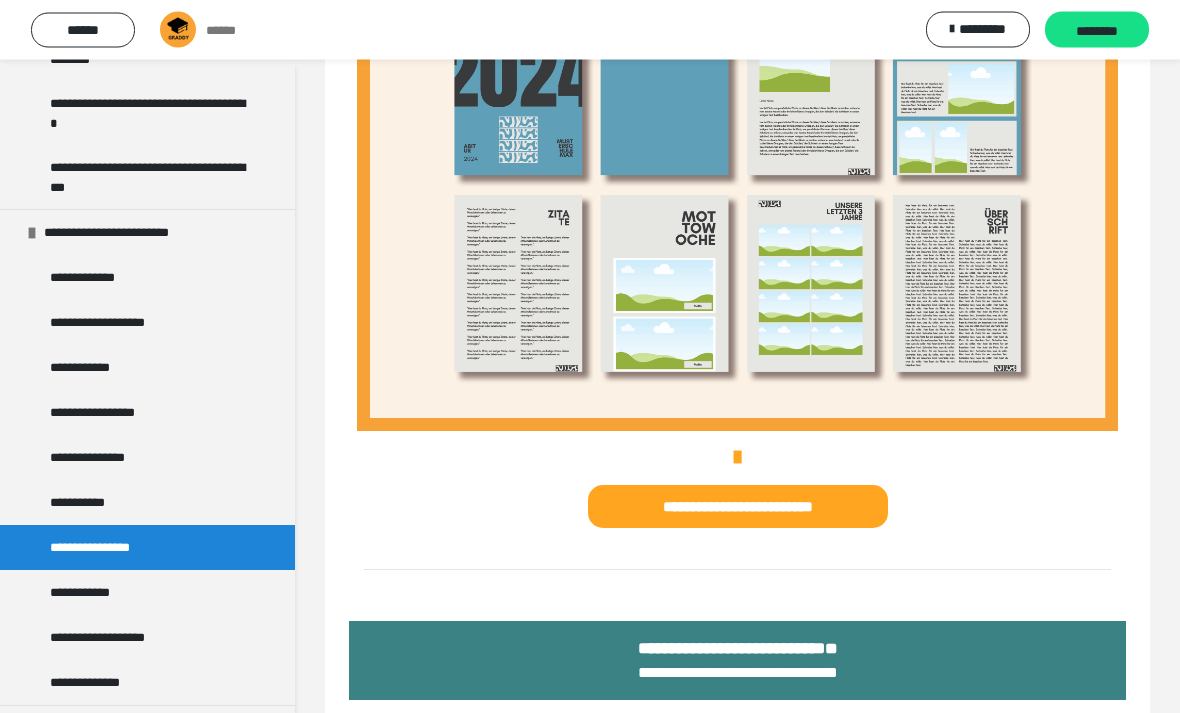 scroll, scrollTop: 618, scrollLeft: 0, axis: vertical 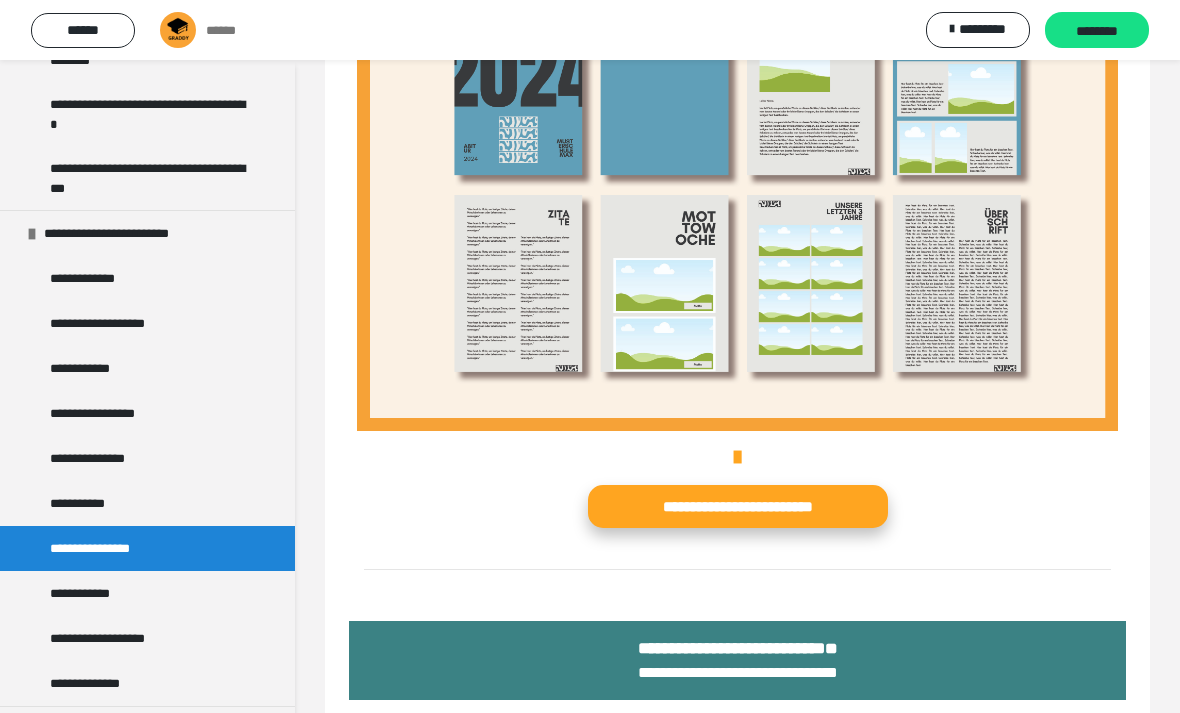 click on "**********" at bounding box center [738, 506] 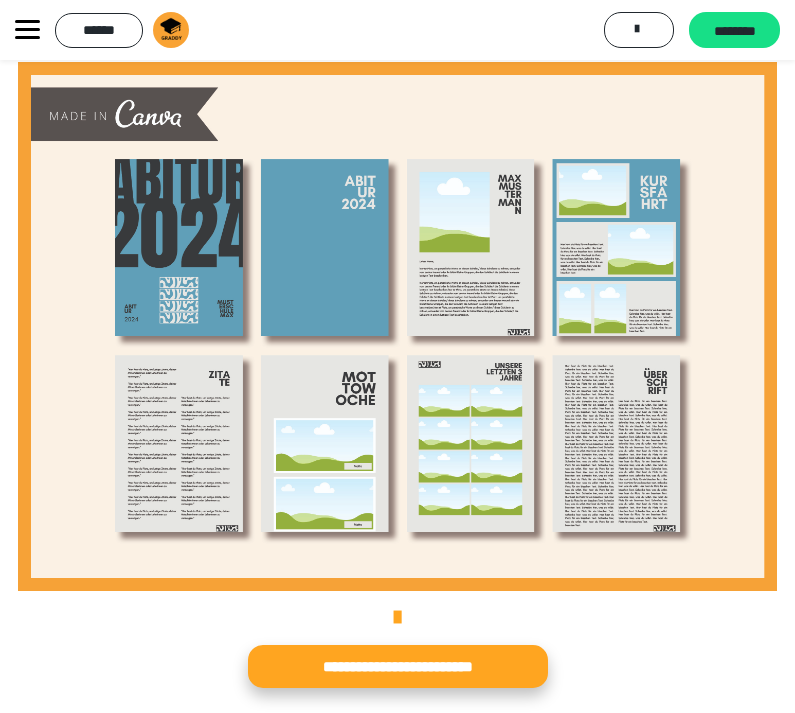scroll, scrollTop: 458, scrollLeft: 0, axis: vertical 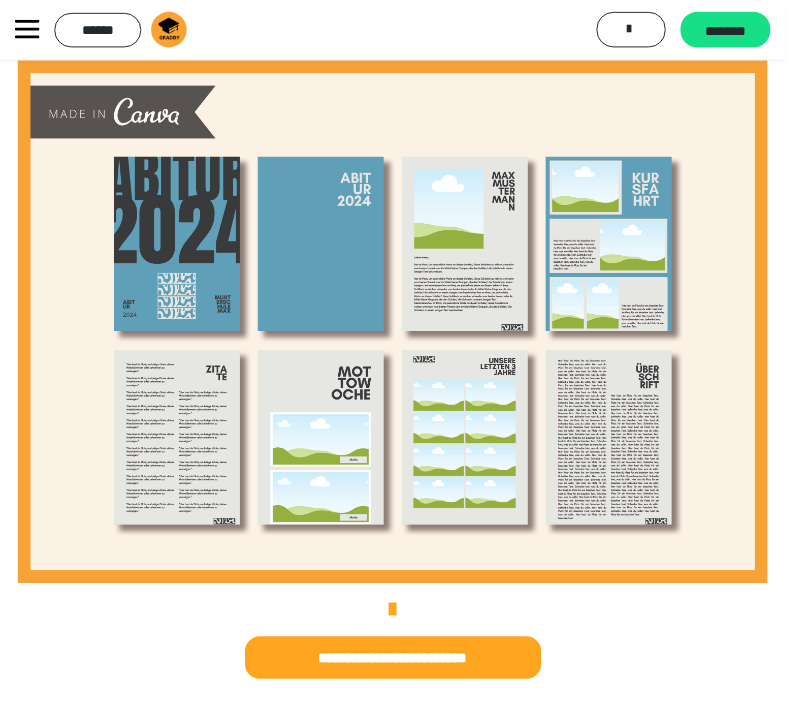 click 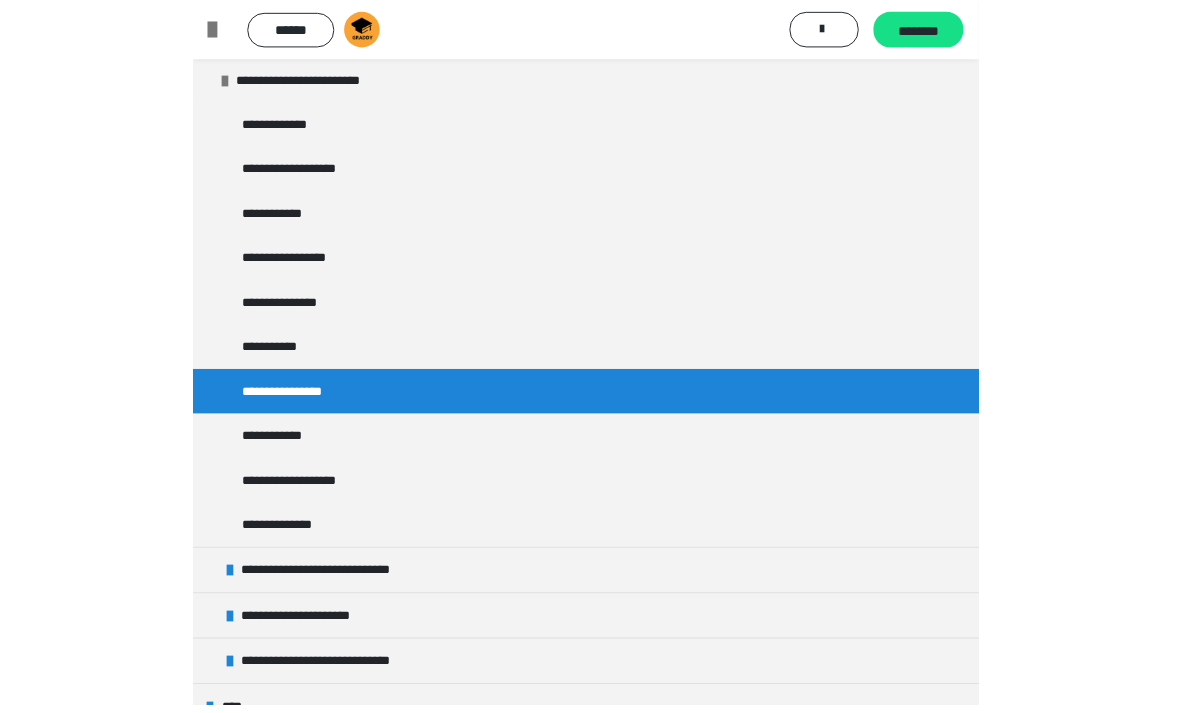 scroll, scrollTop: 615, scrollLeft: 0, axis: vertical 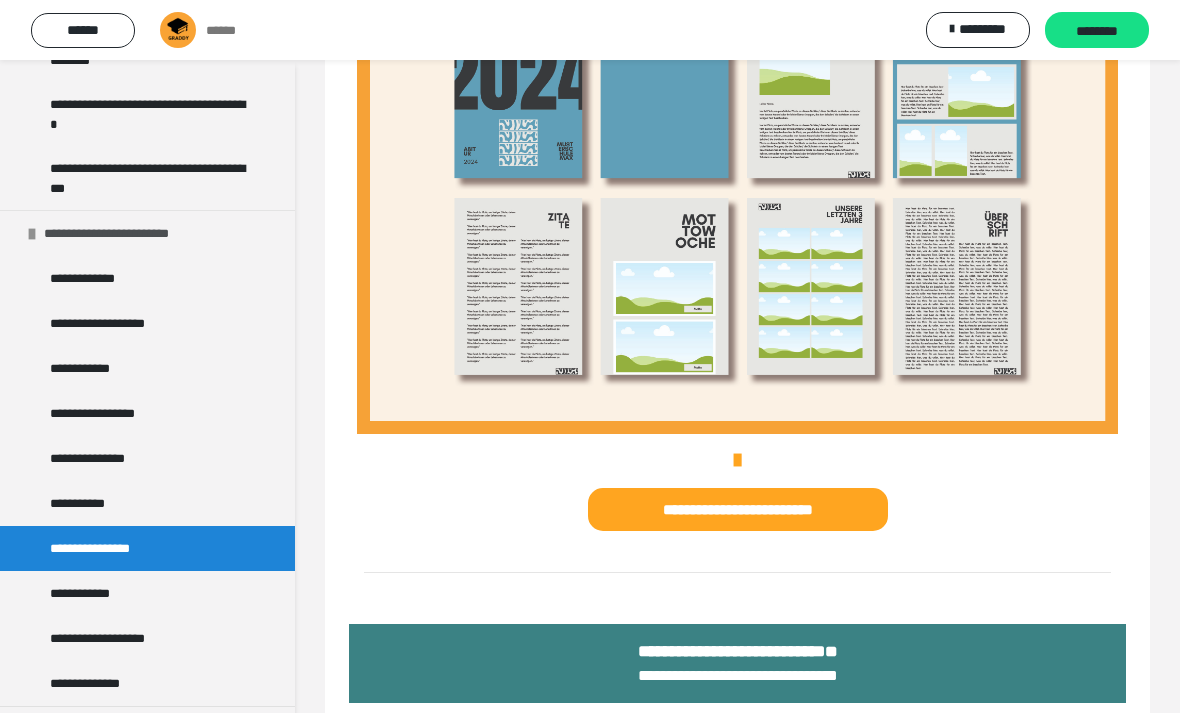 click on "**********" at bounding box center (130, 233) 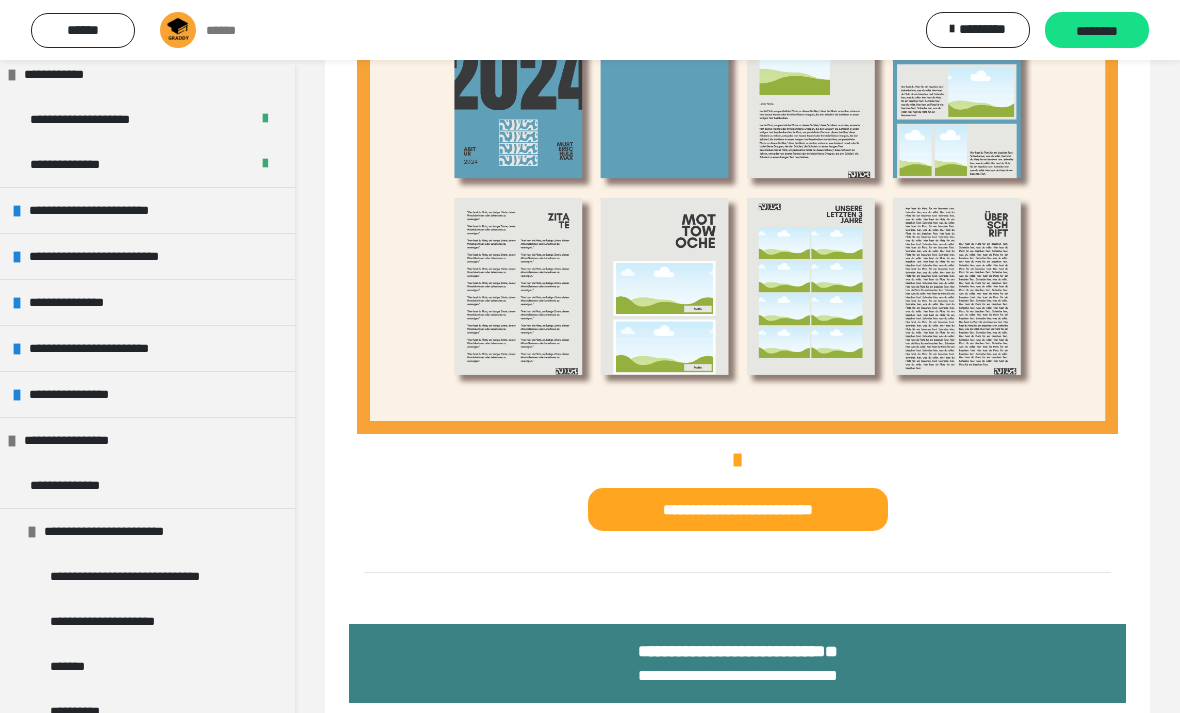 scroll, scrollTop: 168, scrollLeft: 0, axis: vertical 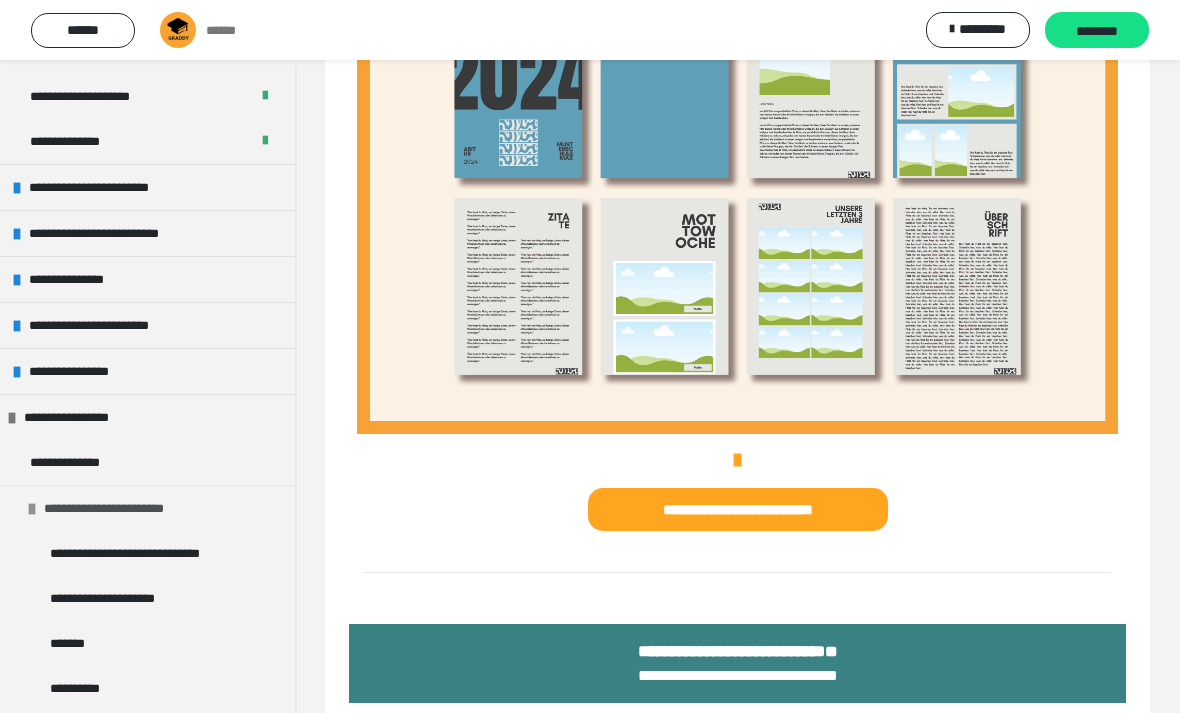 click on "**********" at bounding box center [124, 508] 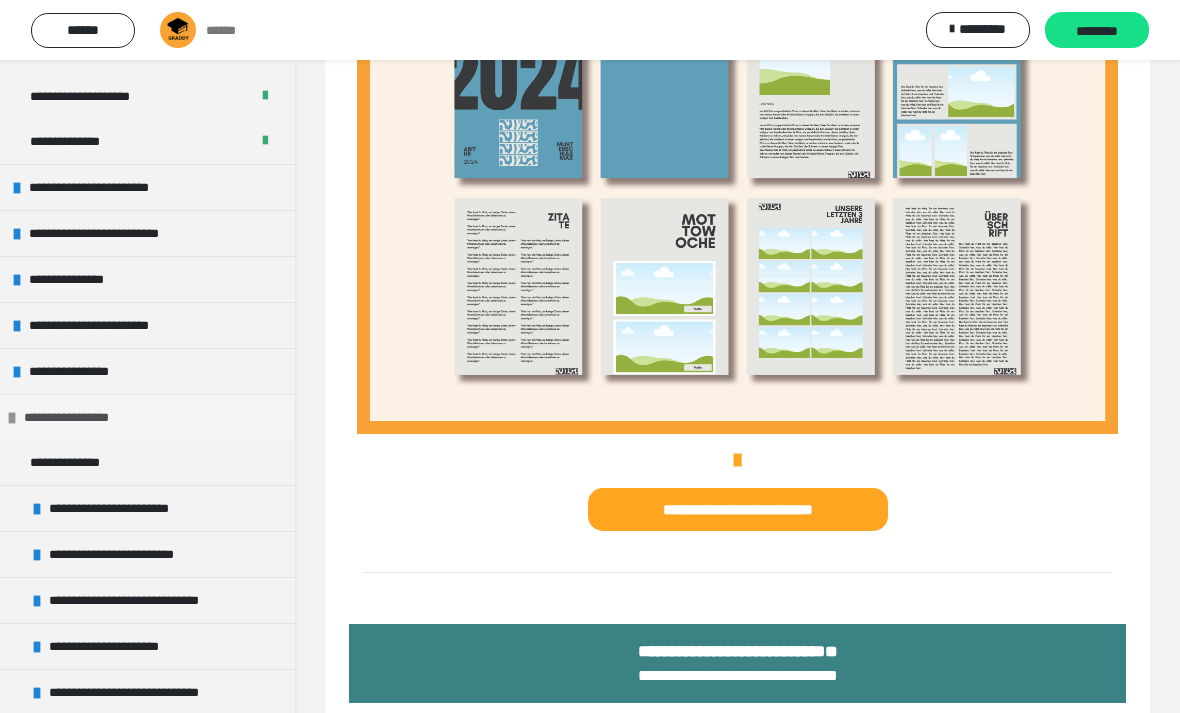 click on "**********" at bounding box center (147, 417) 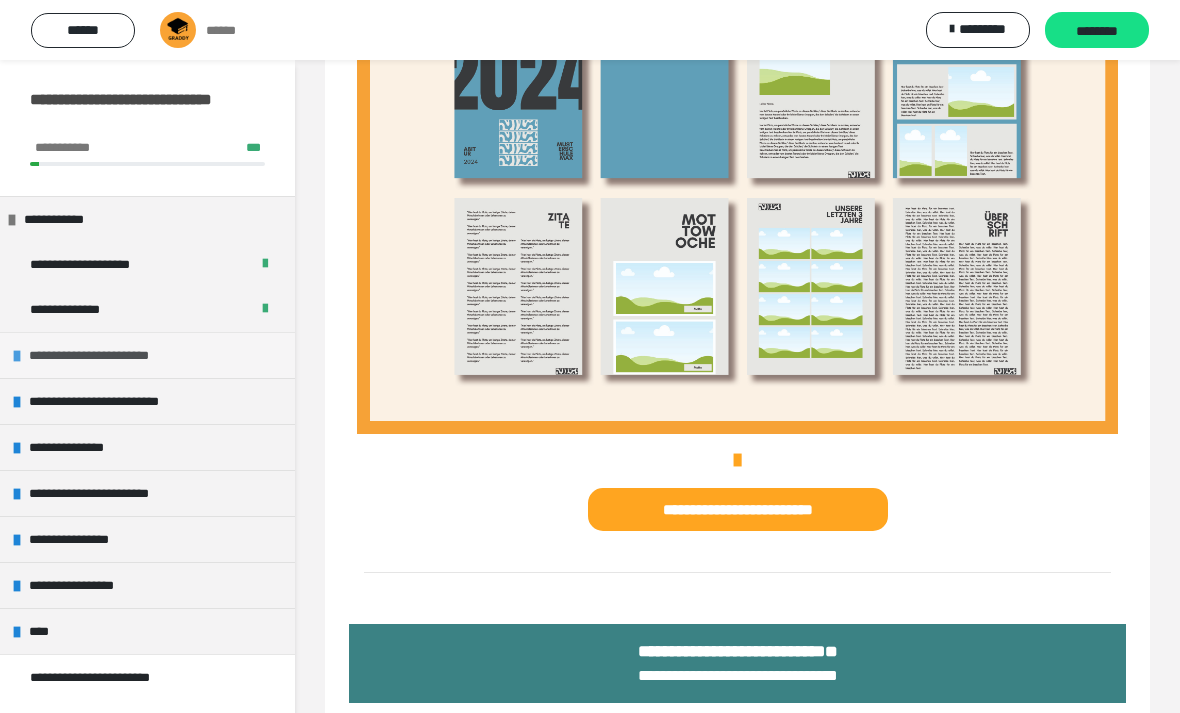 click on "**********" at bounding box center [147, 355] 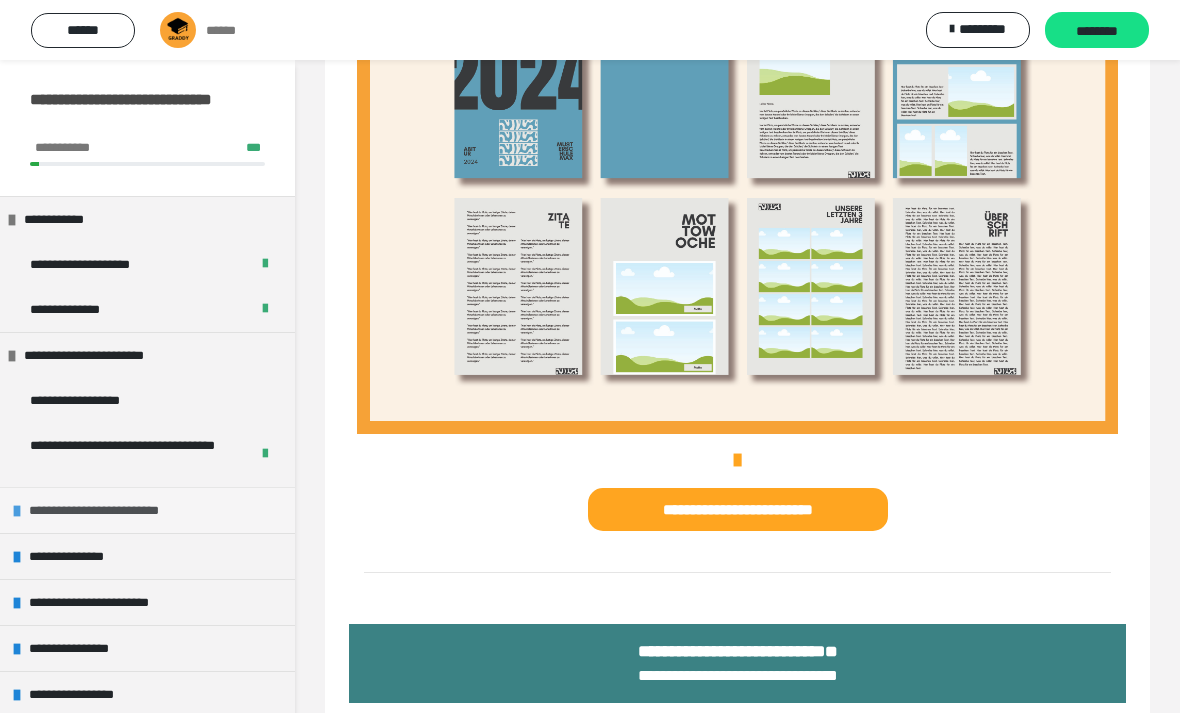 click on "**********" at bounding box center [114, 510] 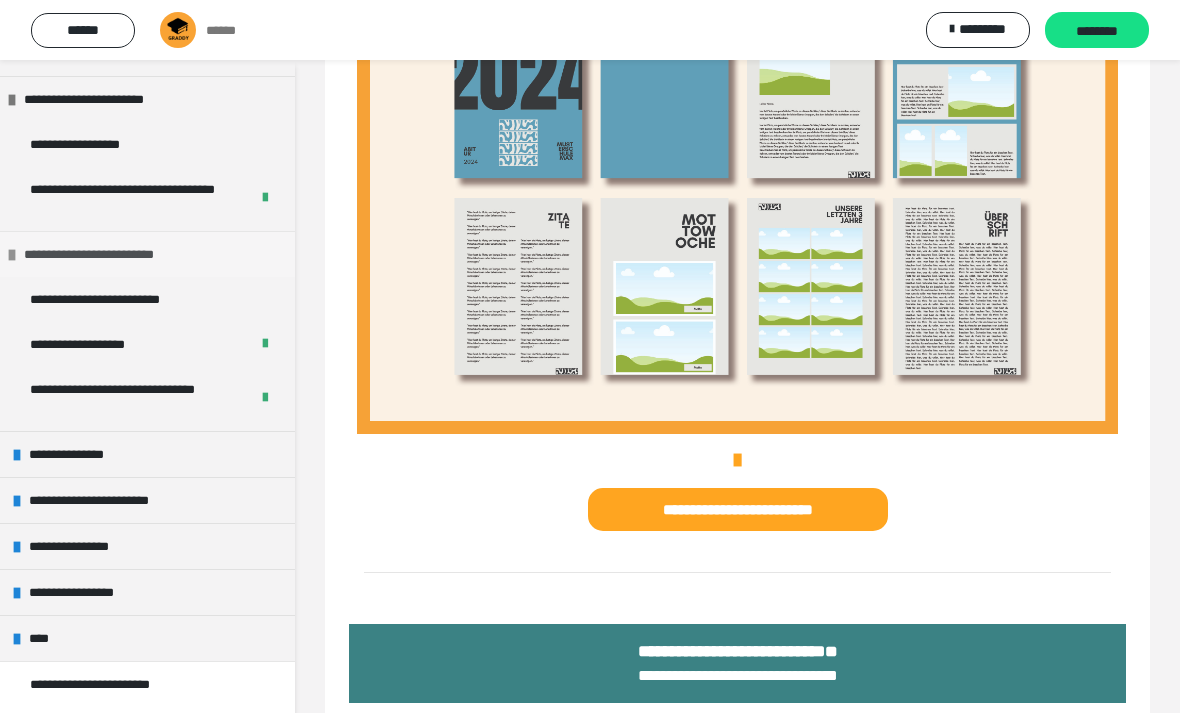 scroll, scrollTop: 255, scrollLeft: 0, axis: vertical 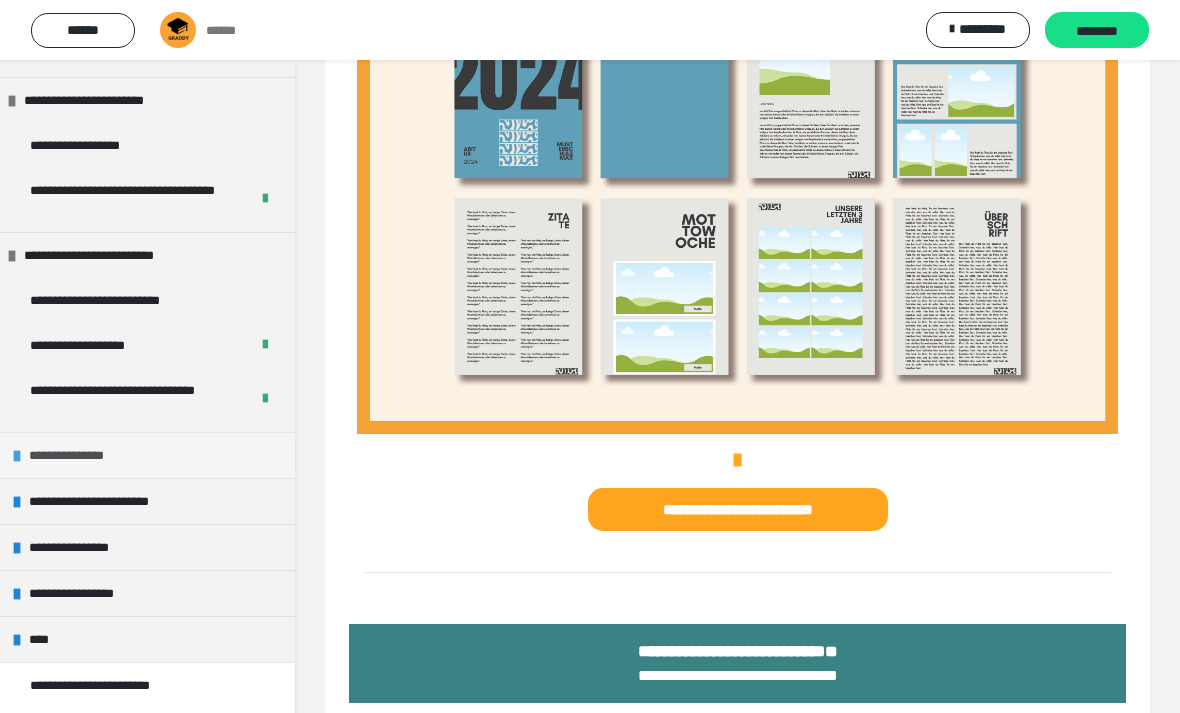 click on "**********" at bounding box center (147, 455) 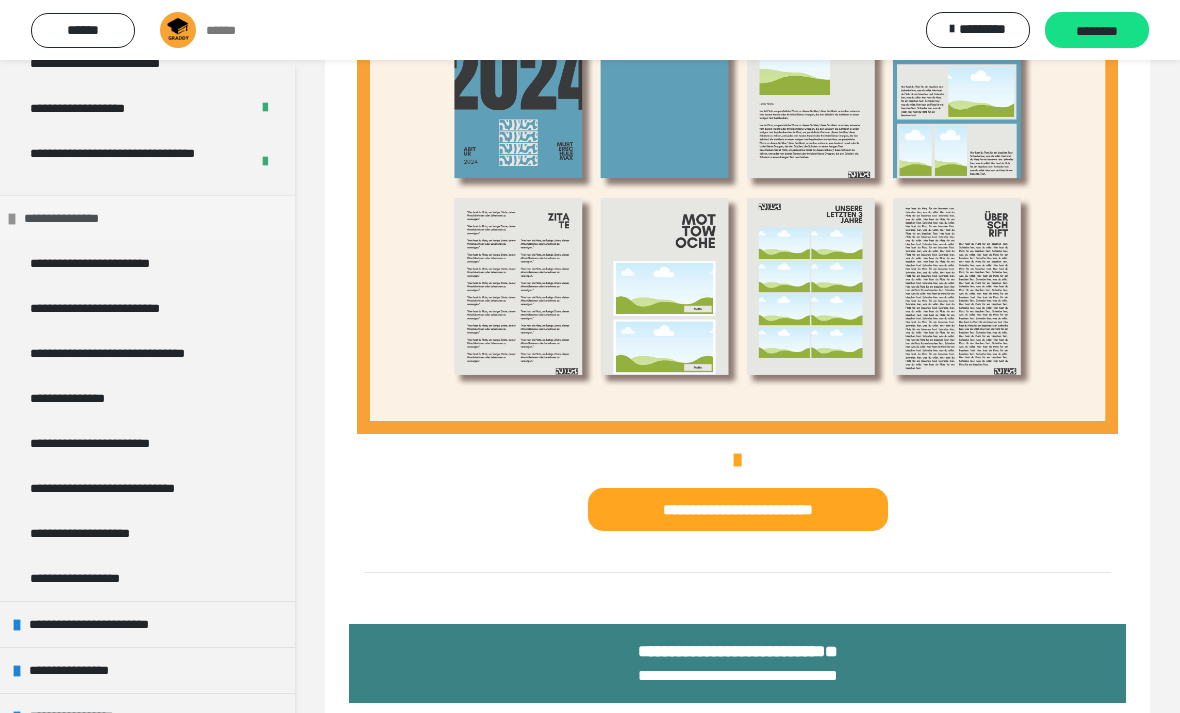 scroll, scrollTop: 494, scrollLeft: 0, axis: vertical 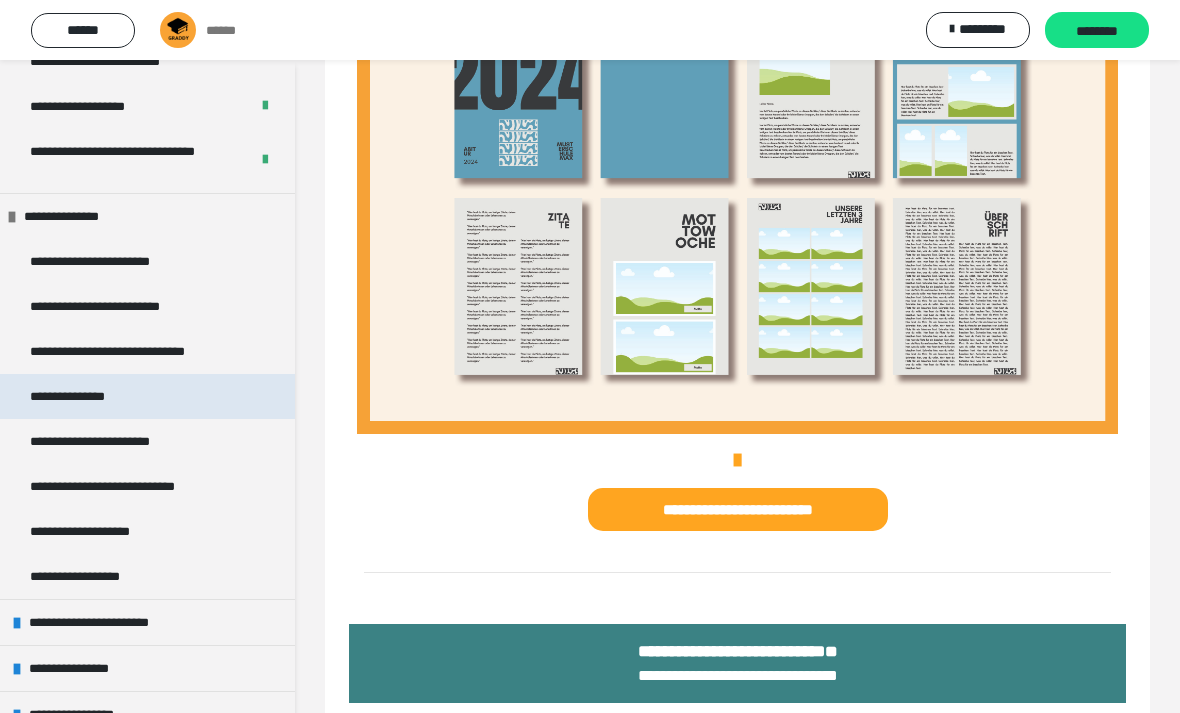 click on "**********" at bounding box center [147, 396] 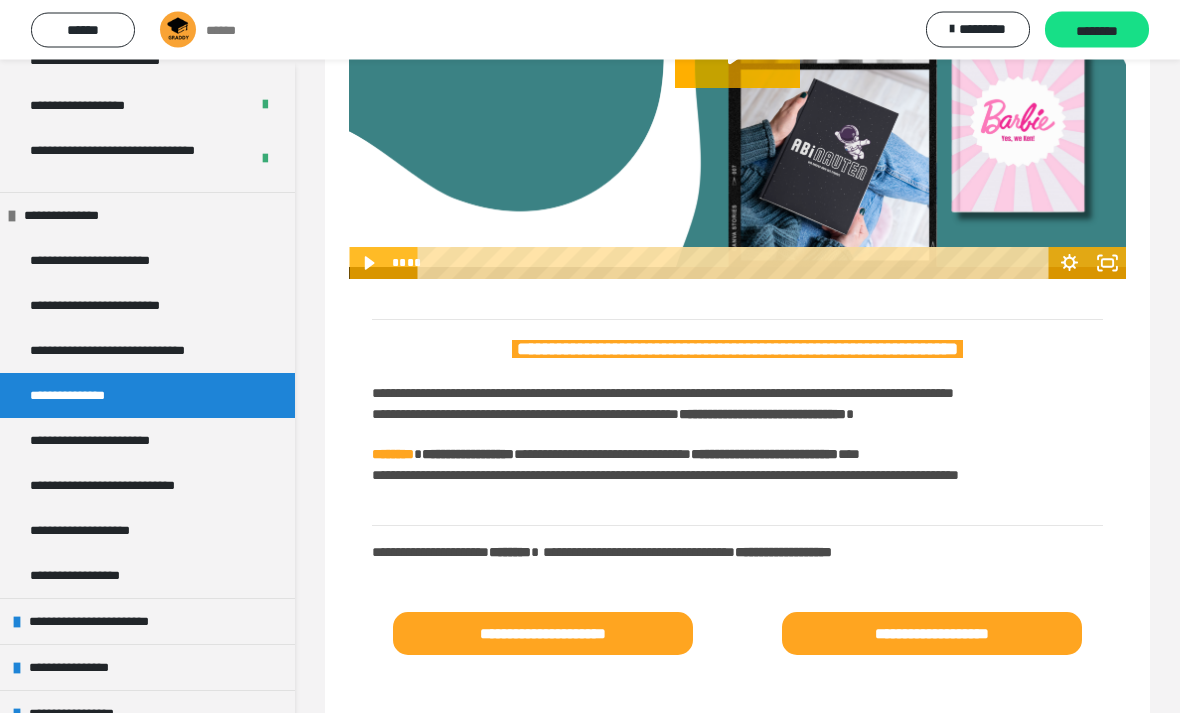 scroll, scrollTop: 1303, scrollLeft: 0, axis: vertical 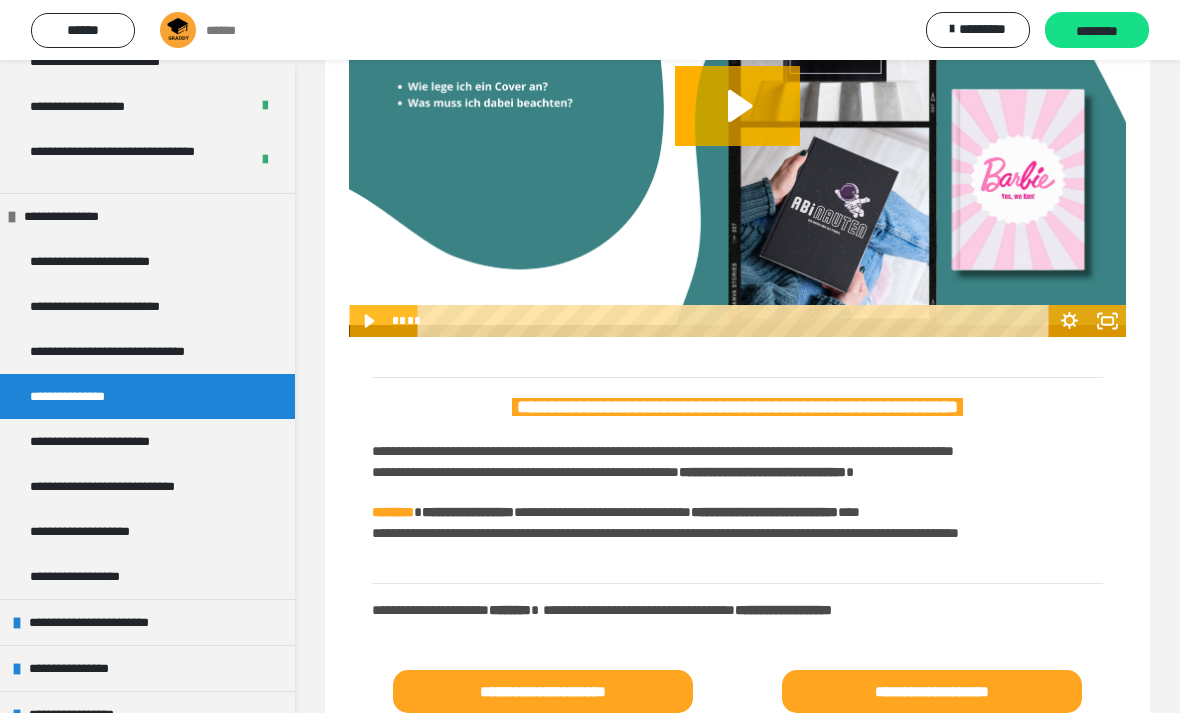 click 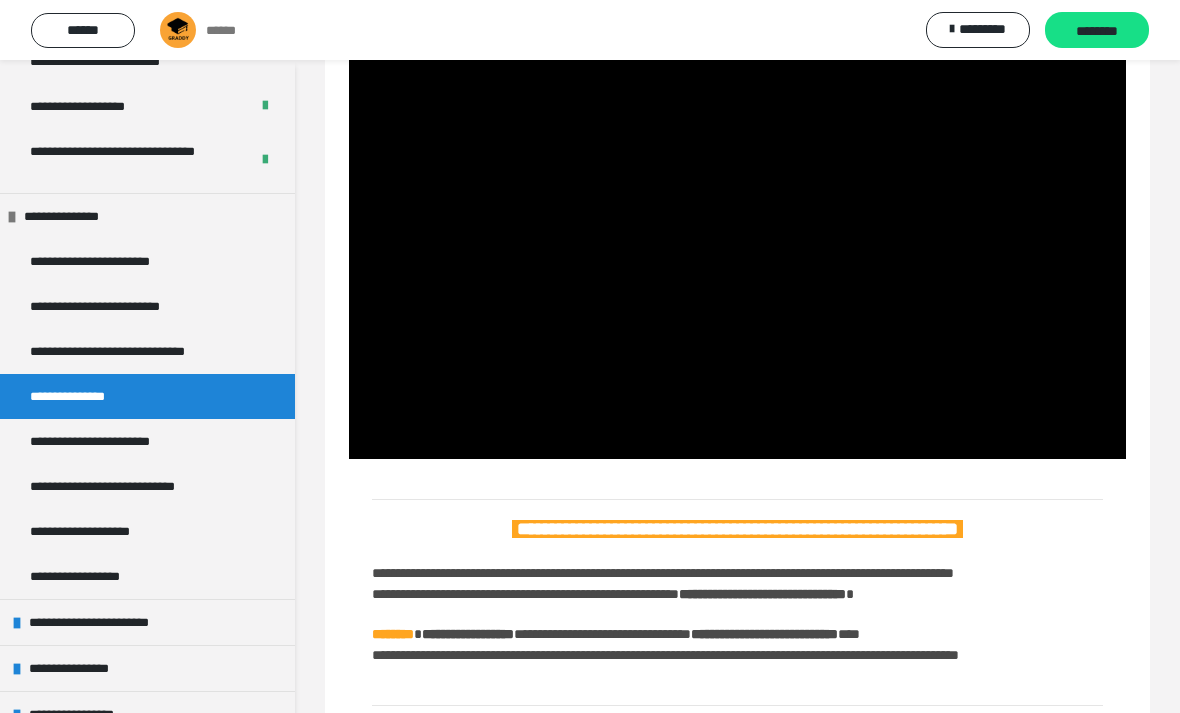 scroll, scrollTop: 1184, scrollLeft: 0, axis: vertical 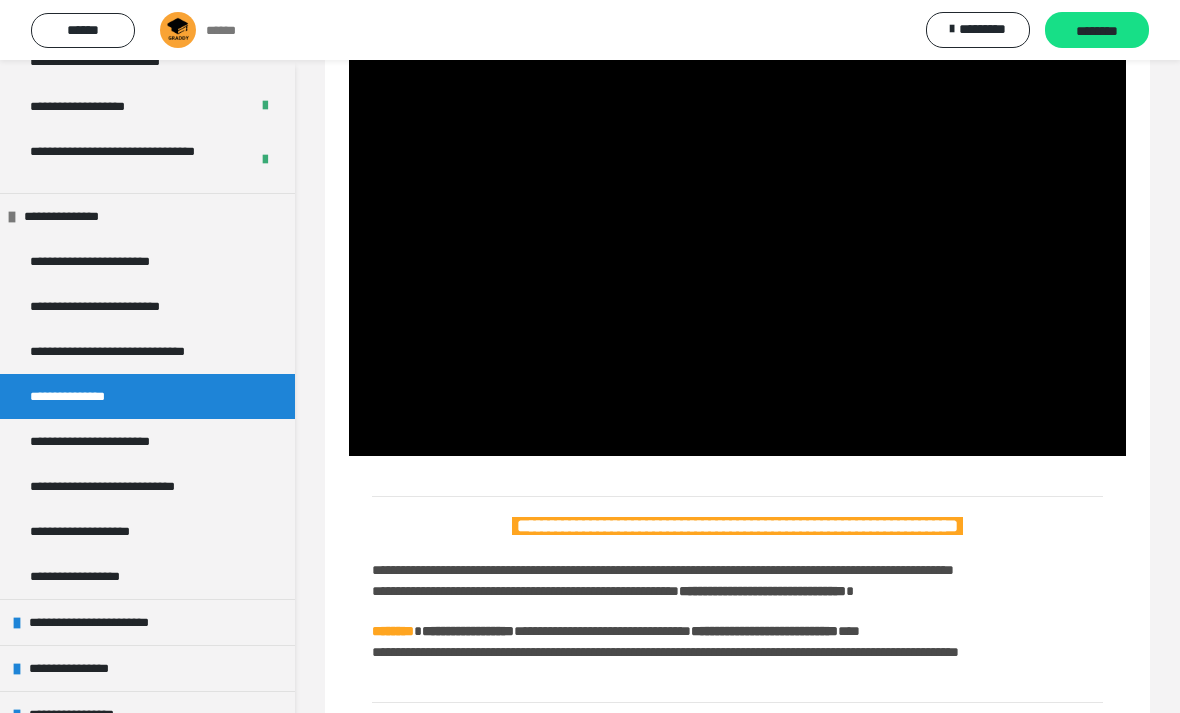 click at bounding box center [737, 241] 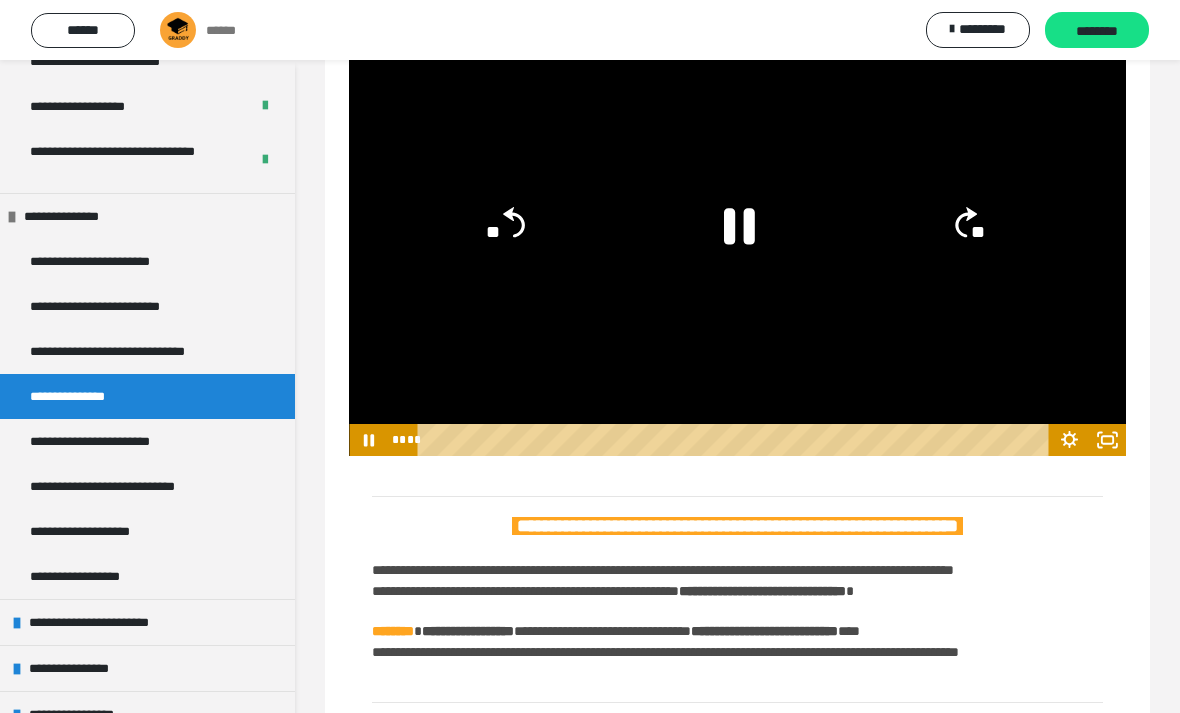 click on "**" 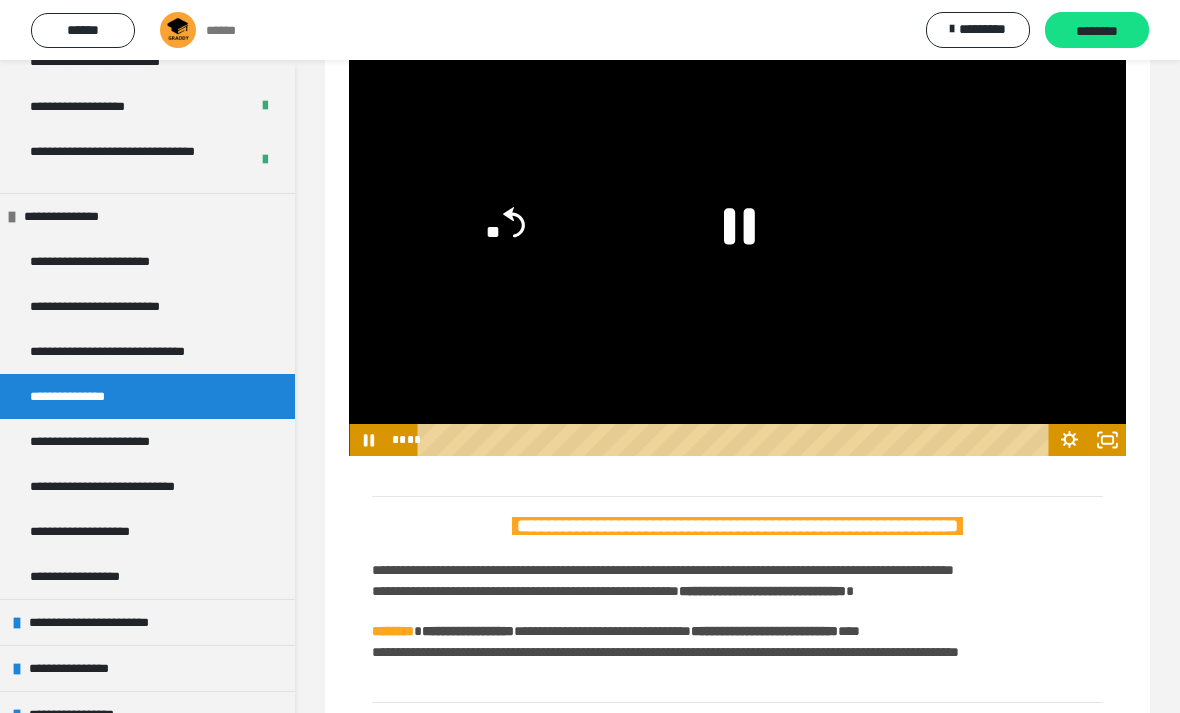 click on "**" 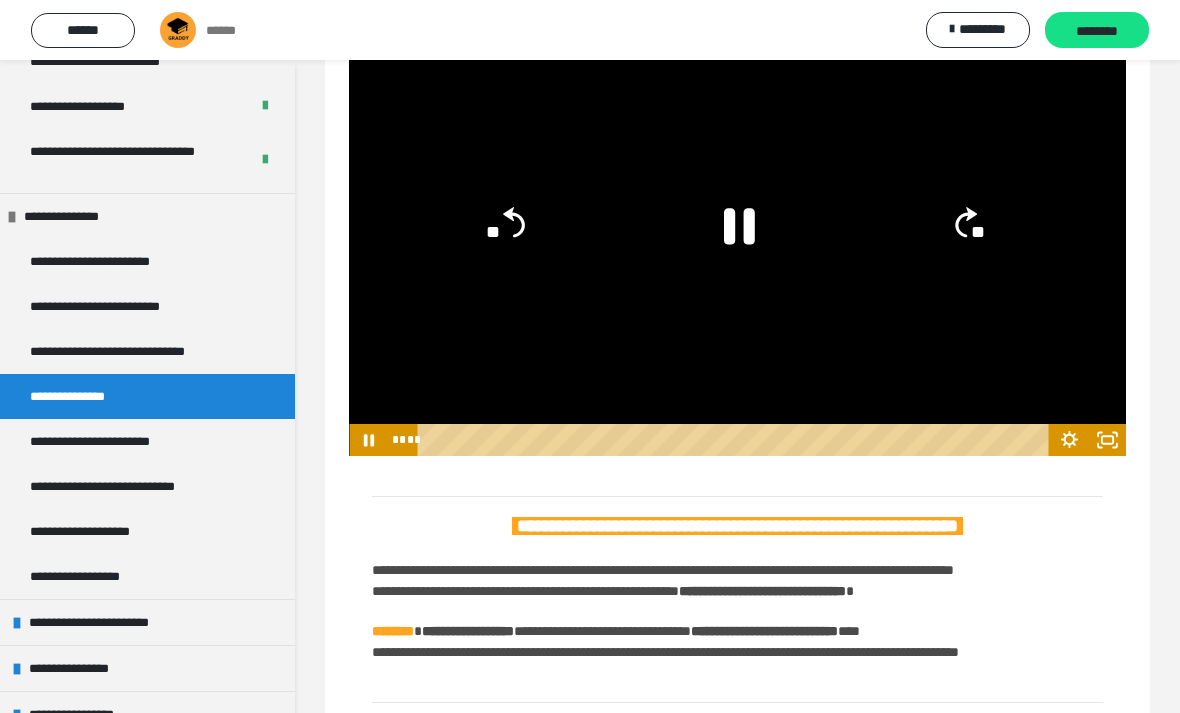 click on "**" 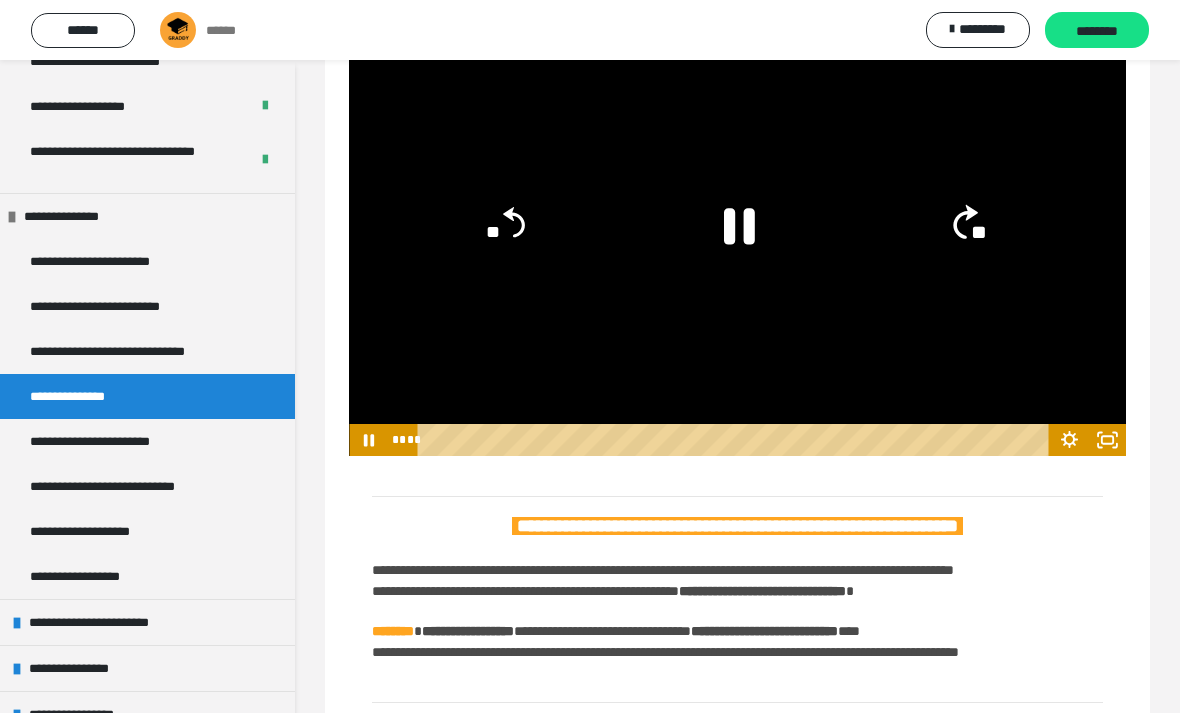 click on "**" 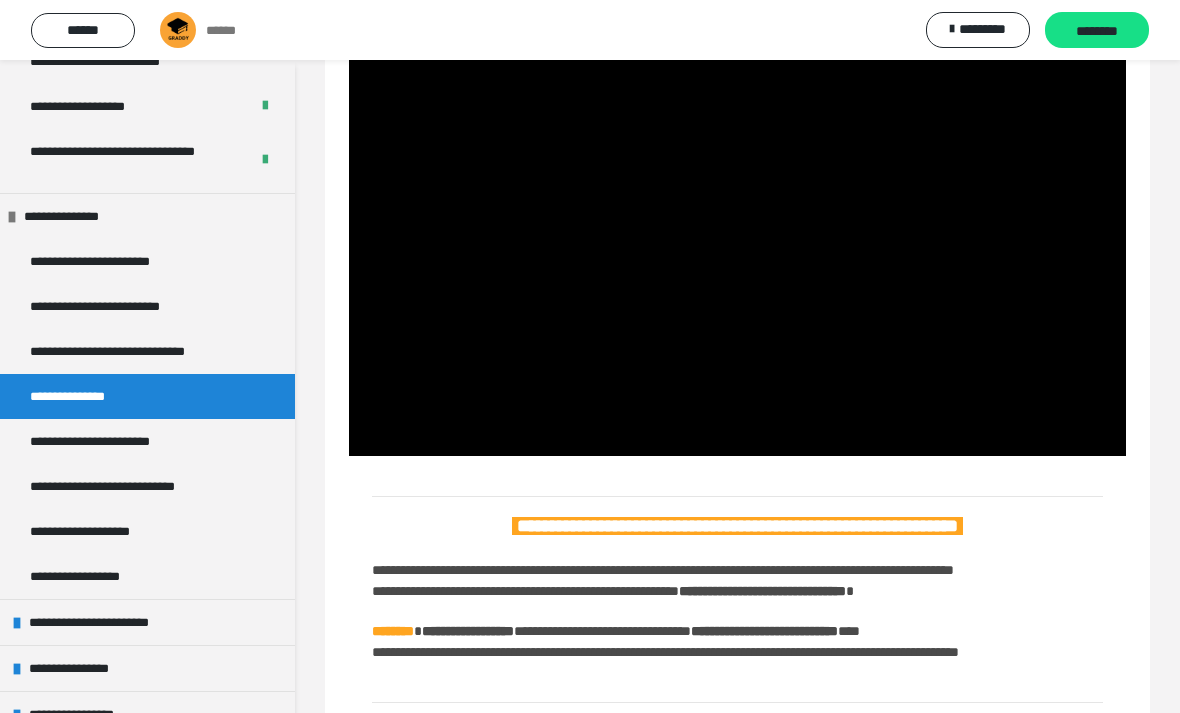 click at bounding box center [737, 241] 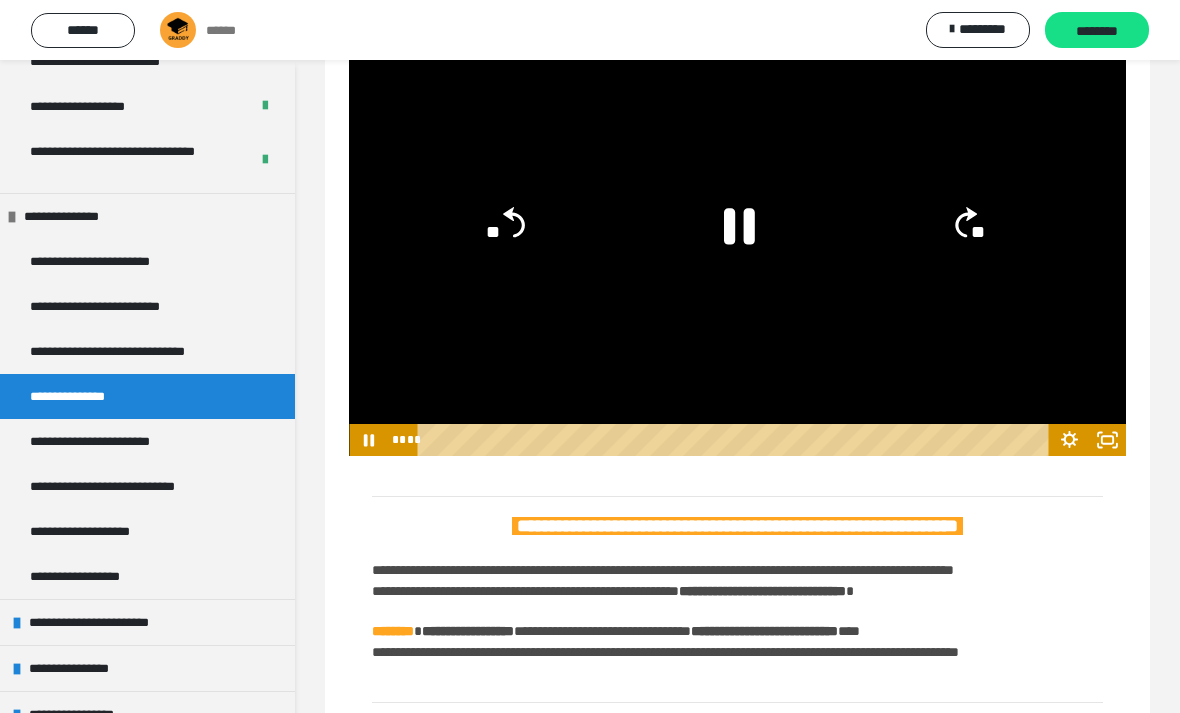 click 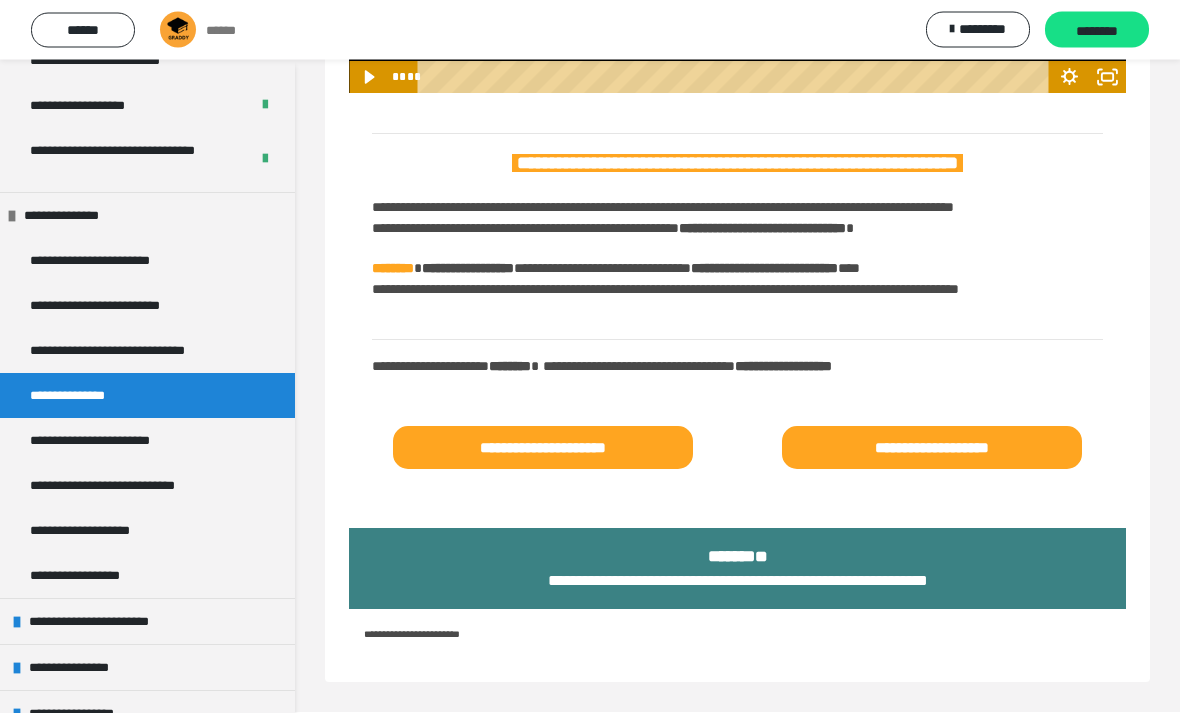 scroll, scrollTop: 1563, scrollLeft: 0, axis: vertical 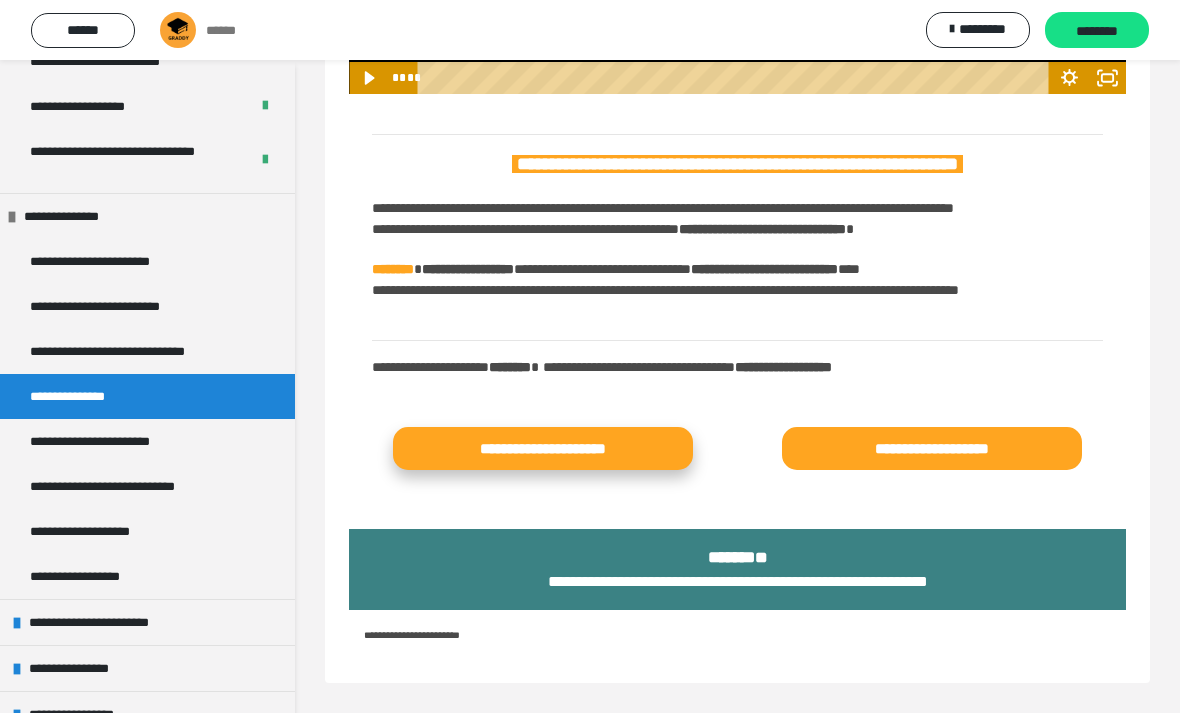 click on "**********" at bounding box center [543, 448] 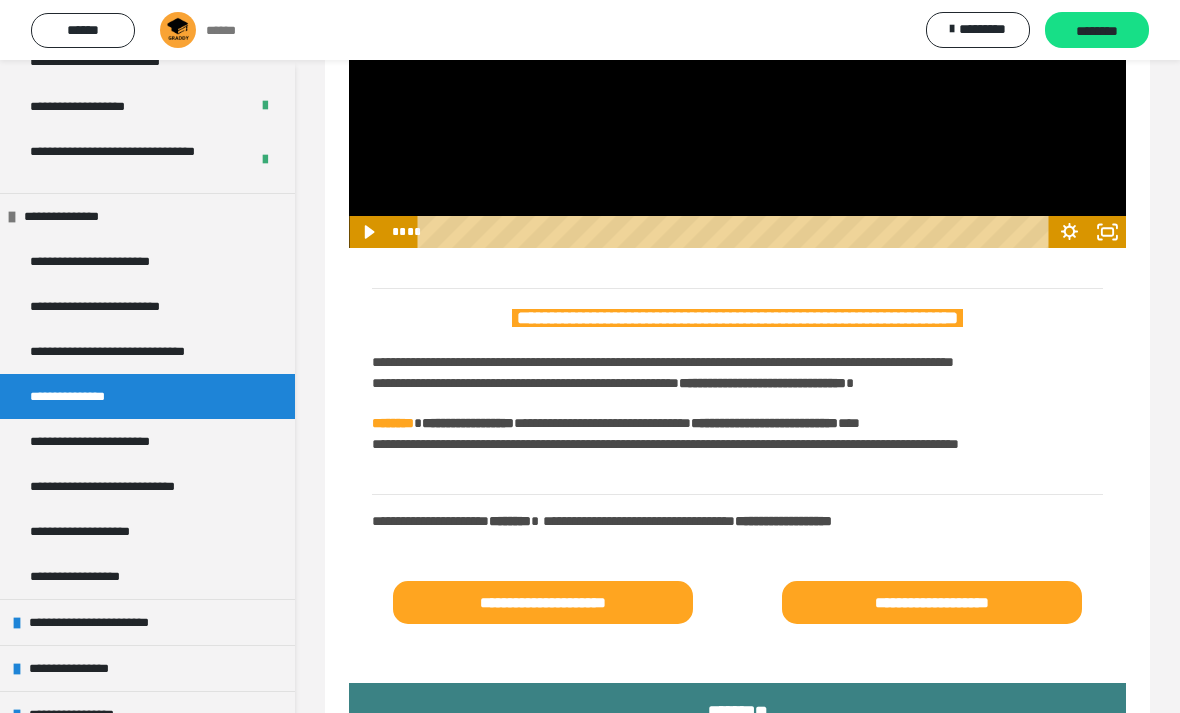 click 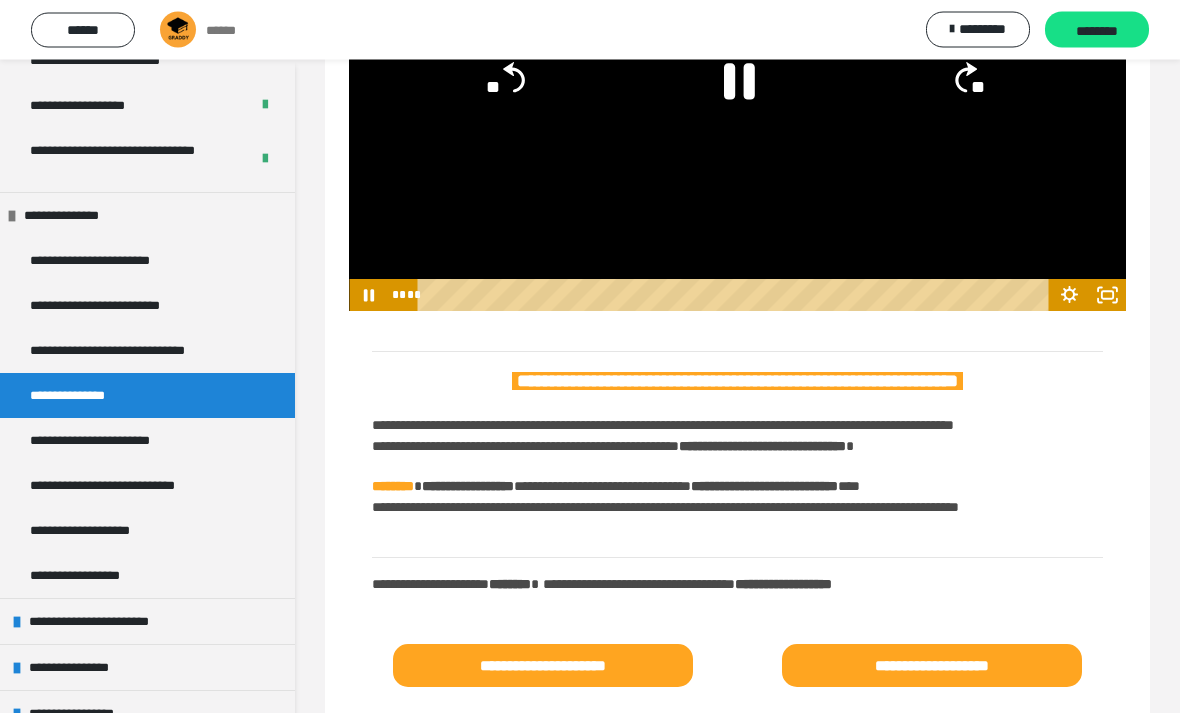 scroll, scrollTop: 1246, scrollLeft: 0, axis: vertical 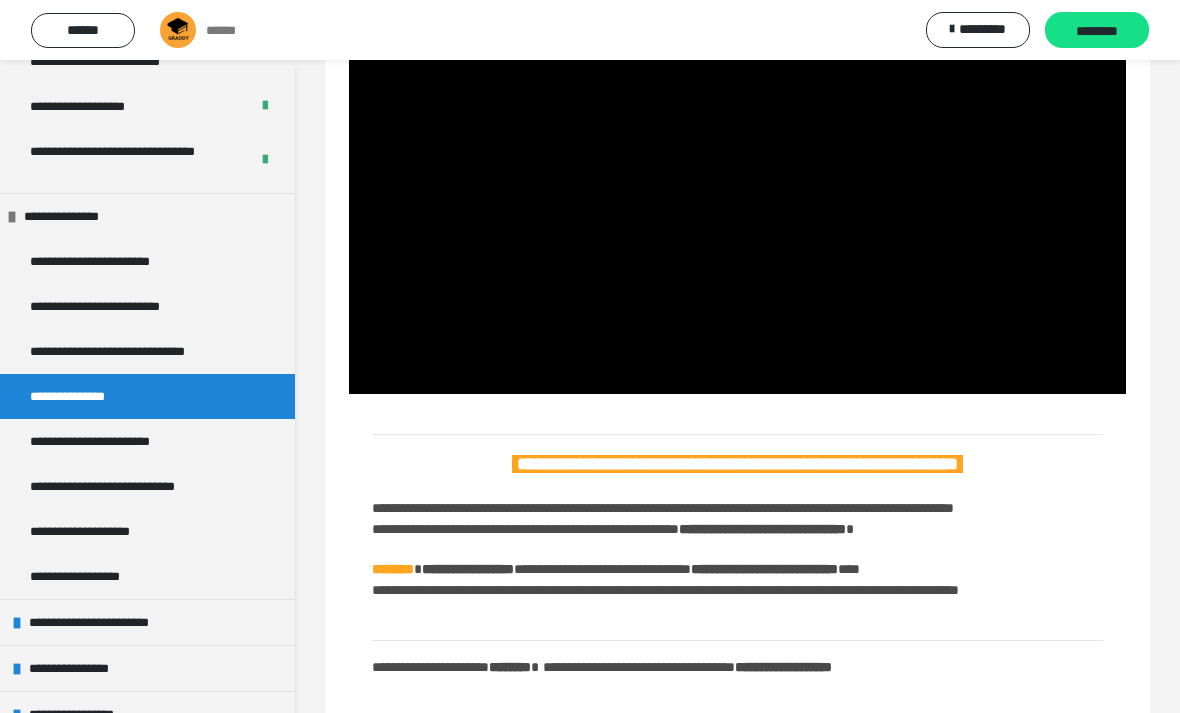 click at bounding box center (737, 179) 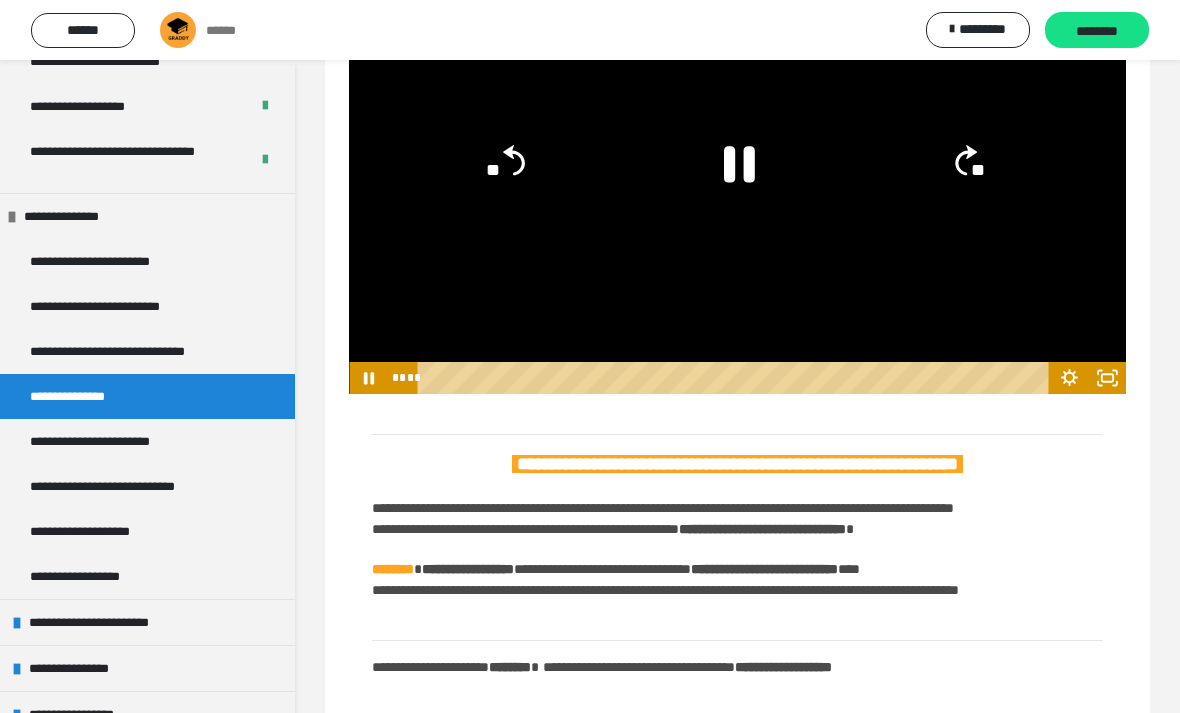 click on "**" 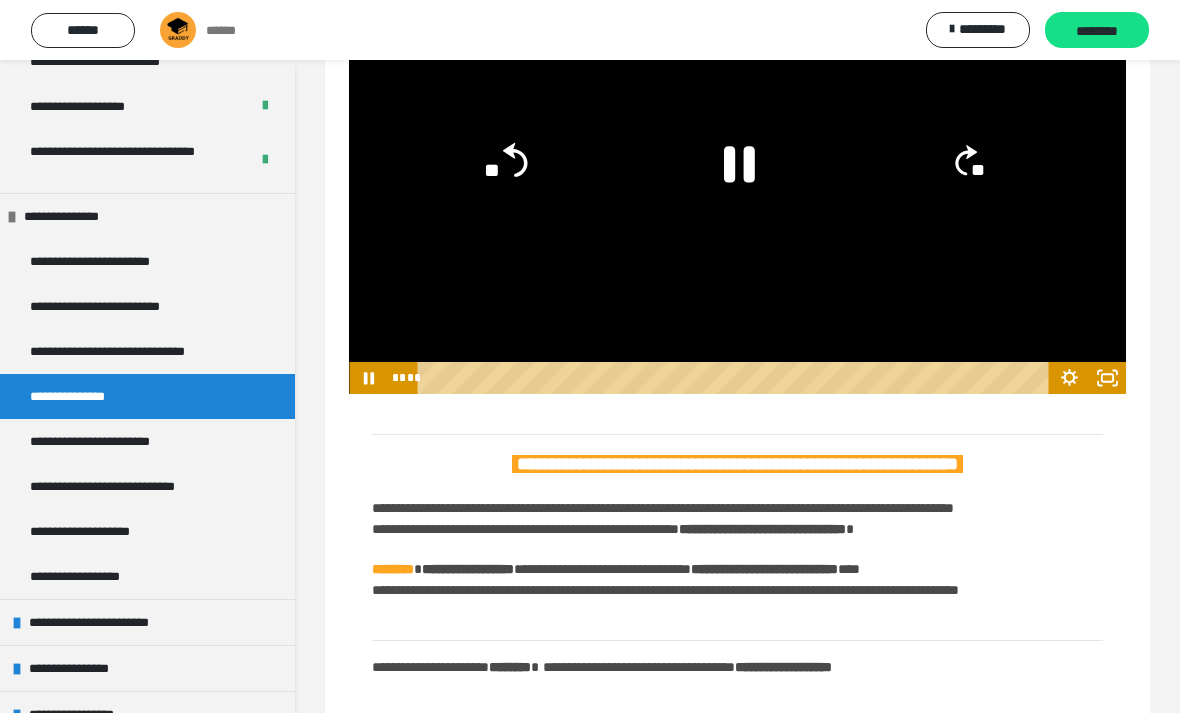 click on "**" 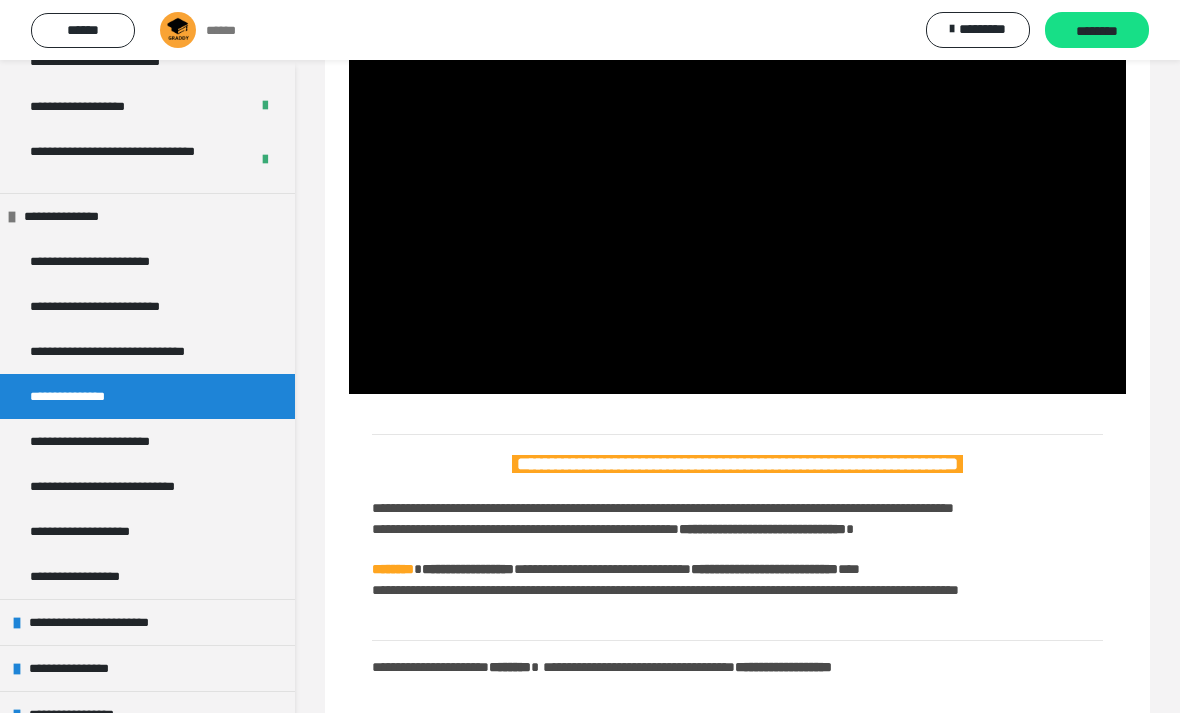 click at bounding box center (737, 179) 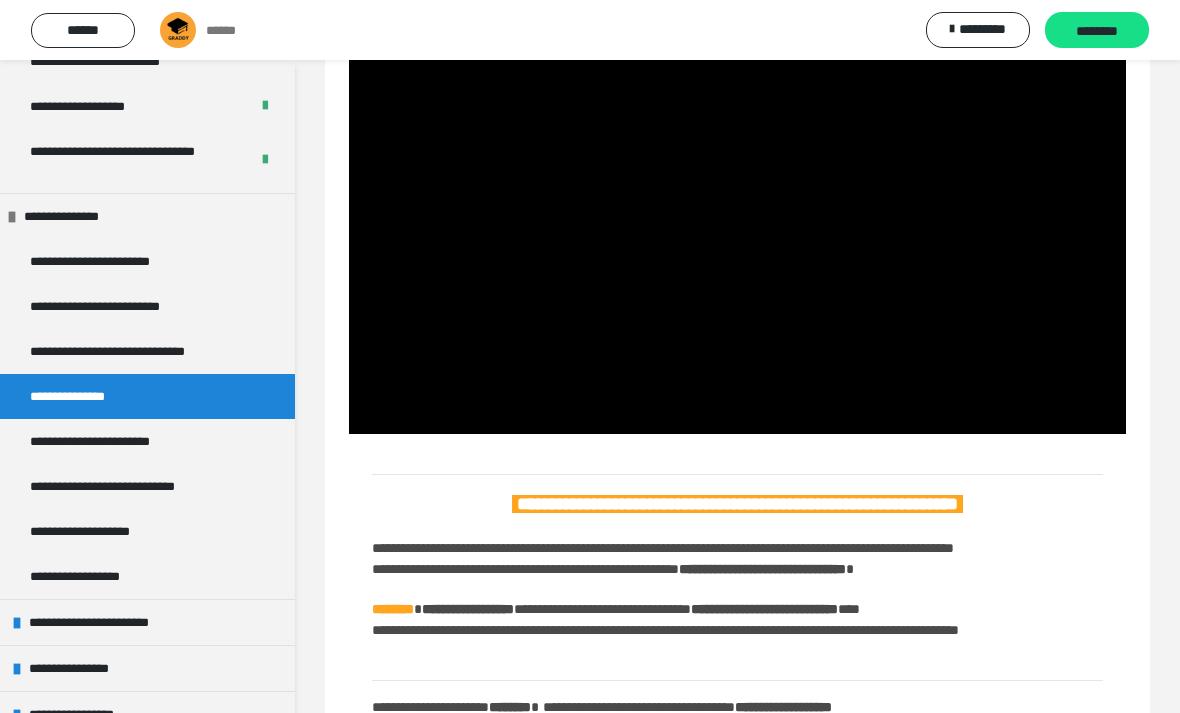 scroll, scrollTop: 1205, scrollLeft: 0, axis: vertical 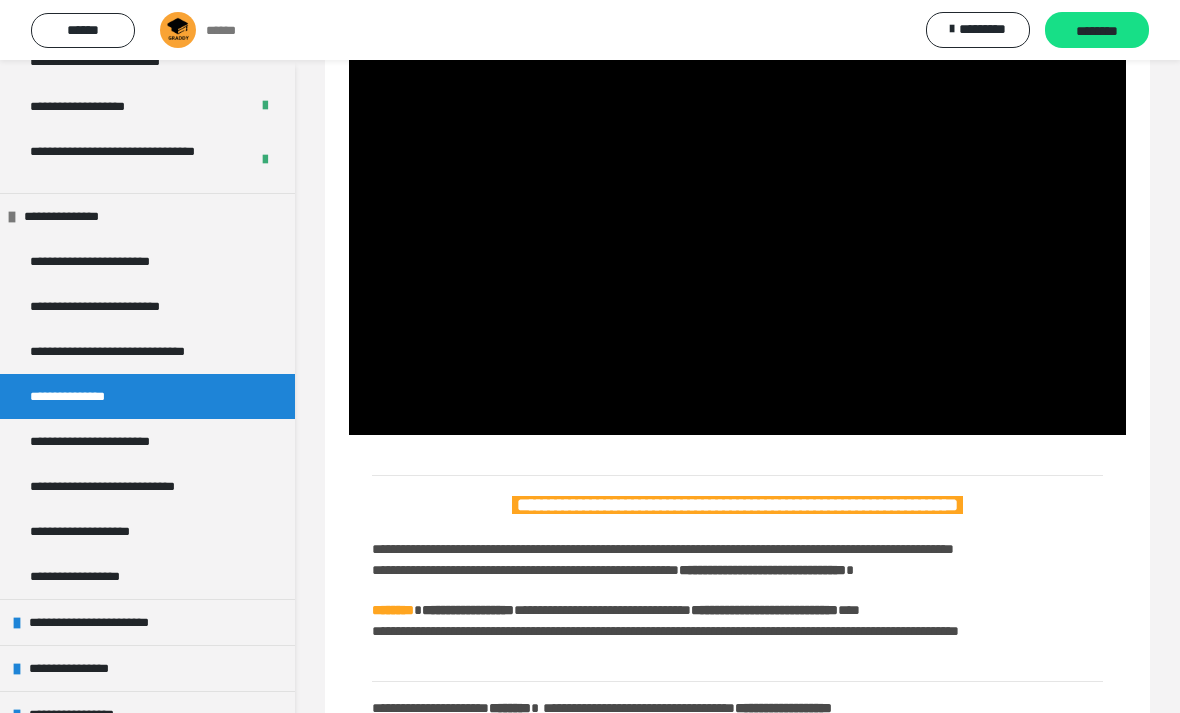 click at bounding box center [737, 220] 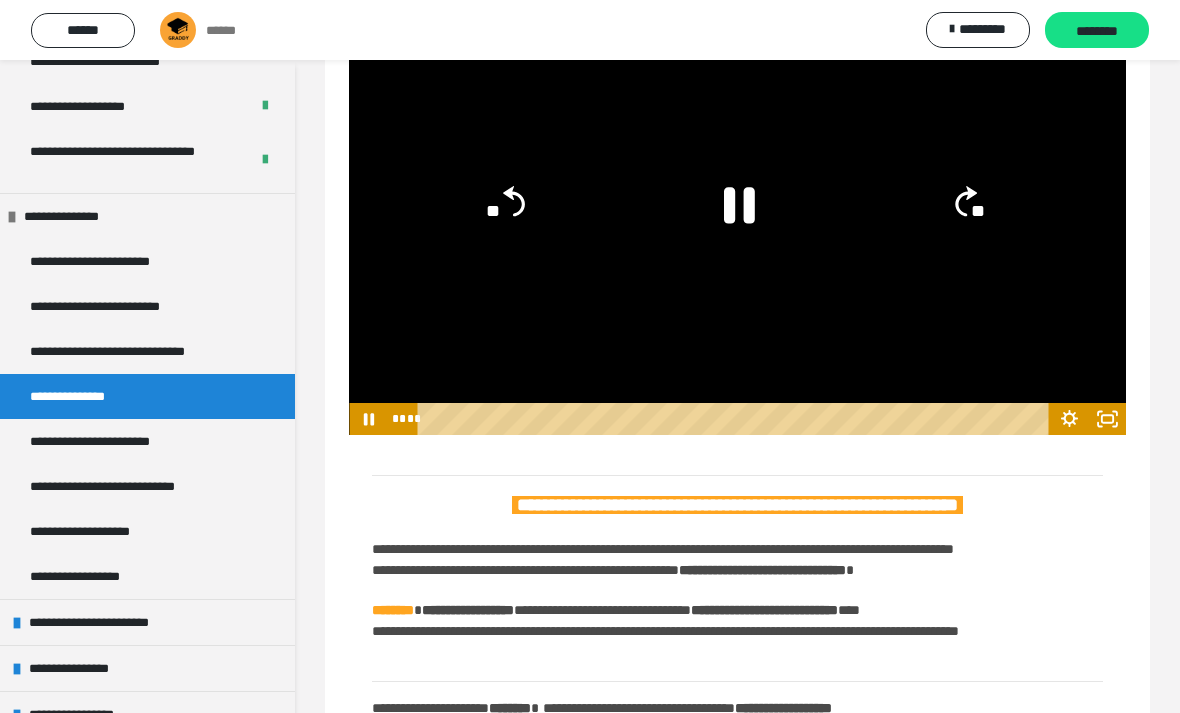 click 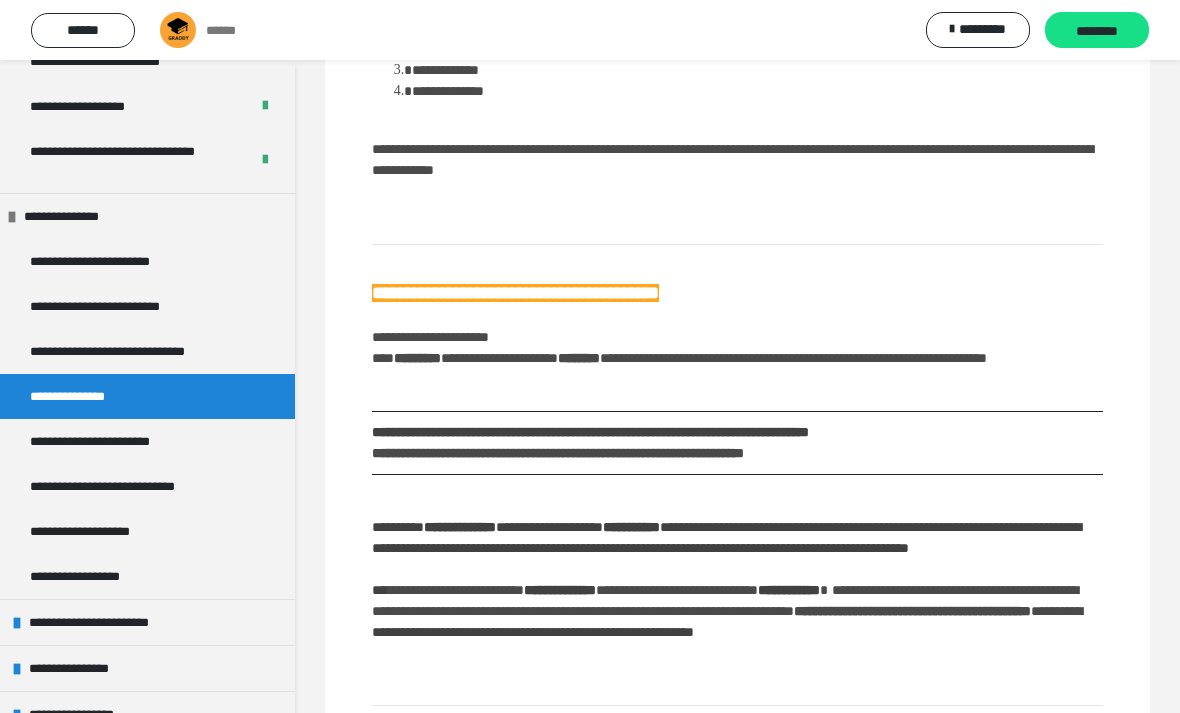 scroll, scrollTop: 0, scrollLeft: 0, axis: both 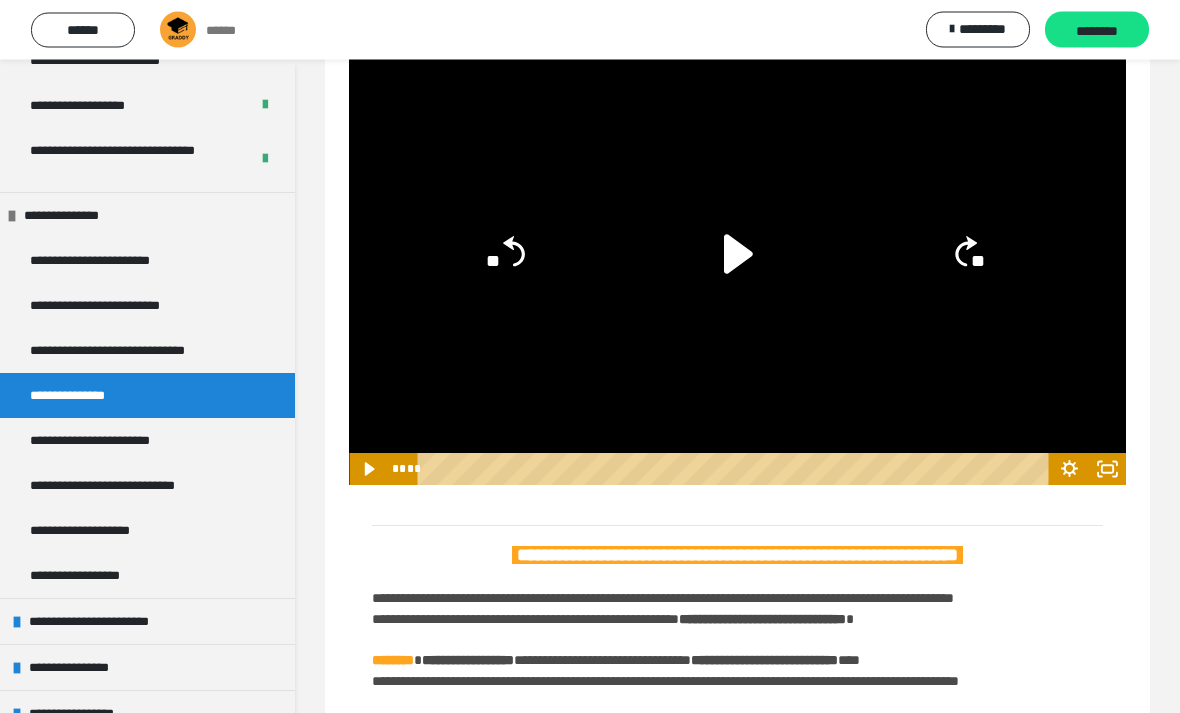 click 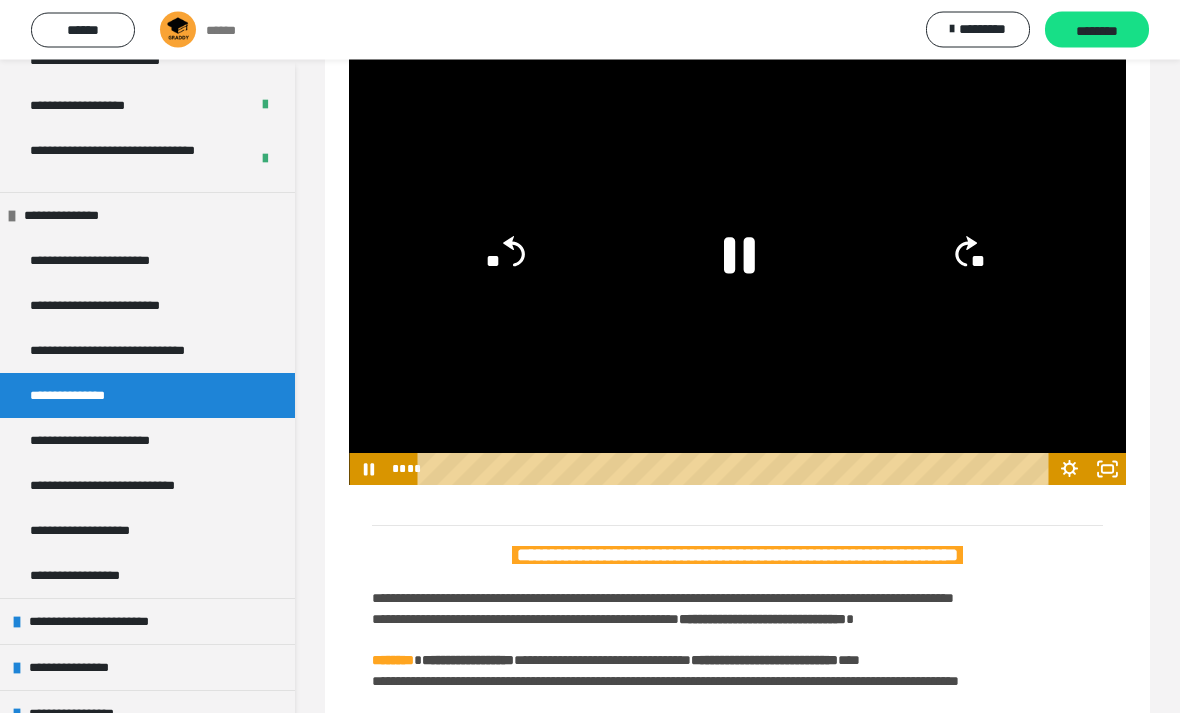 scroll, scrollTop: 1176, scrollLeft: 0, axis: vertical 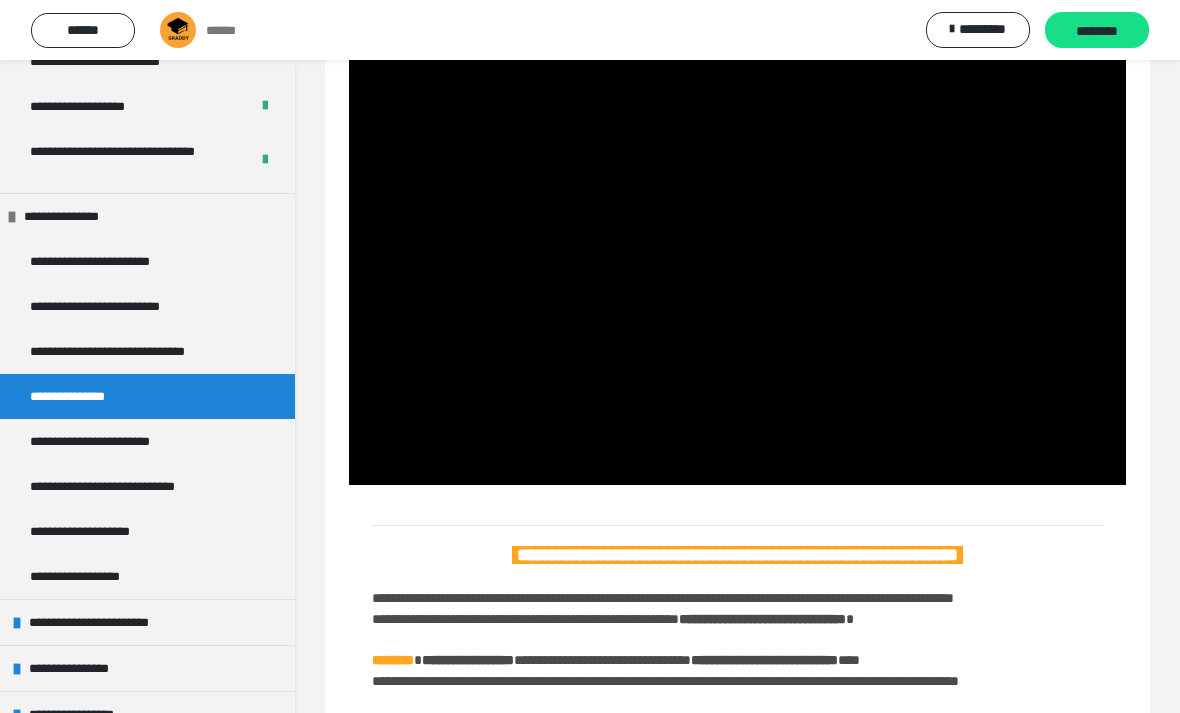 click at bounding box center [737, 270] 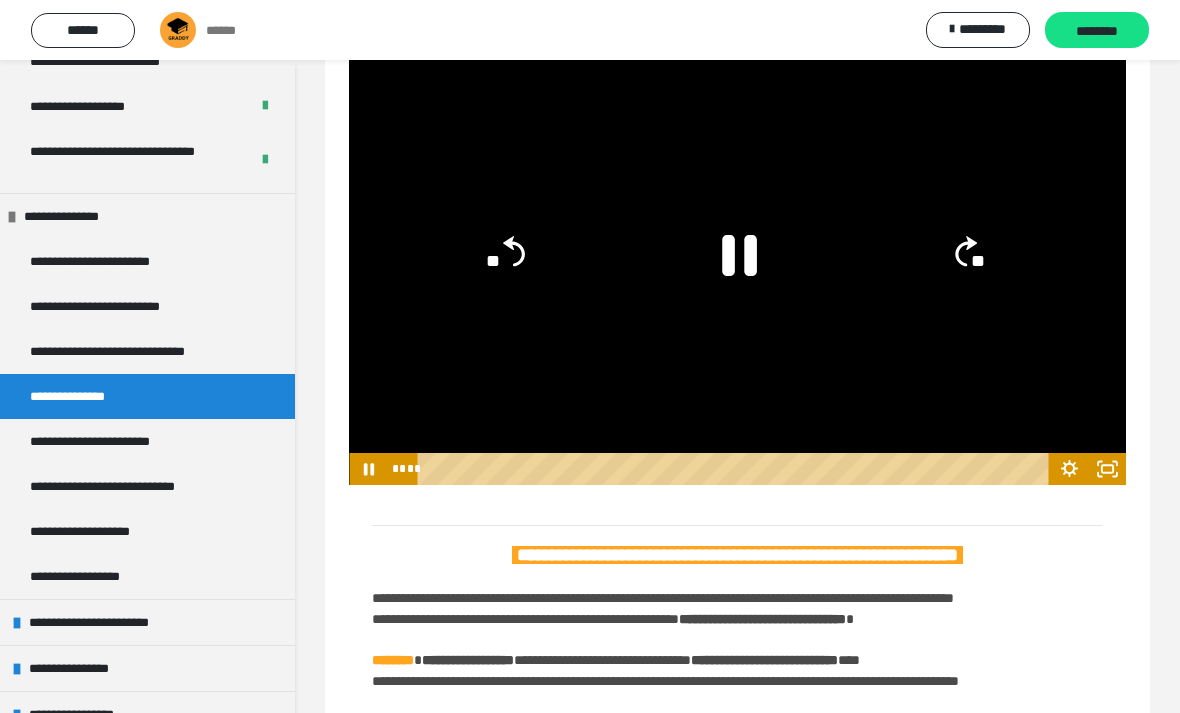 click 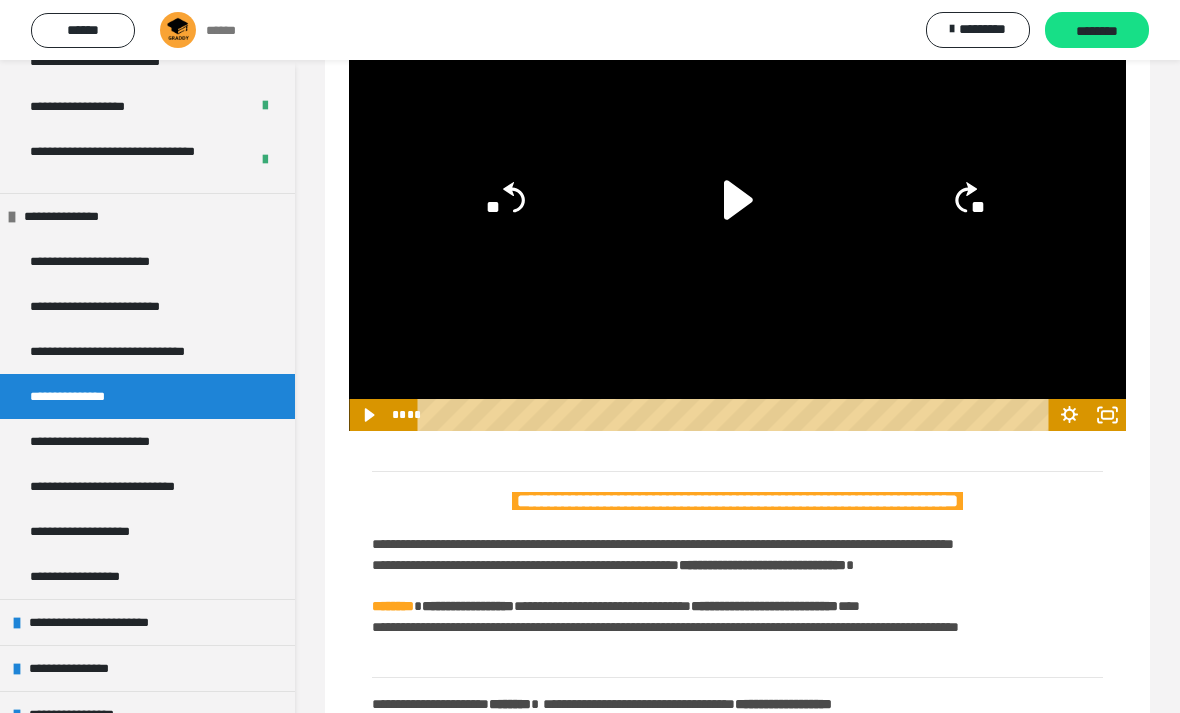 scroll, scrollTop: 1218, scrollLeft: 0, axis: vertical 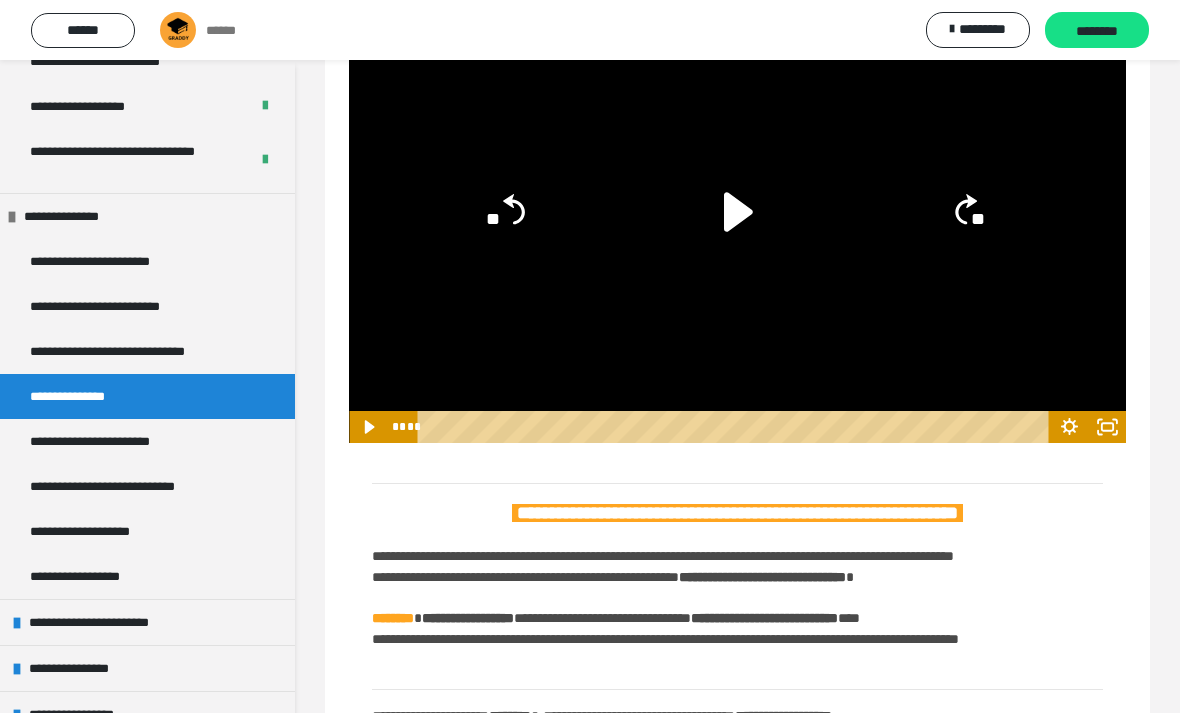 click 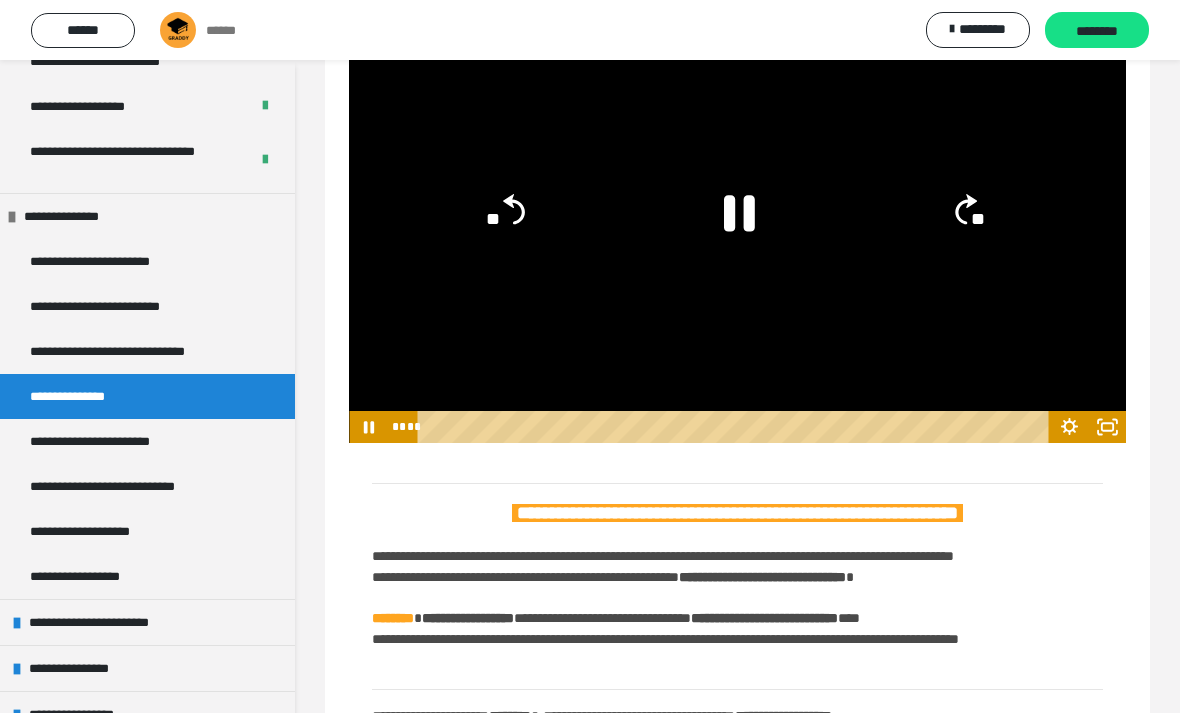 click on "**" 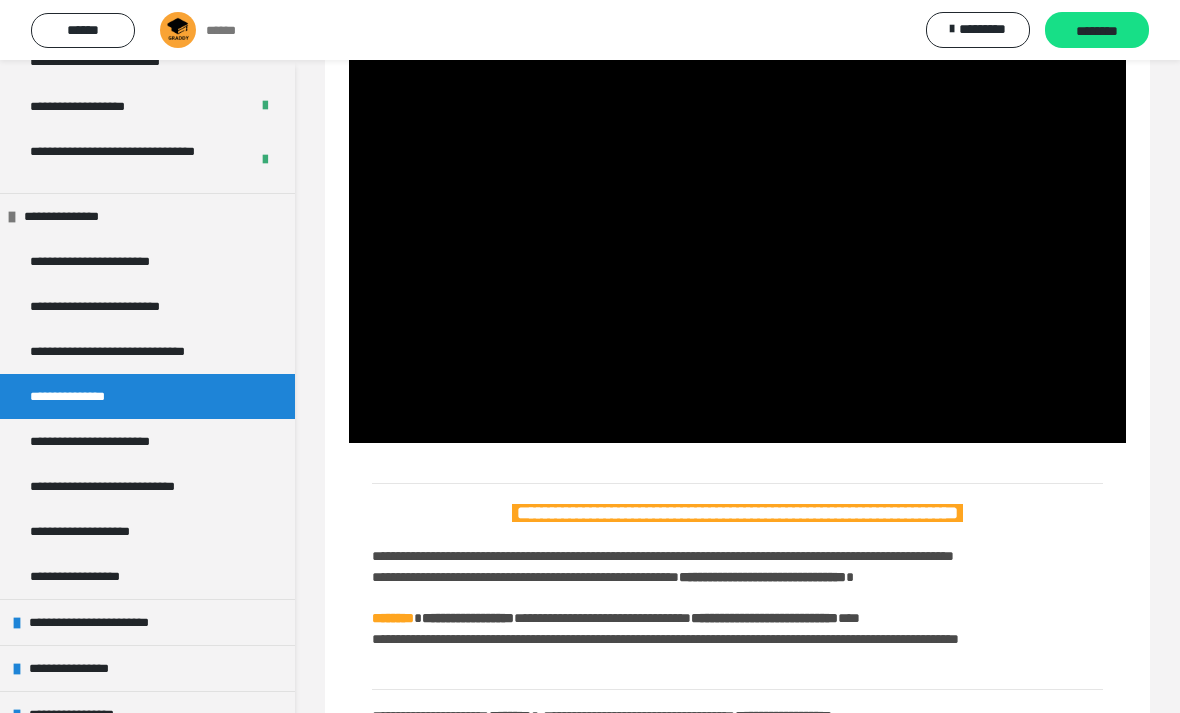 click at bounding box center [737, 228] 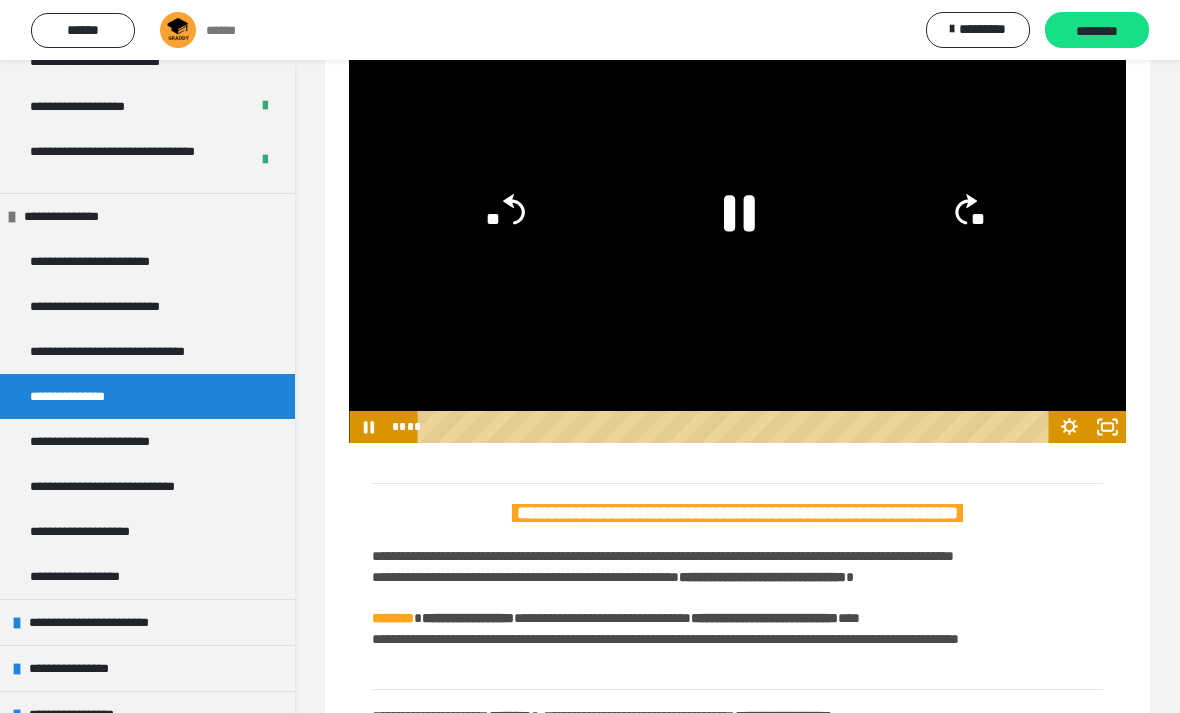 click 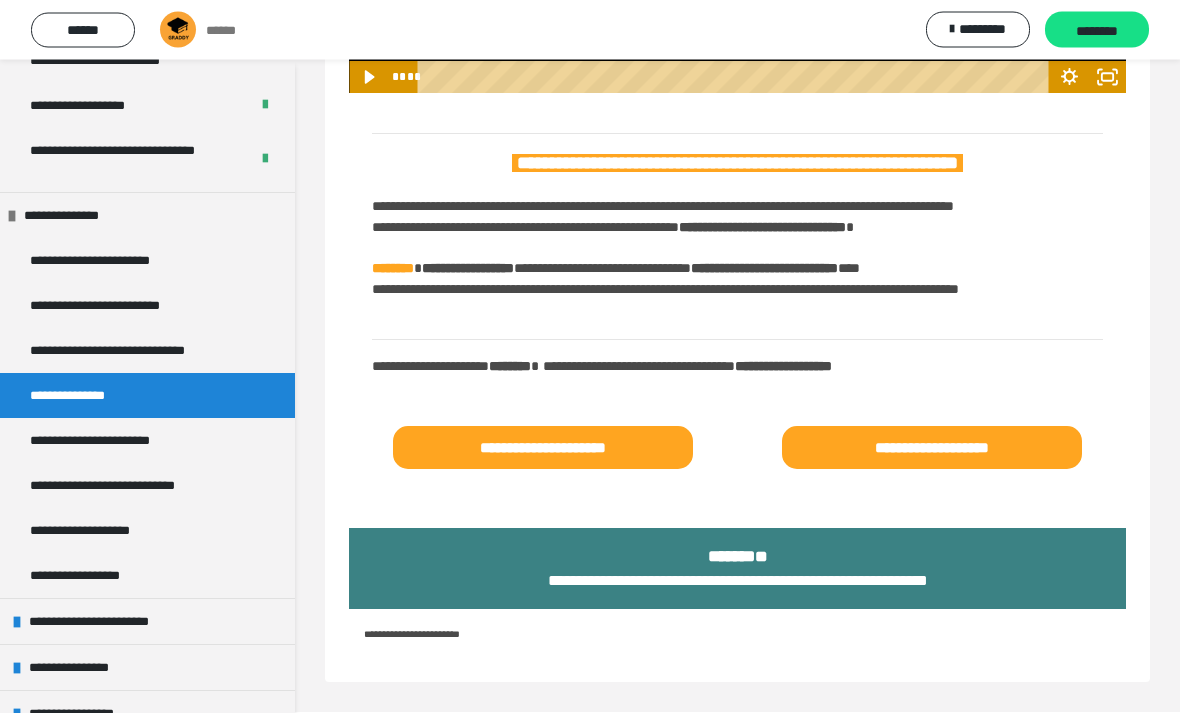 scroll, scrollTop: 1600, scrollLeft: 0, axis: vertical 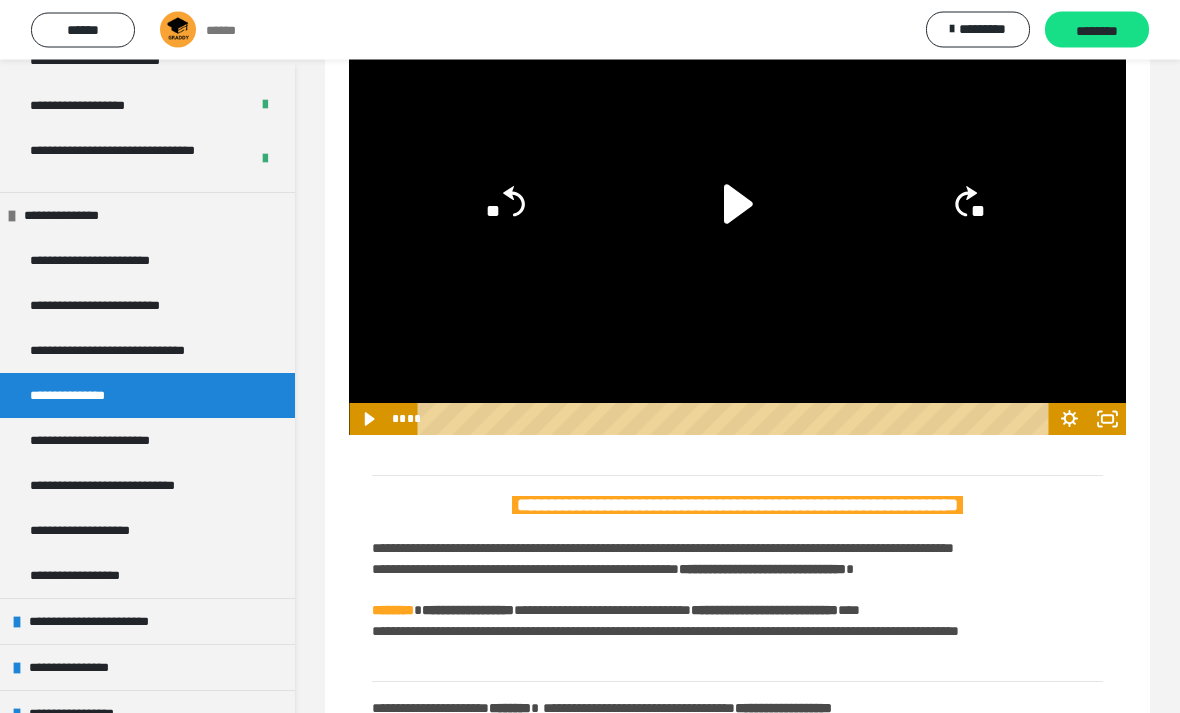 click 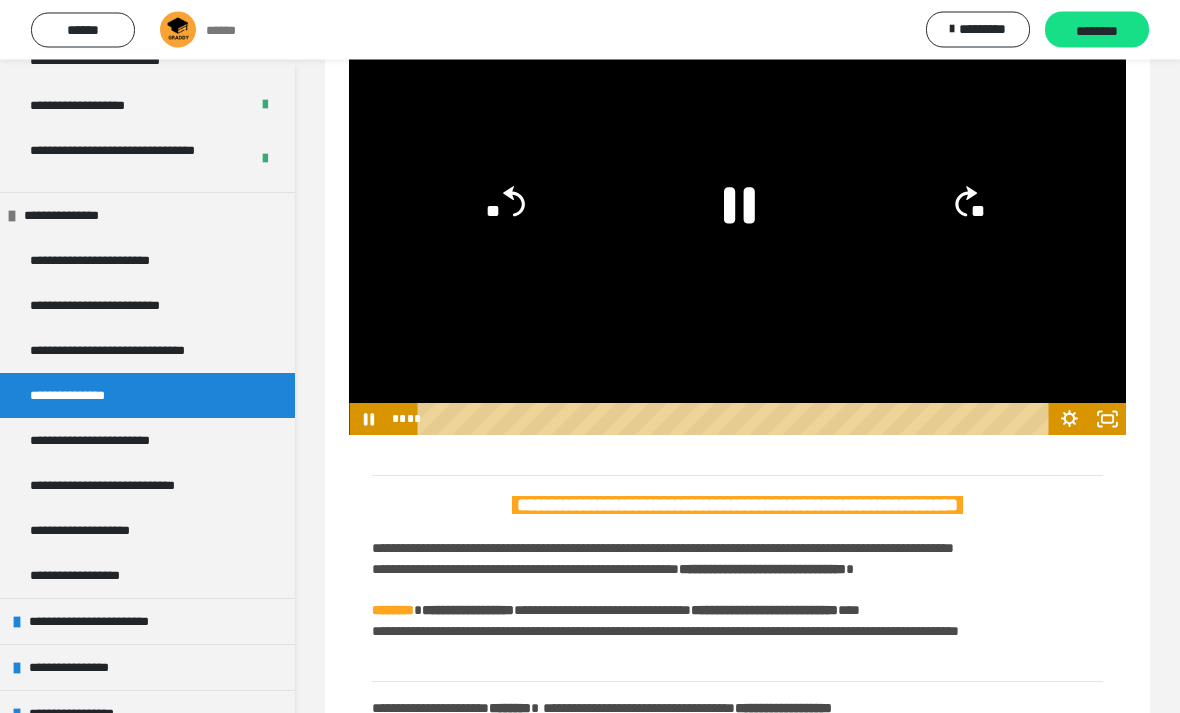 scroll, scrollTop: 1226, scrollLeft: 0, axis: vertical 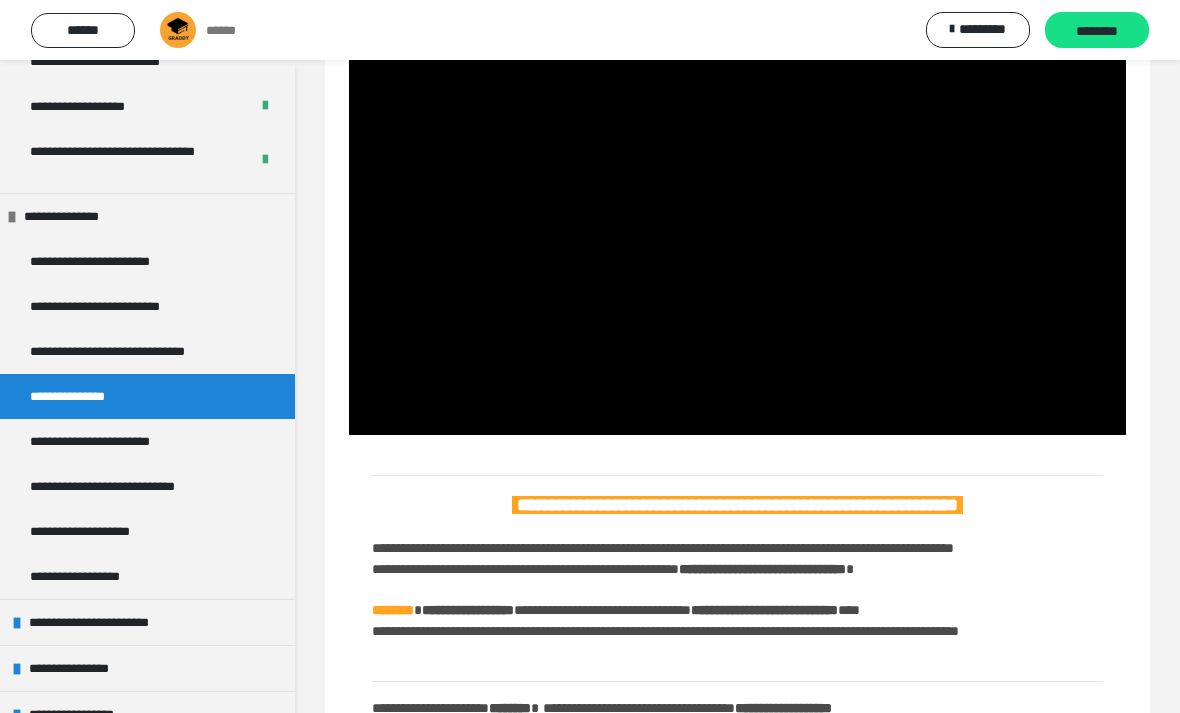click at bounding box center (737, 220) 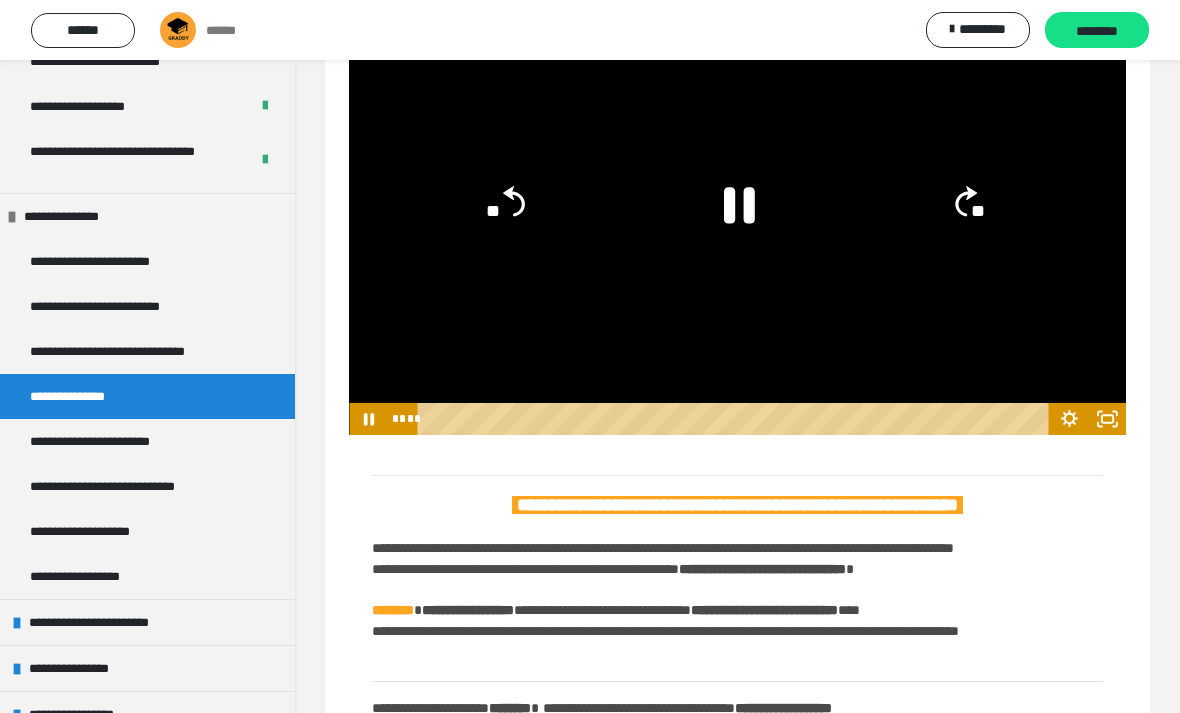 click 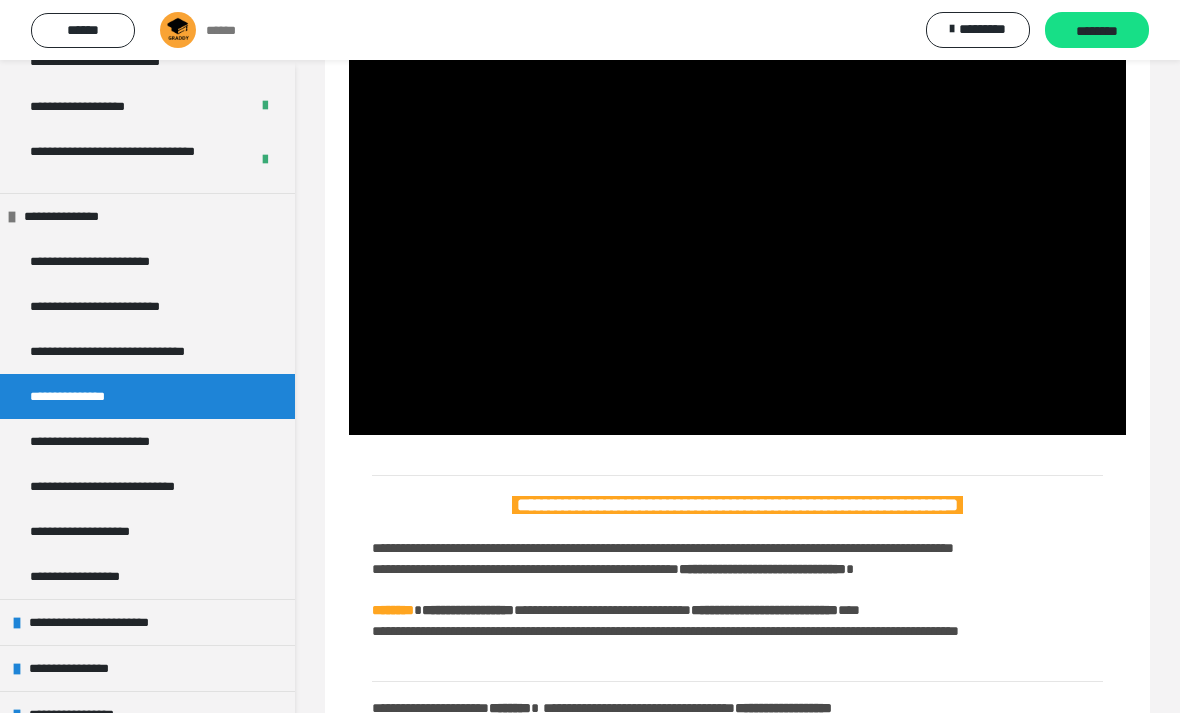 click at bounding box center [737, 220] 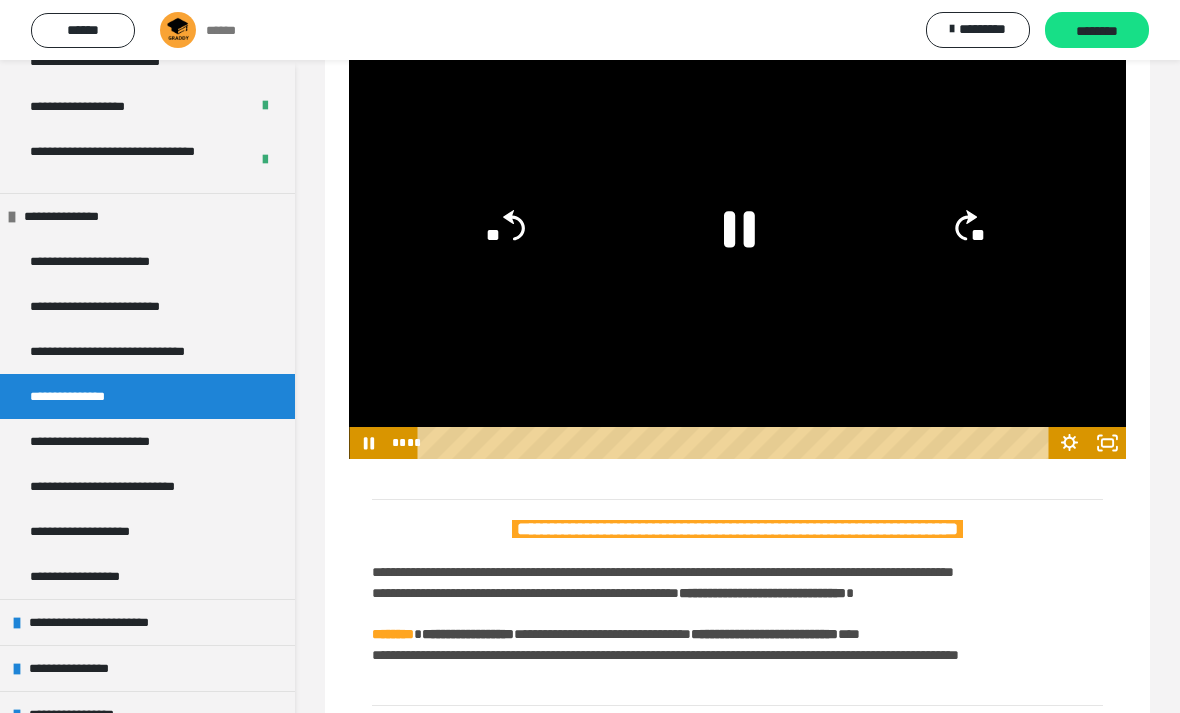 scroll, scrollTop: 1198, scrollLeft: 0, axis: vertical 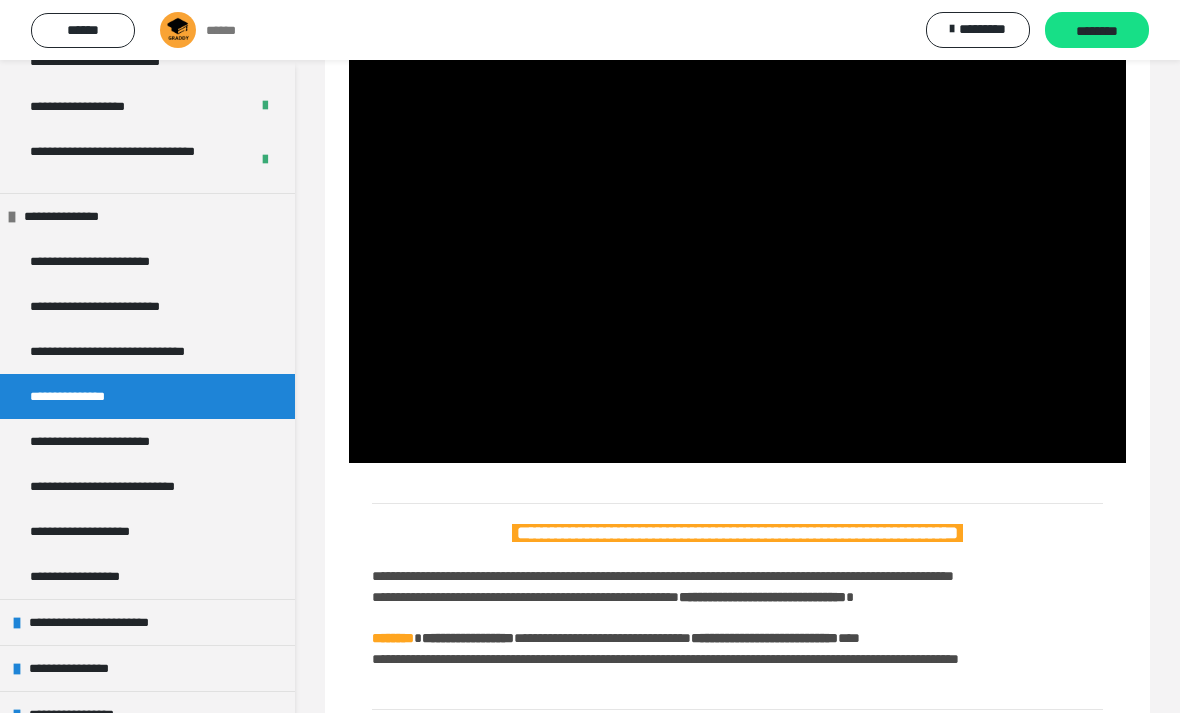 click at bounding box center [737, 248] 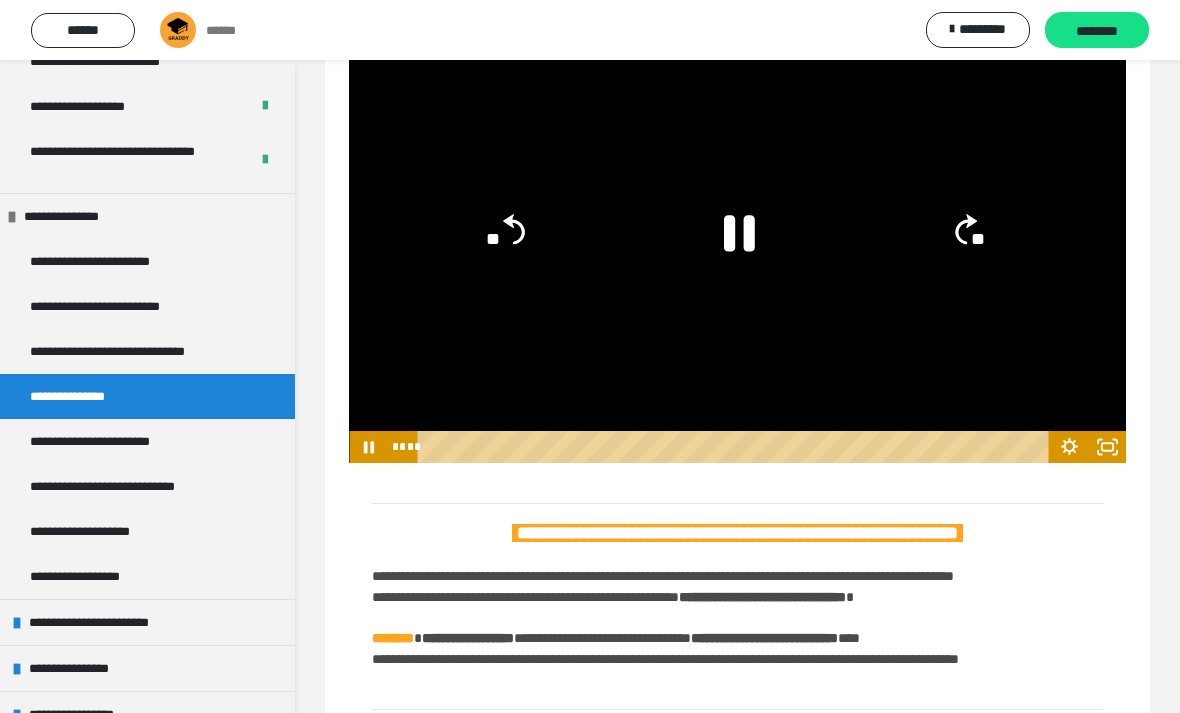 click on "**" 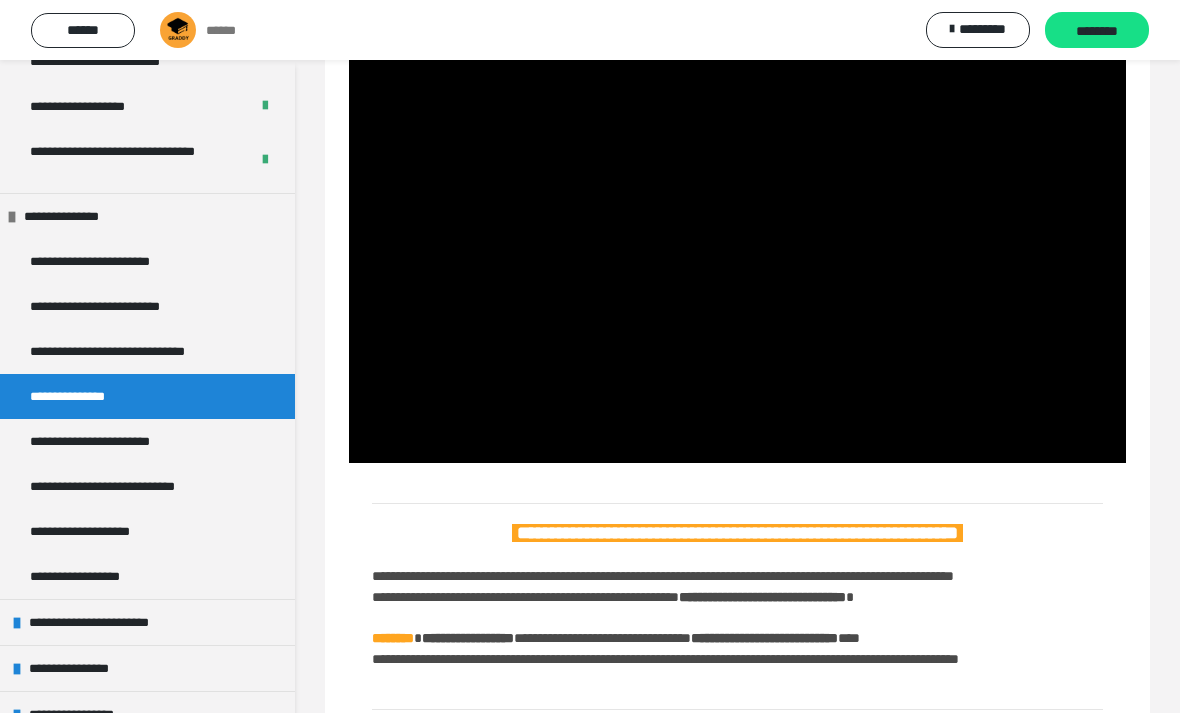 click at bounding box center [737, 248] 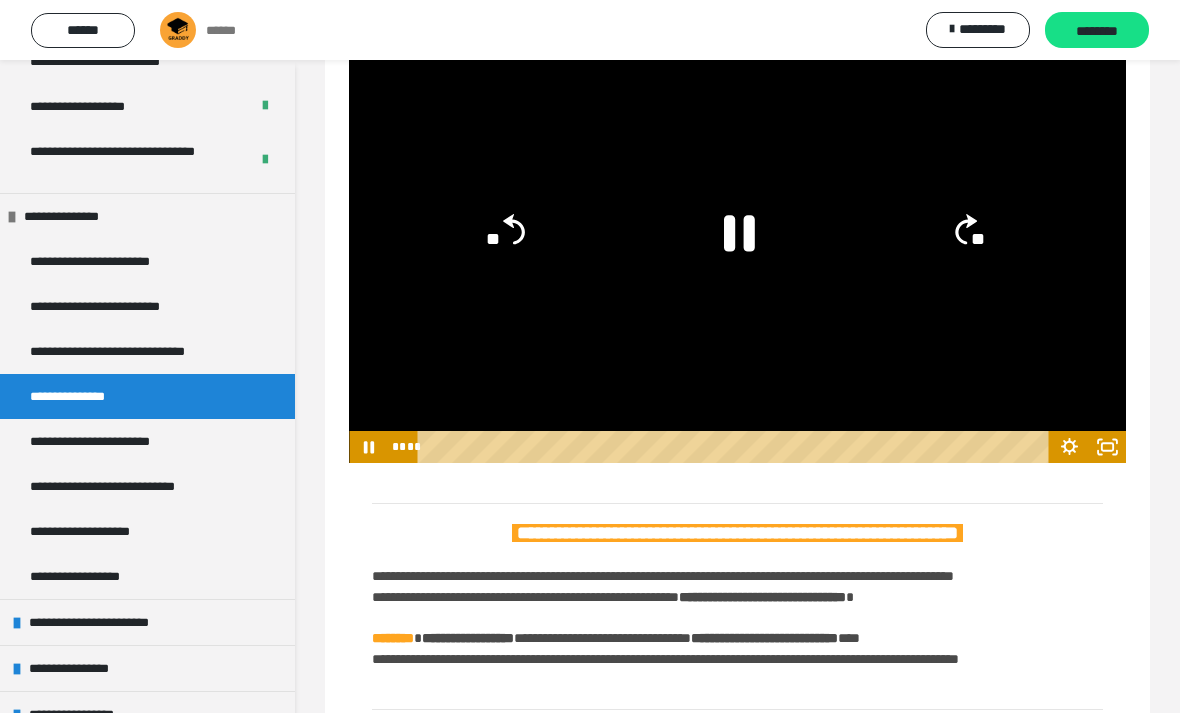 click on "**" 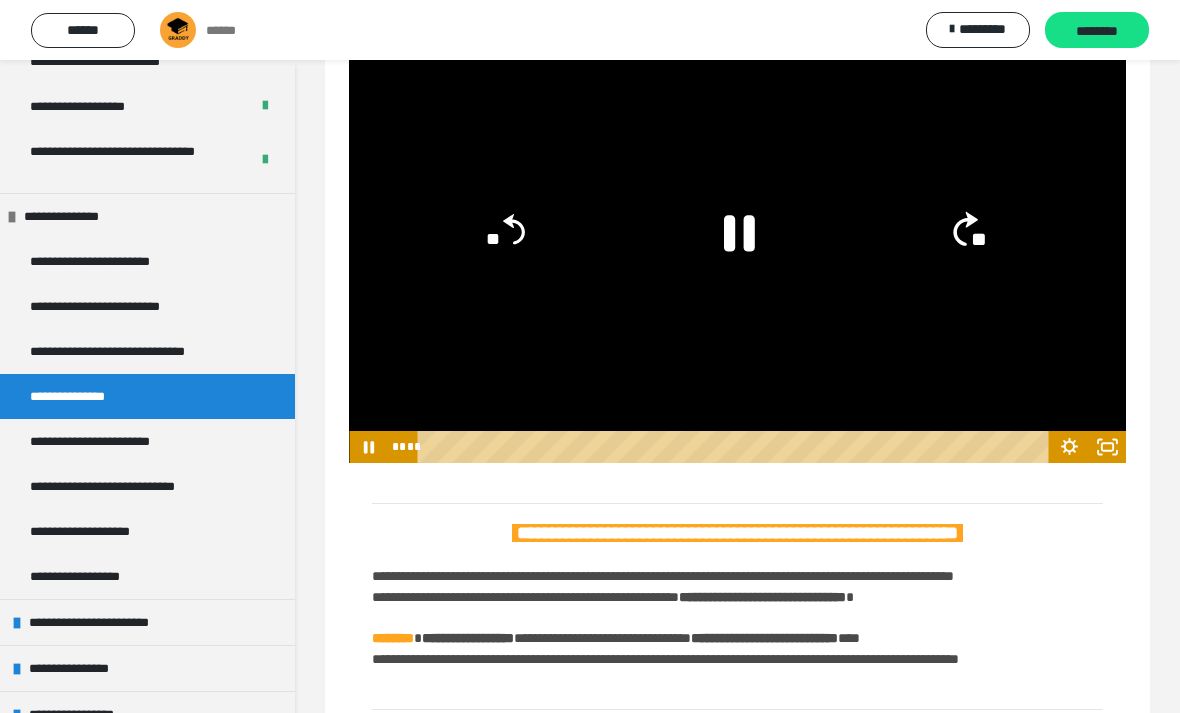 click on "**" 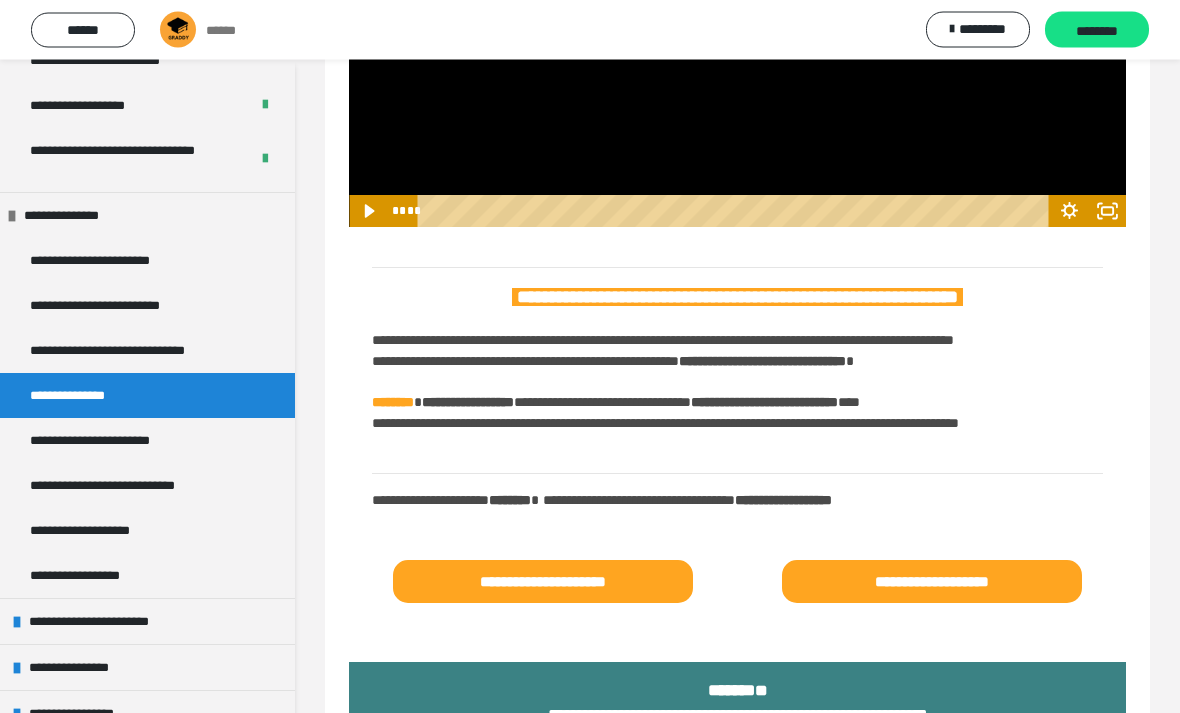scroll, scrollTop: 1435, scrollLeft: 0, axis: vertical 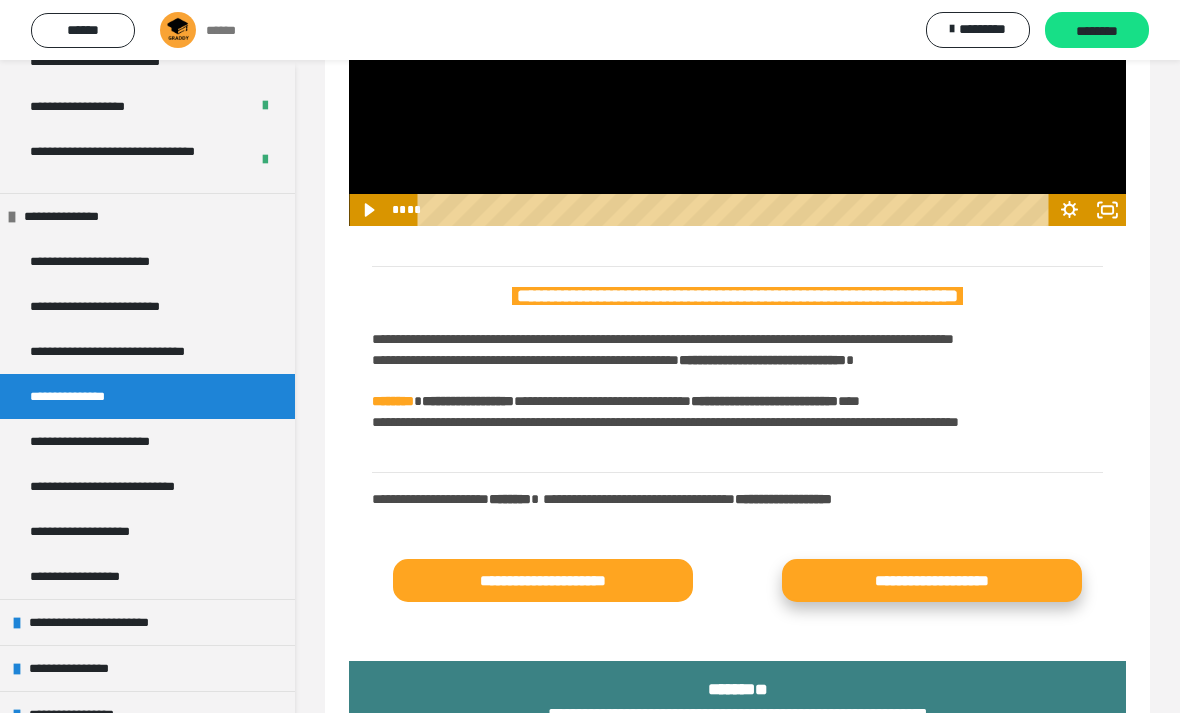 click on "**********" at bounding box center (932, 580) 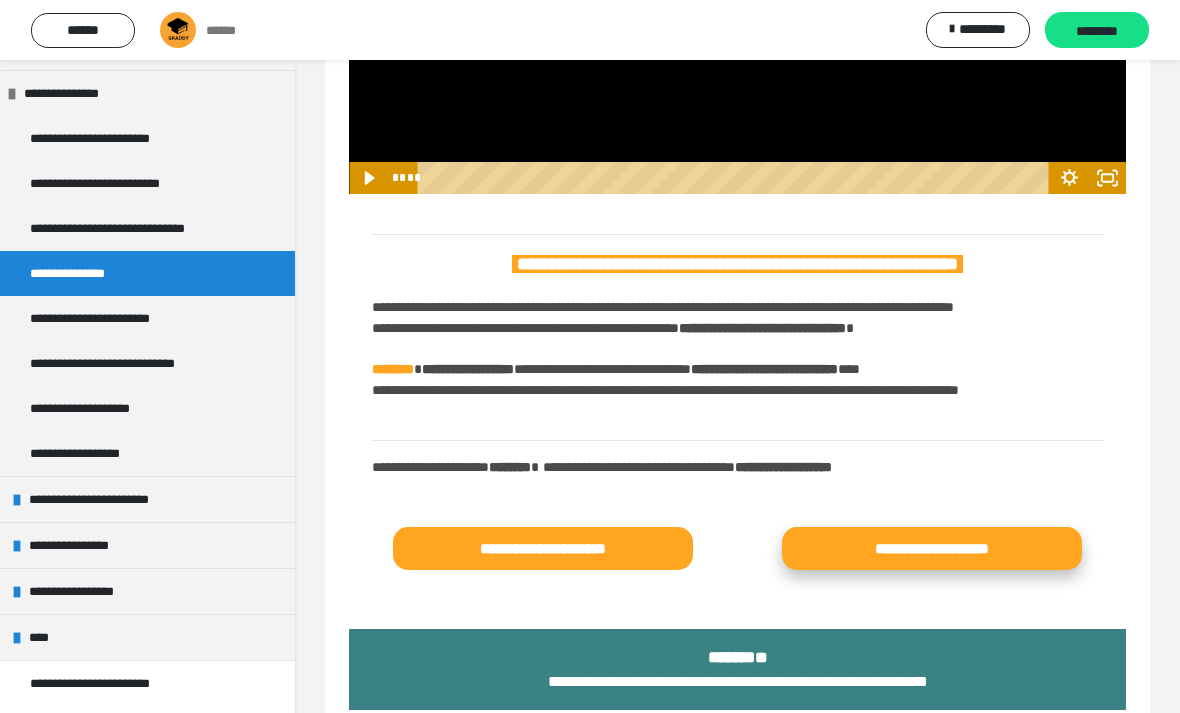 scroll, scrollTop: 615, scrollLeft: 0, axis: vertical 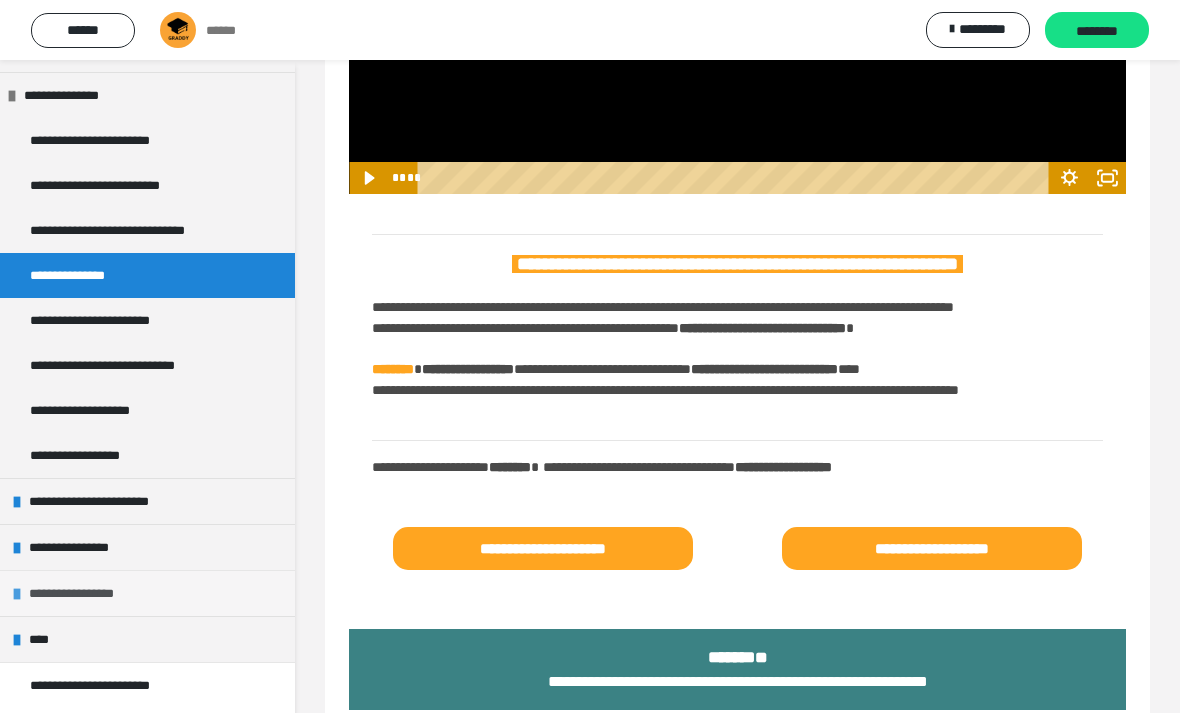 click on "**********" at bounding box center [147, 593] 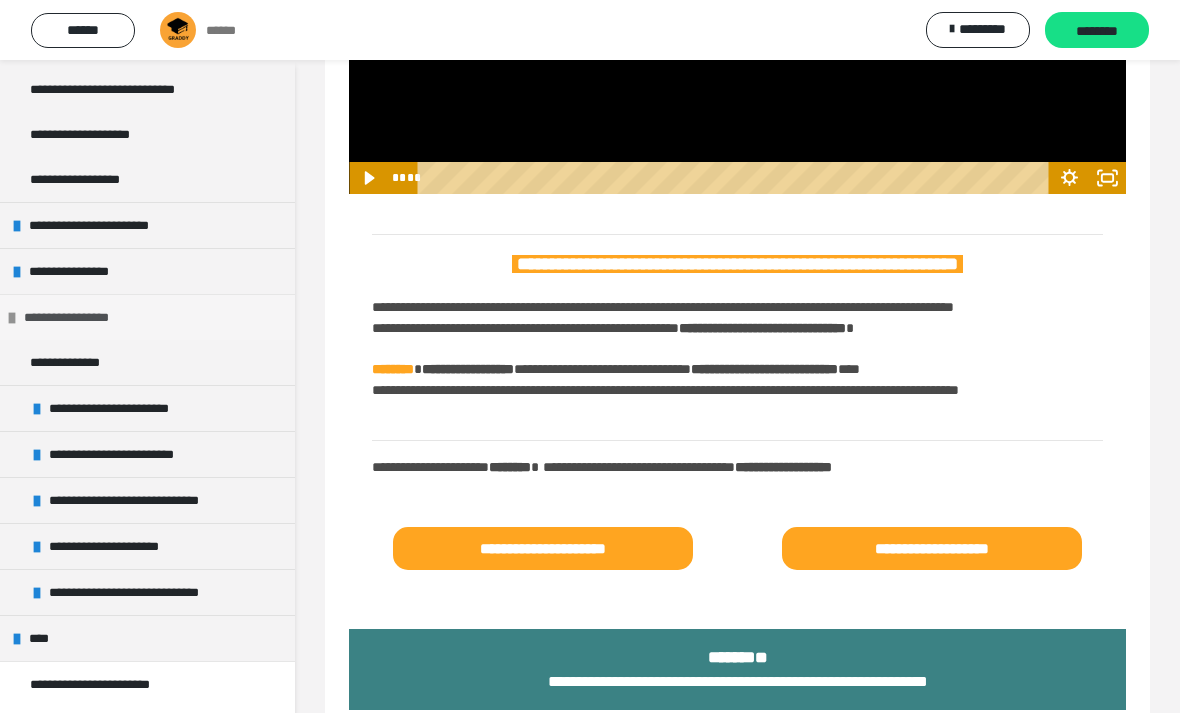 scroll, scrollTop: 890, scrollLeft: 0, axis: vertical 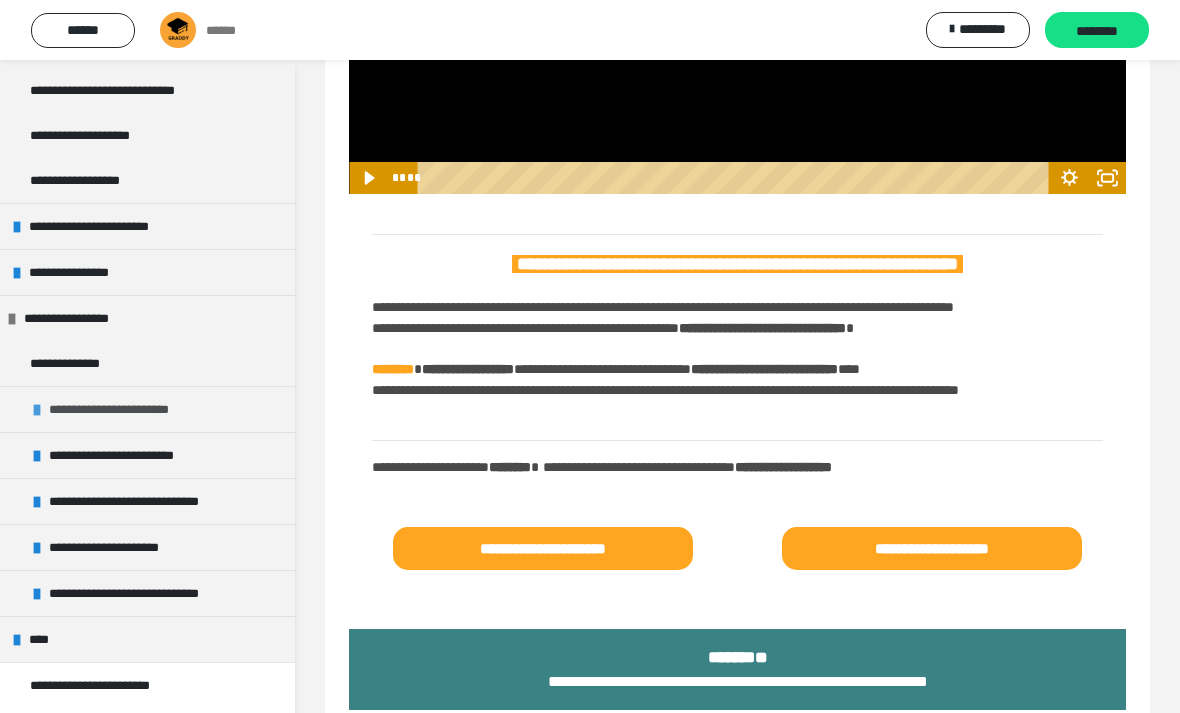 click on "**********" at bounding box center [147, 409] 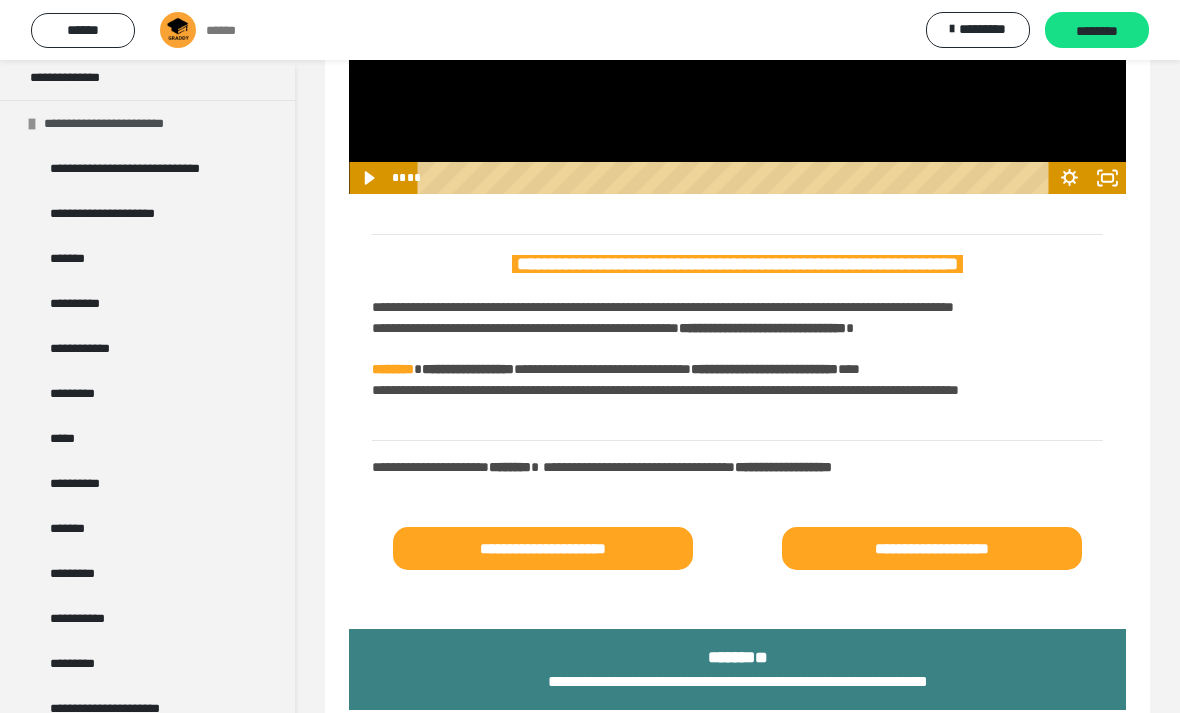 scroll, scrollTop: 1179, scrollLeft: 0, axis: vertical 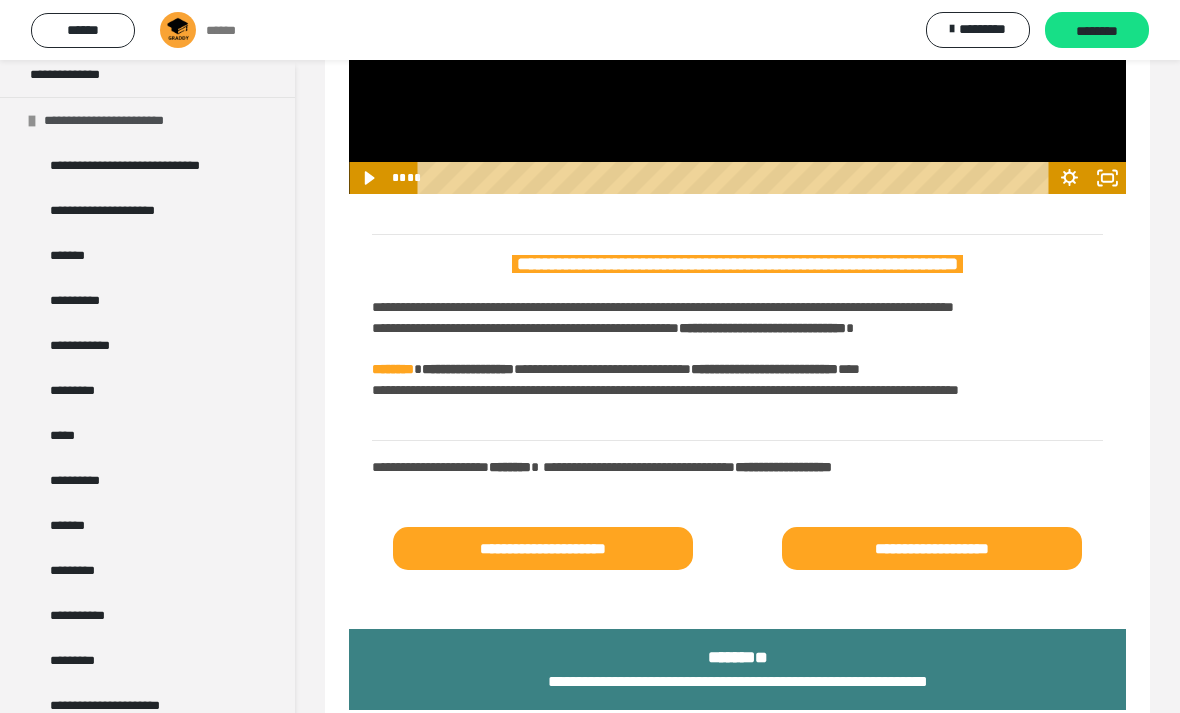 click on "**********" at bounding box center [124, 120] 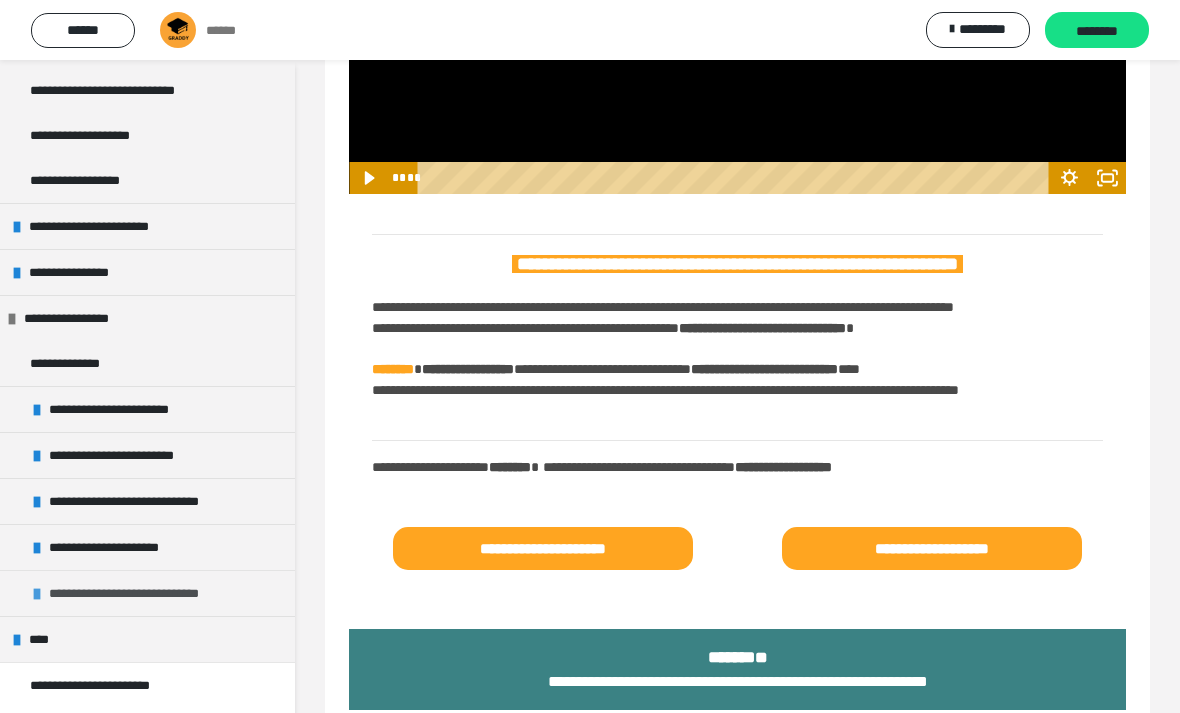 click on "**********" at bounding box center [143, 593] 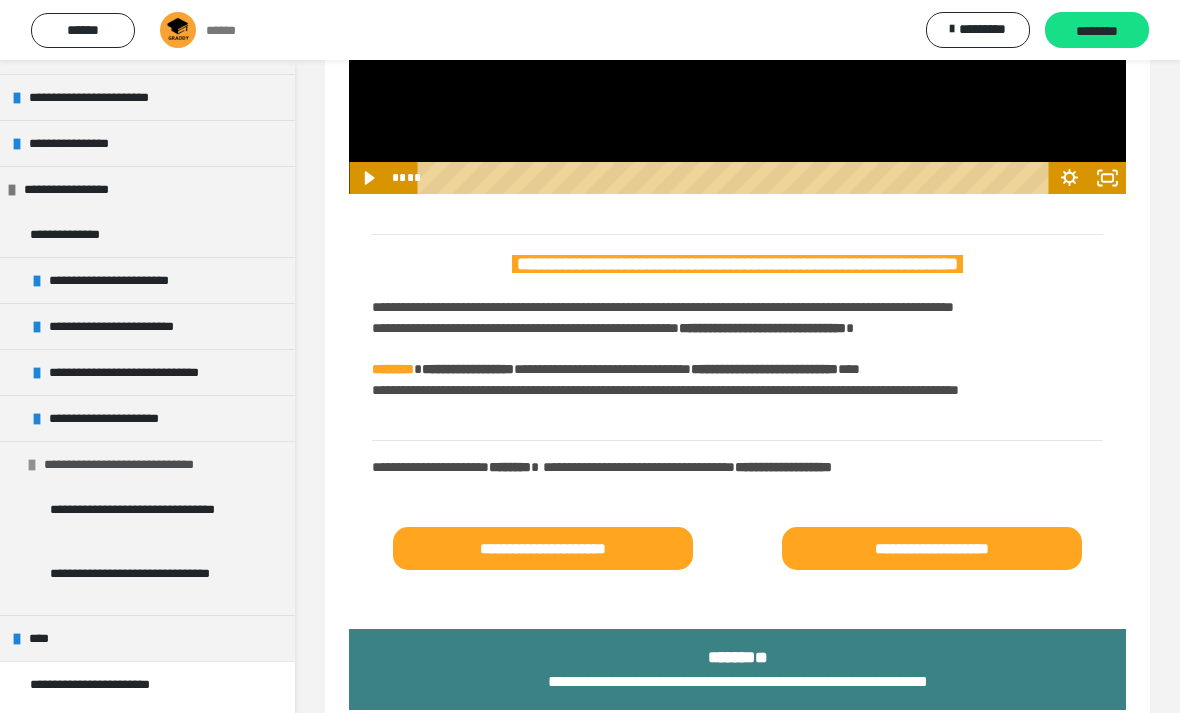 scroll, scrollTop: 1018, scrollLeft: 0, axis: vertical 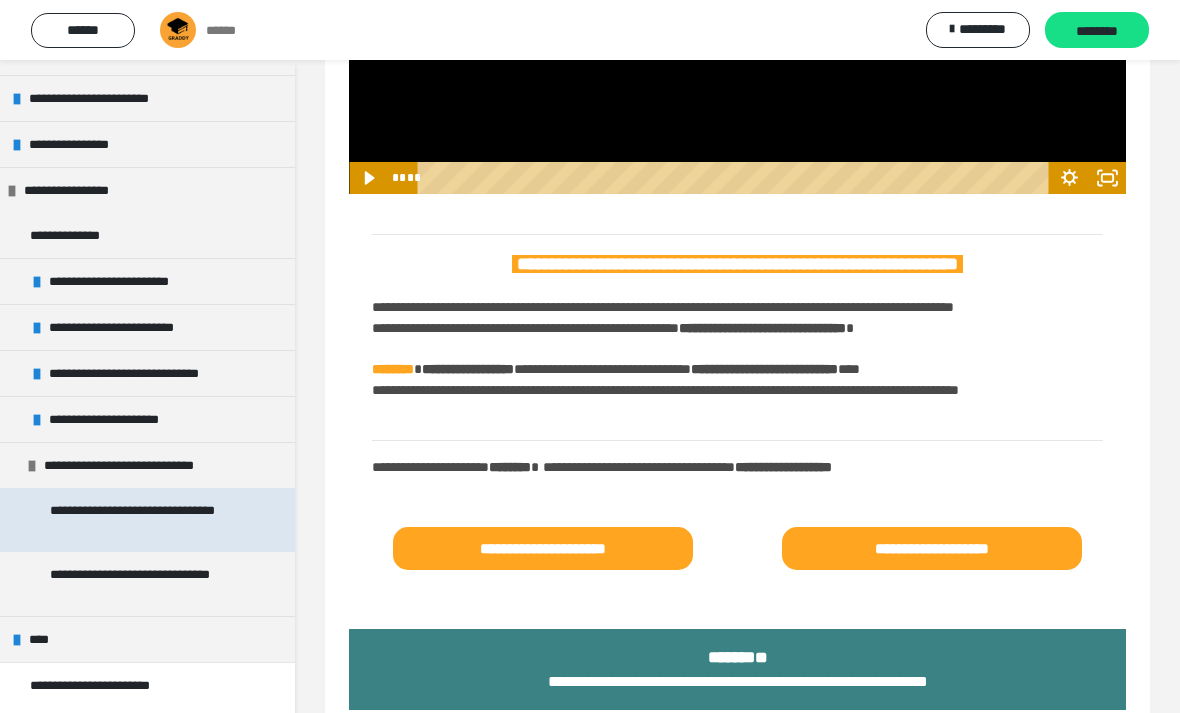 click on "**********" at bounding box center (149, 520) 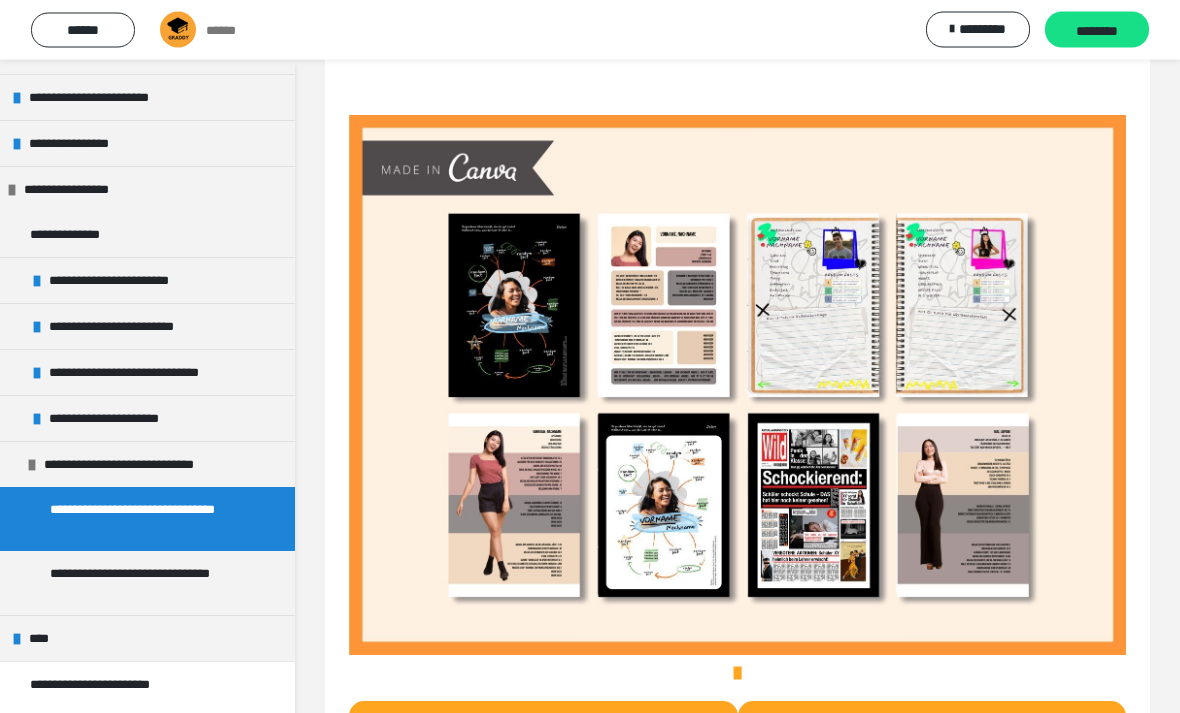 scroll, scrollTop: 347, scrollLeft: 0, axis: vertical 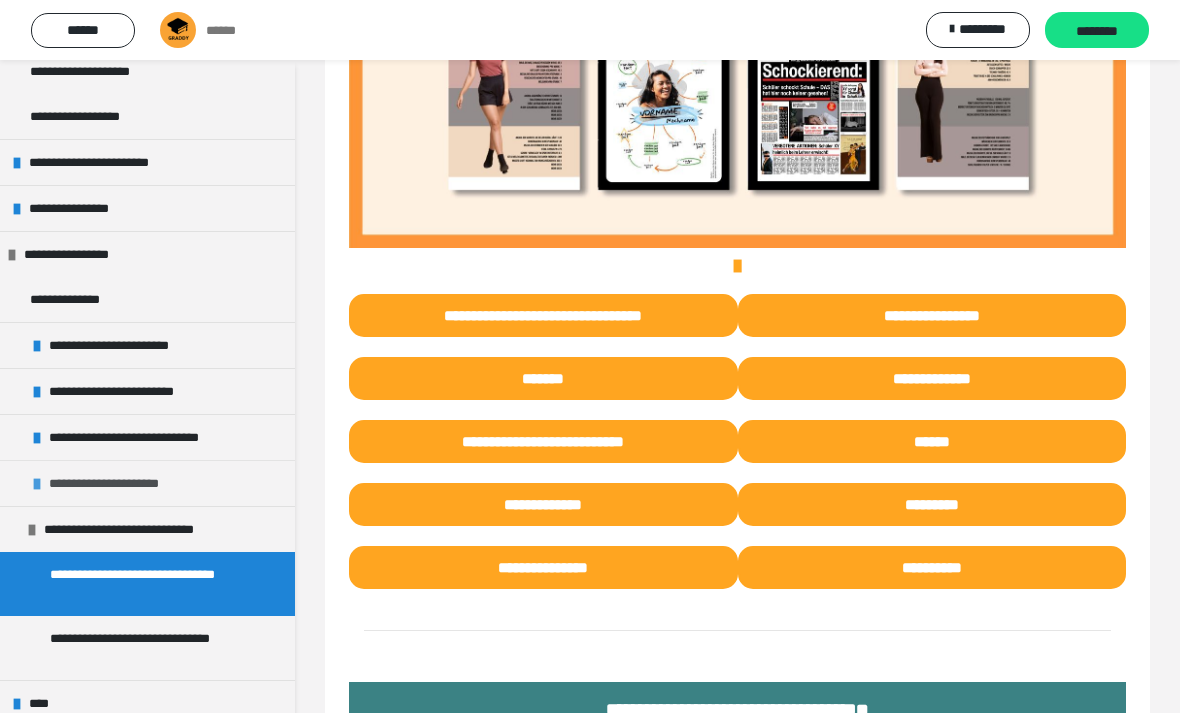 click on "**********" at bounding box center (147, 483) 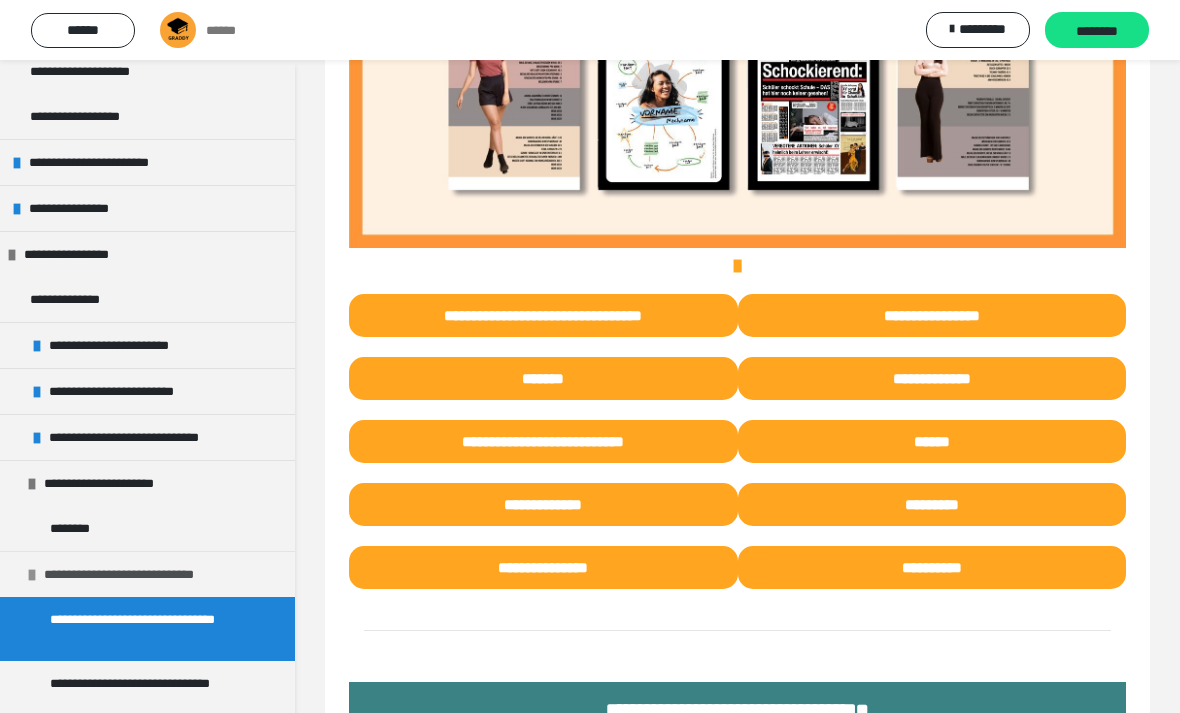 click on "**********" at bounding box center (138, 574) 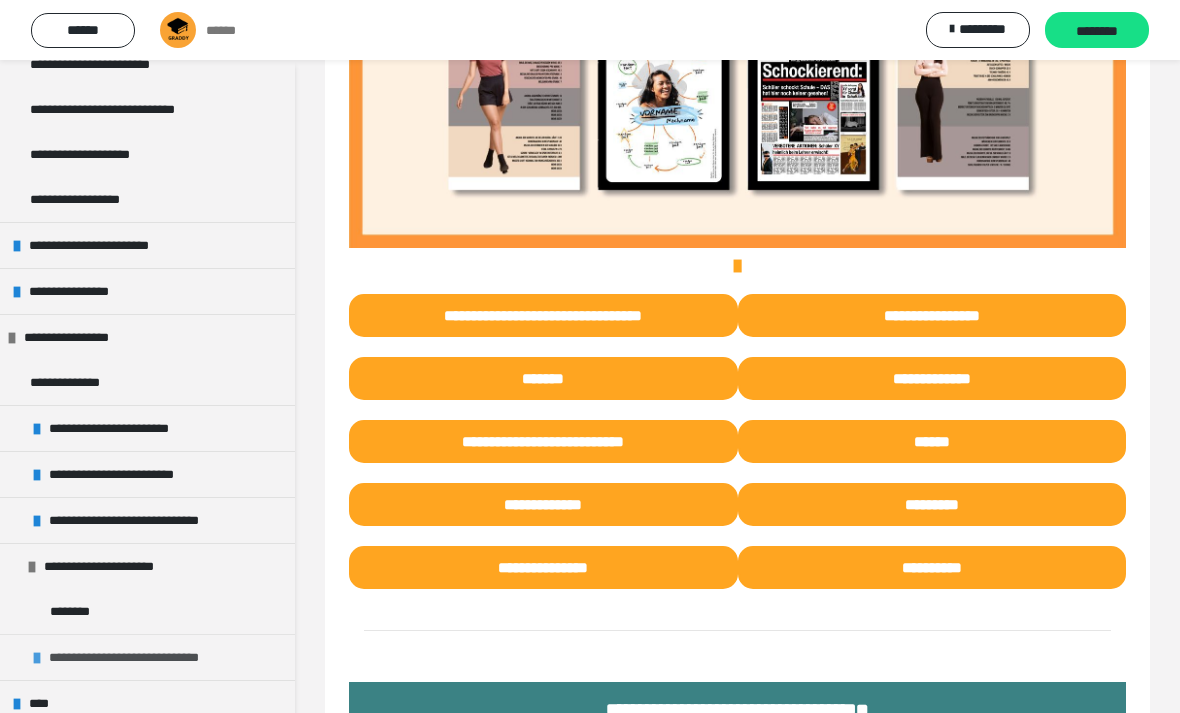 click on "**********" at bounding box center [115, 566] 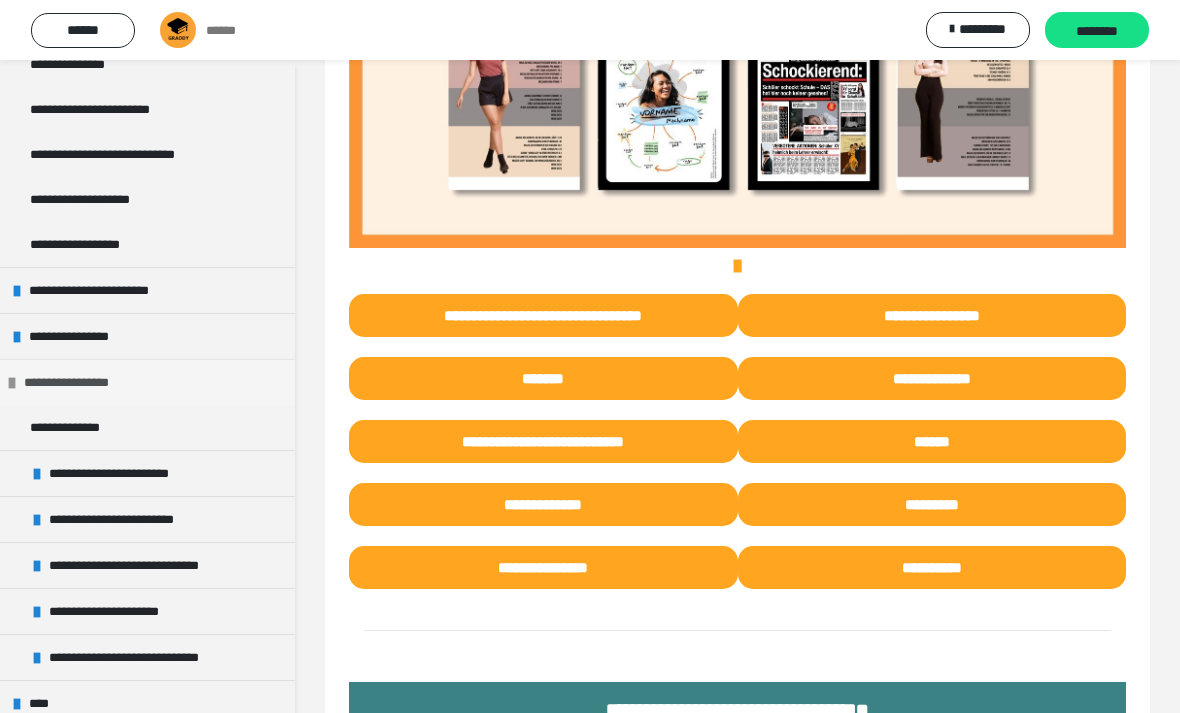 click on "**********" at bounding box center (147, 382) 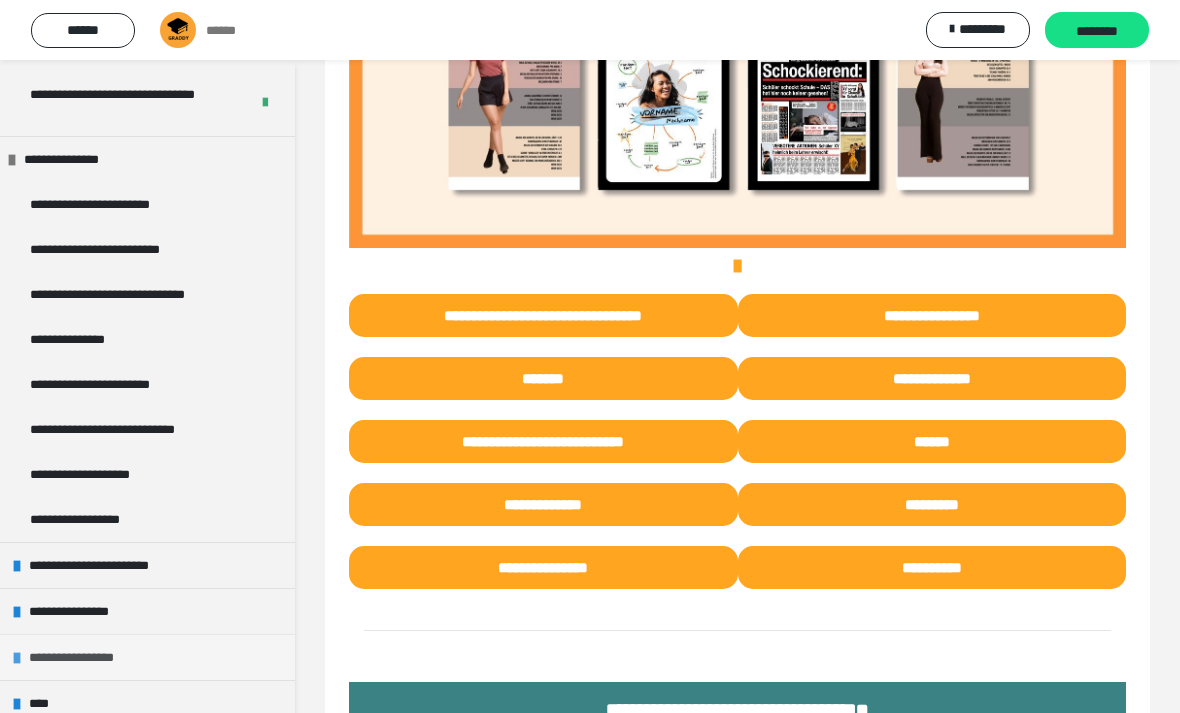click on "**********" at bounding box center (147, 657) 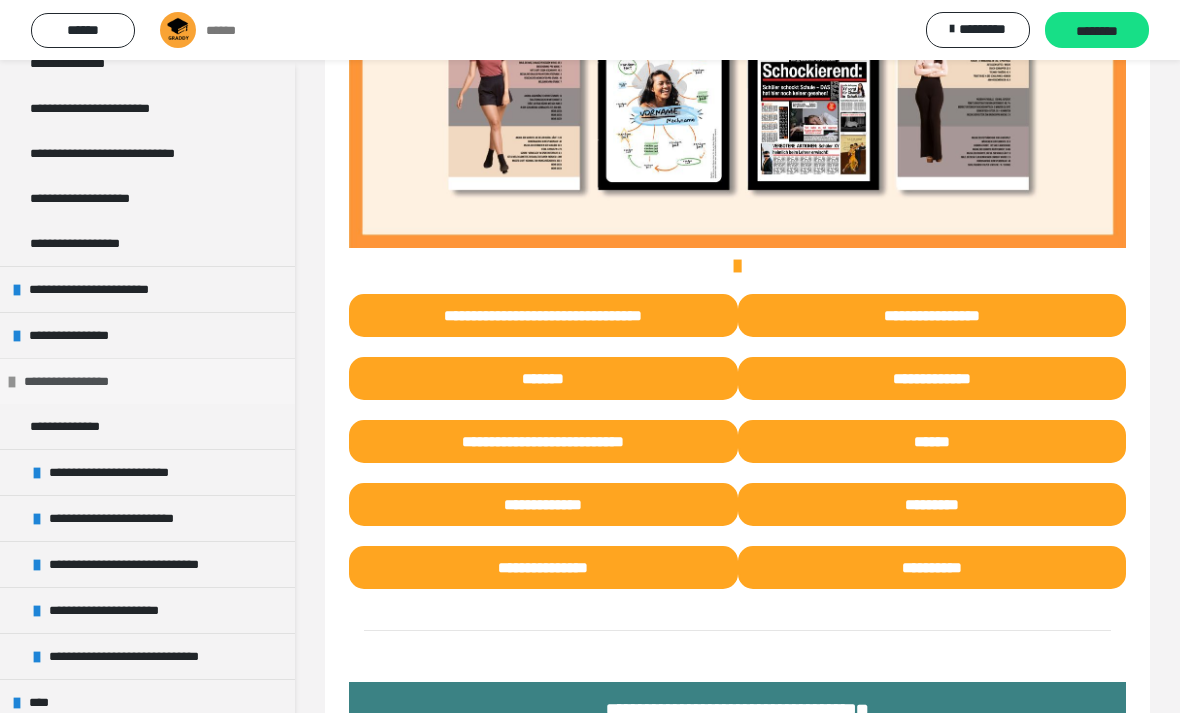 scroll, scrollTop: 826, scrollLeft: 0, axis: vertical 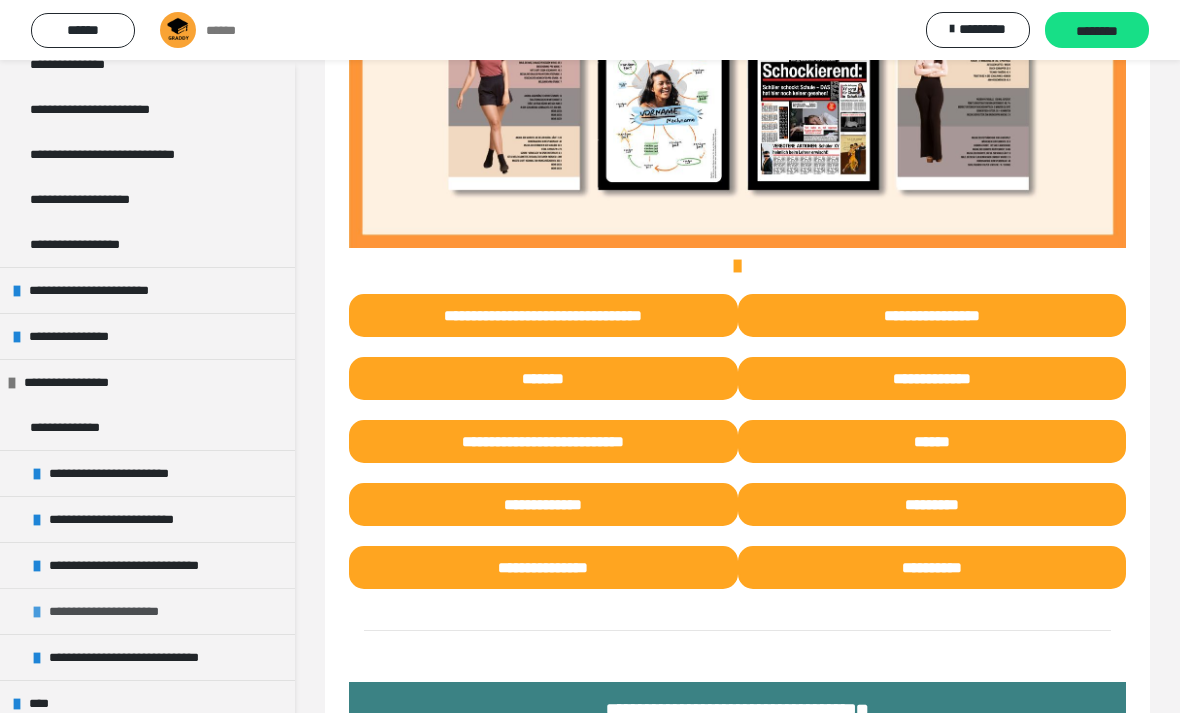 click on "**********" at bounding box center (120, 611) 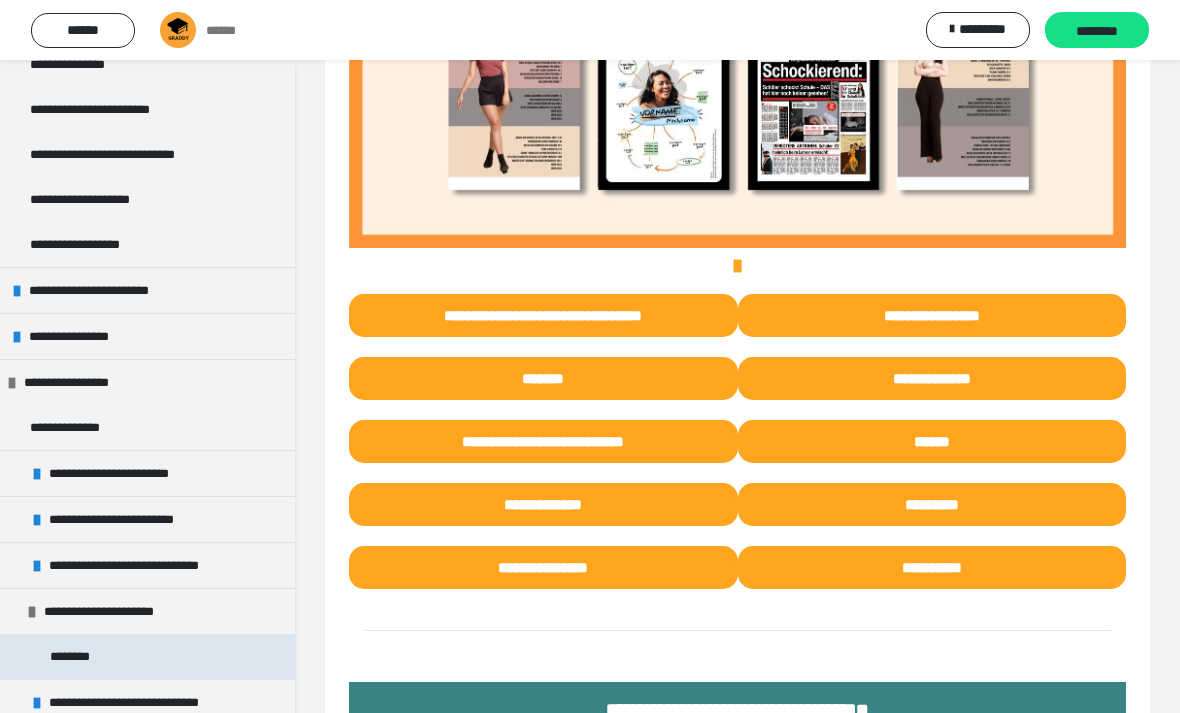click on "********" at bounding box center [76, 656] 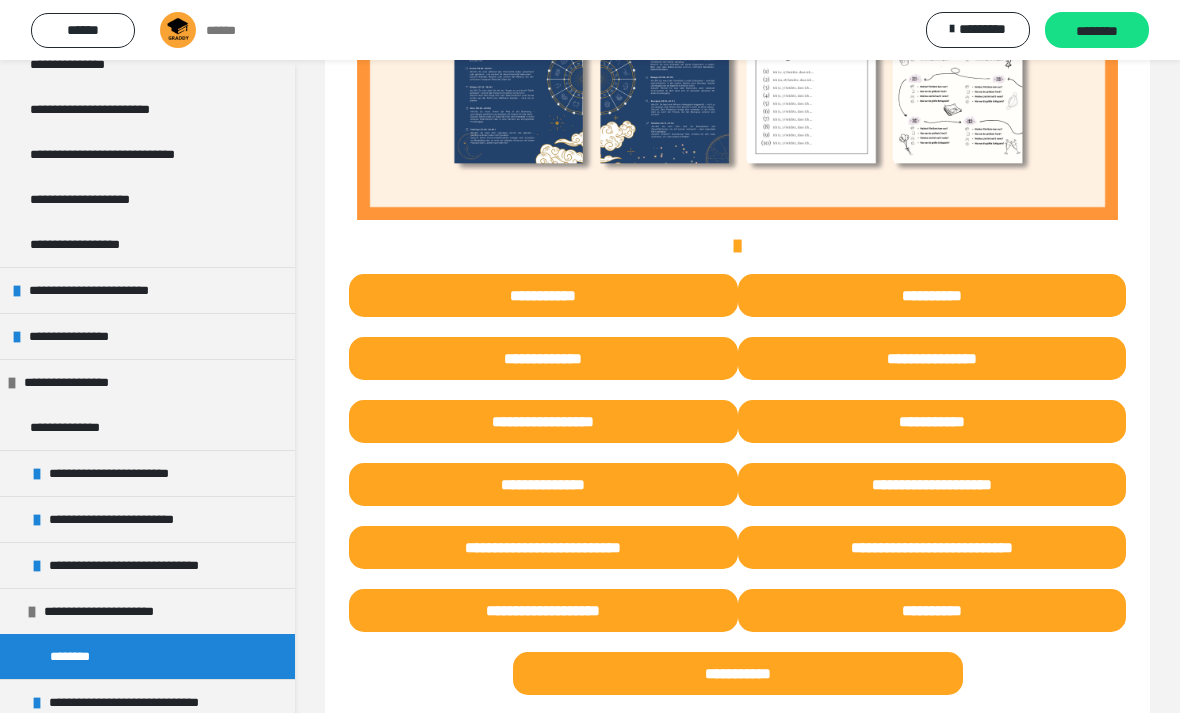 scroll, scrollTop: 784, scrollLeft: 0, axis: vertical 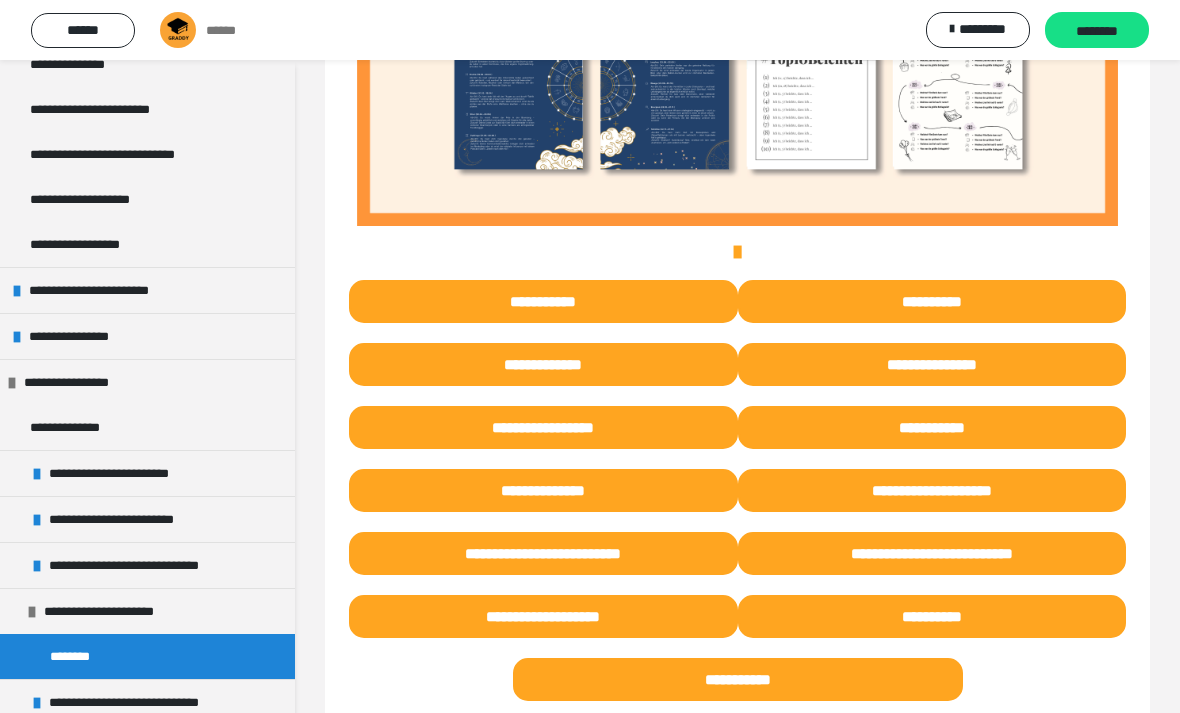 click on "********" at bounding box center [147, 656] 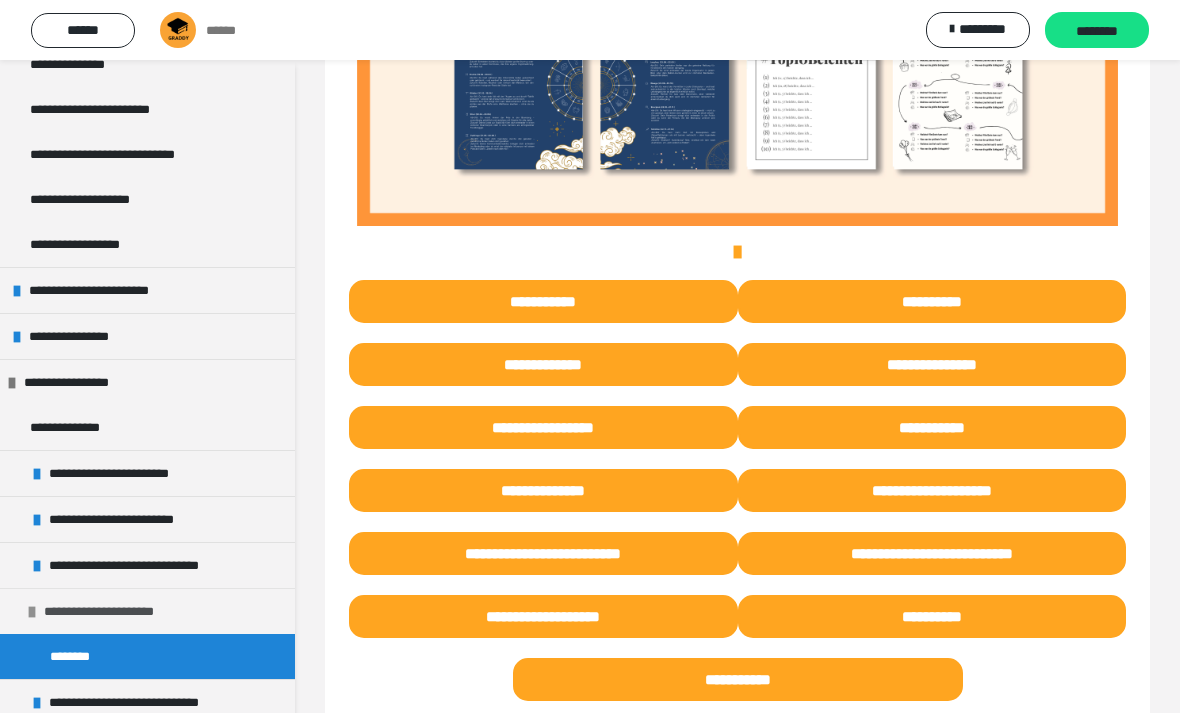 click on "**********" at bounding box center (147, 611) 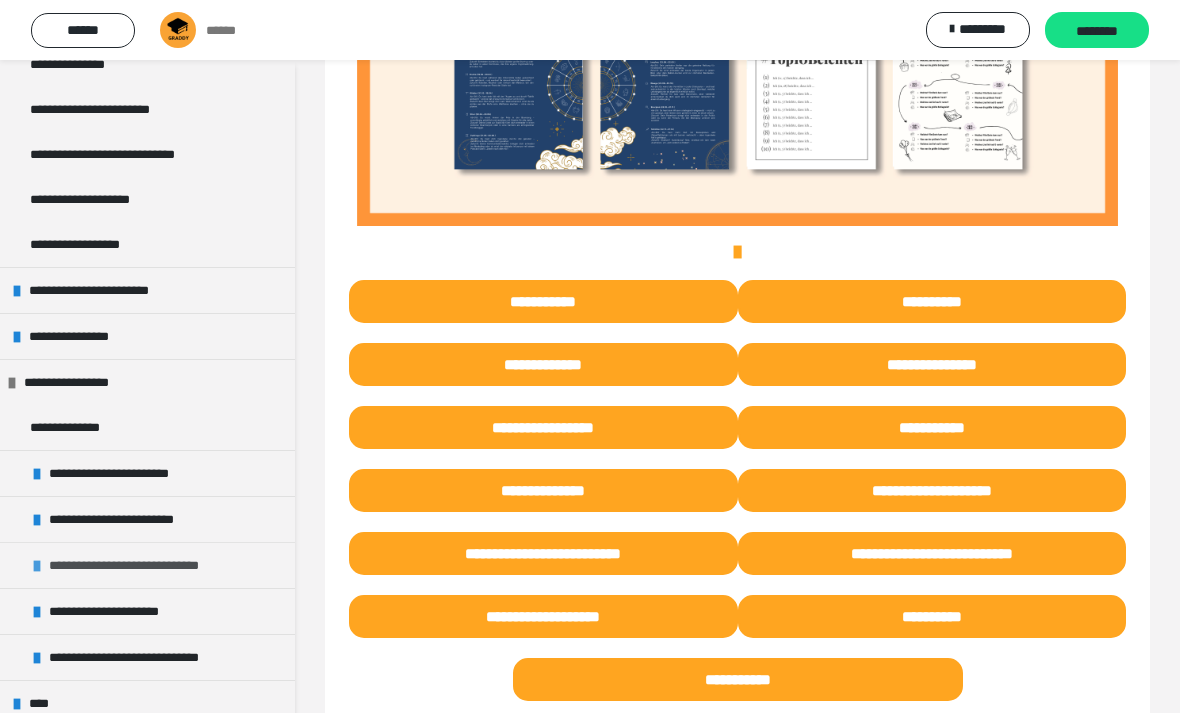 click on "**********" at bounding box center [149, 565] 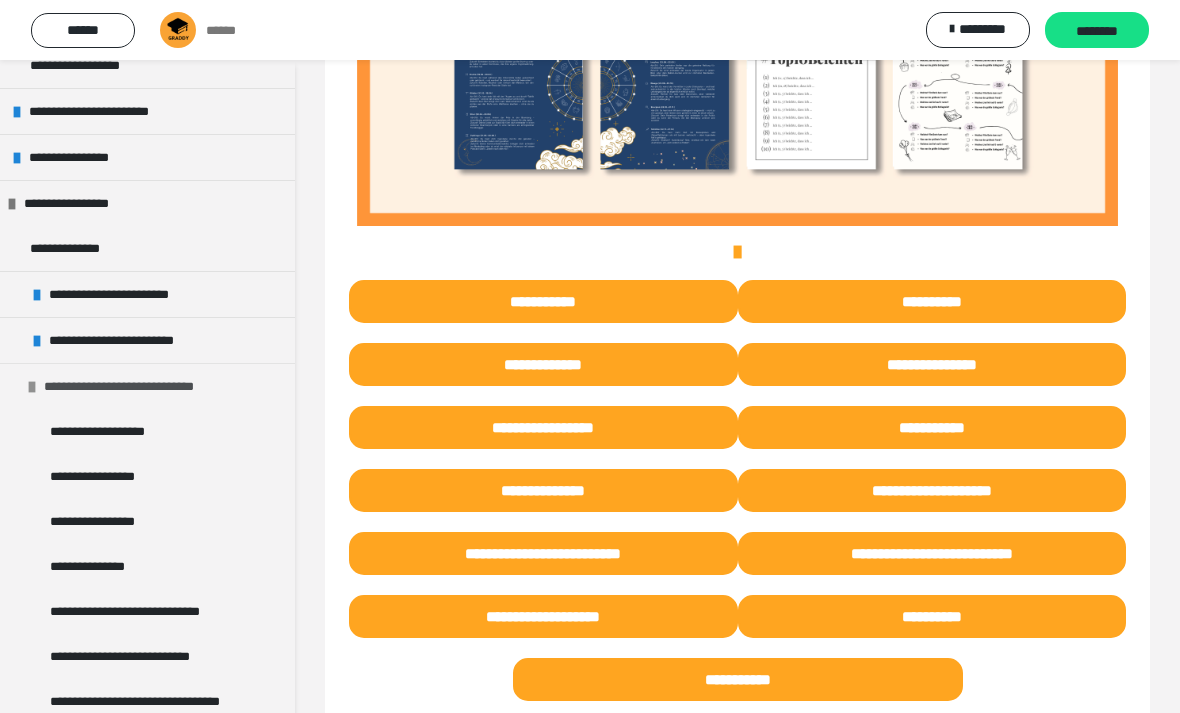 scroll, scrollTop: 1048, scrollLeft: 0, axis: vertical 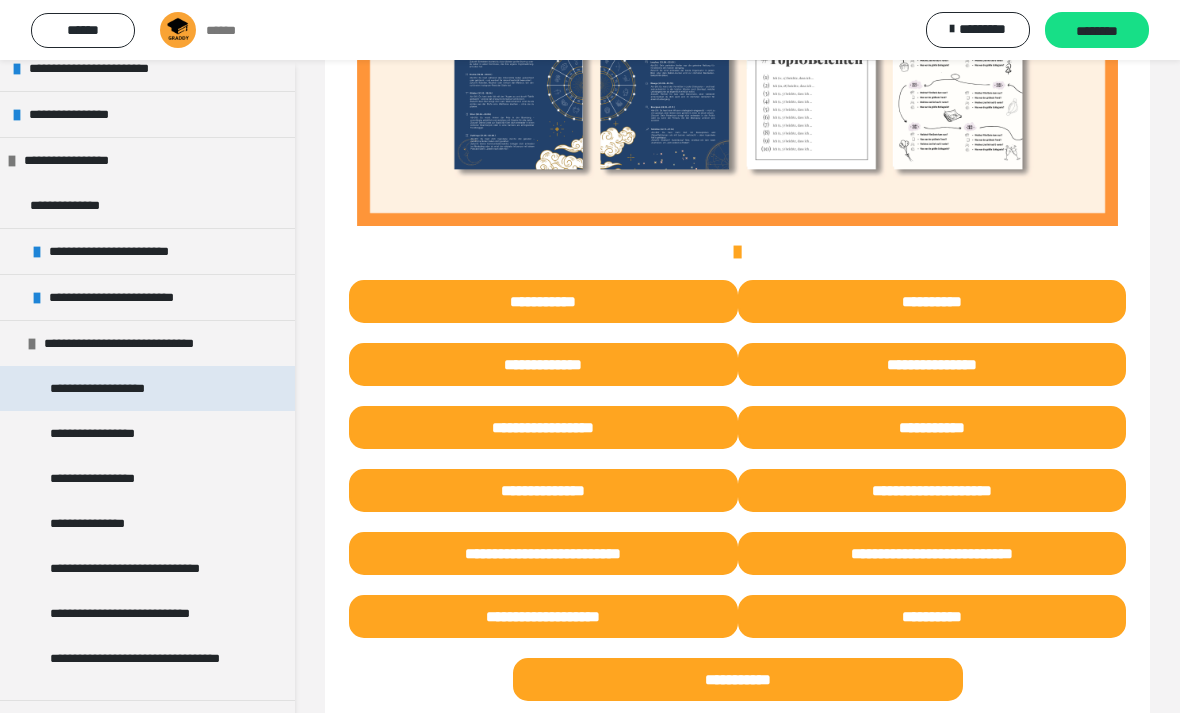 click on "**********" at bounding box center [147, 388] 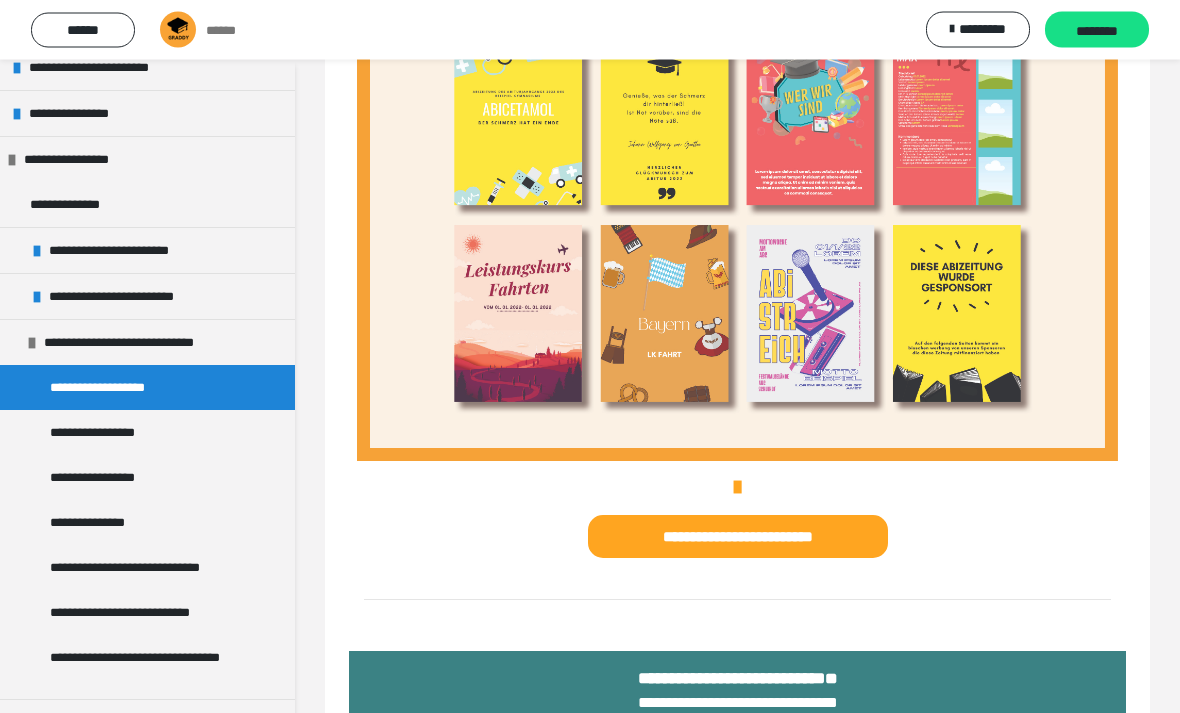 scroll, scrollTop: 713, scrollLeft: 0, axis: vertical 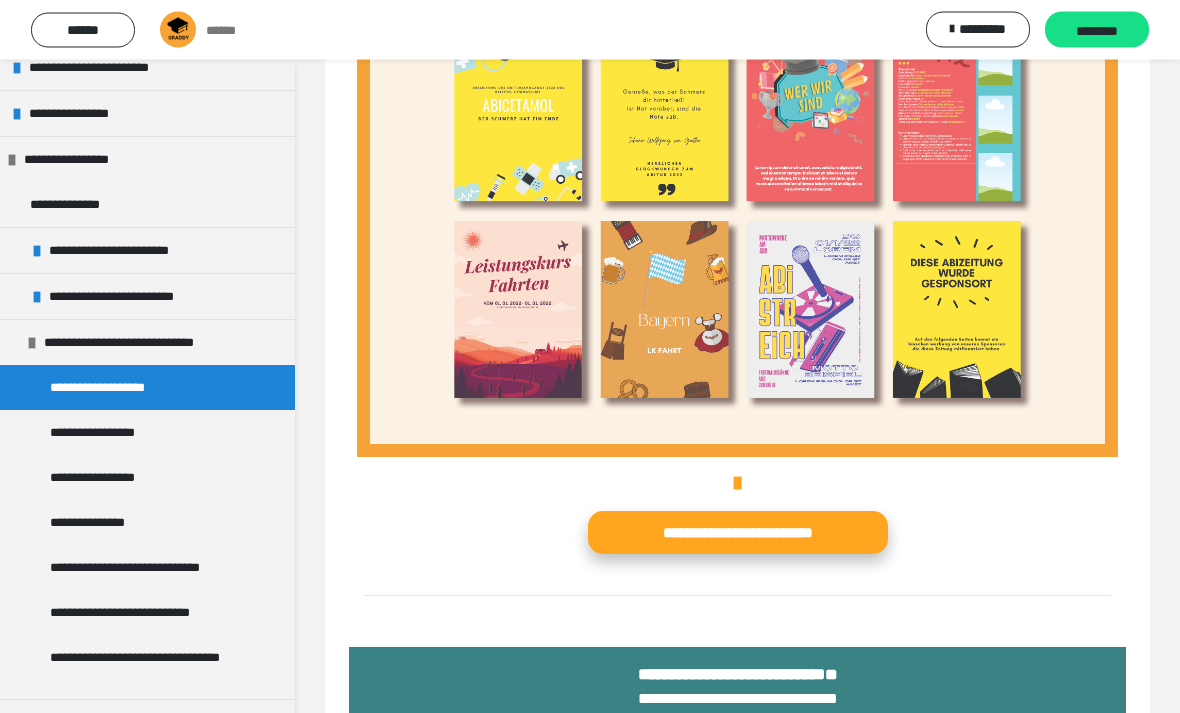 click on "**********" at bounding box center [738, 533] 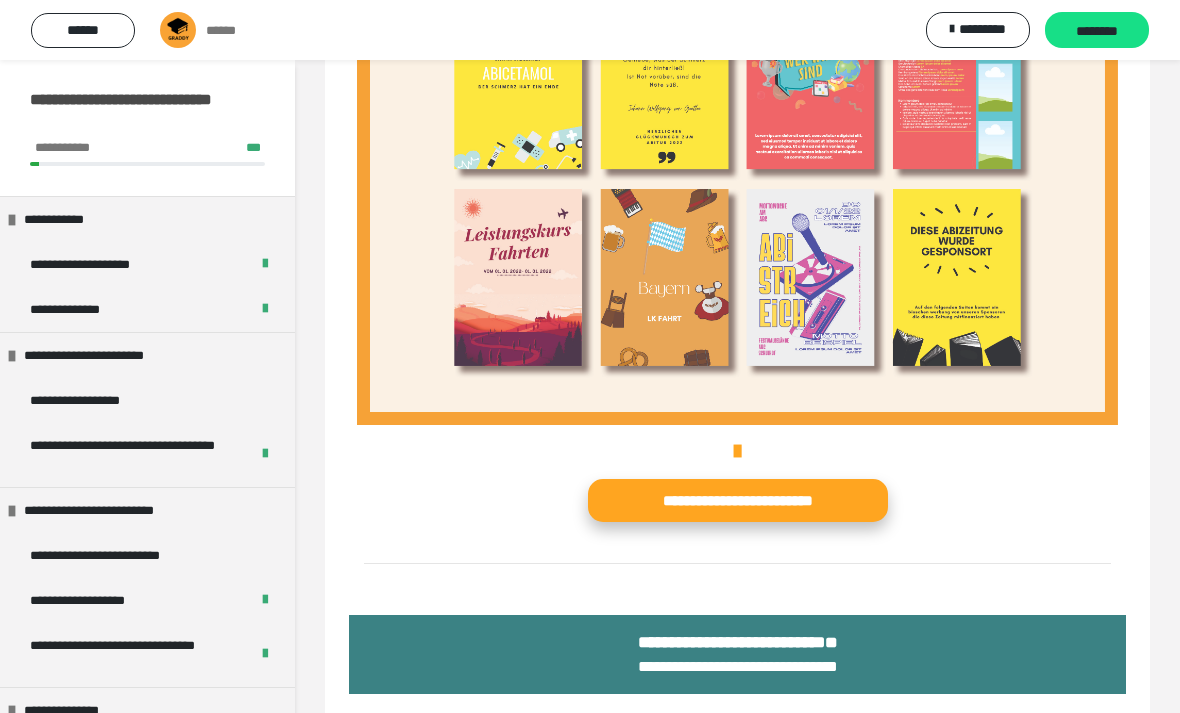 scroll, scrollTop: 0, scrollLeft: 0, axis: both 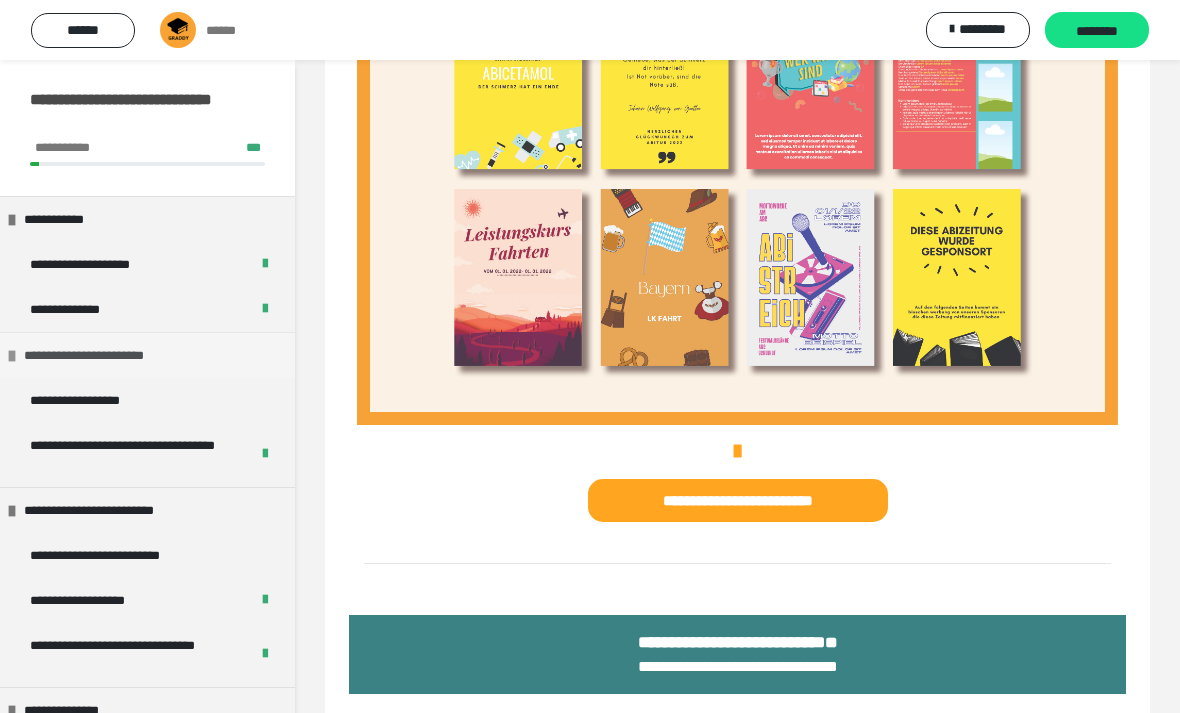 click on "**********" at bounding box center [147, 355] 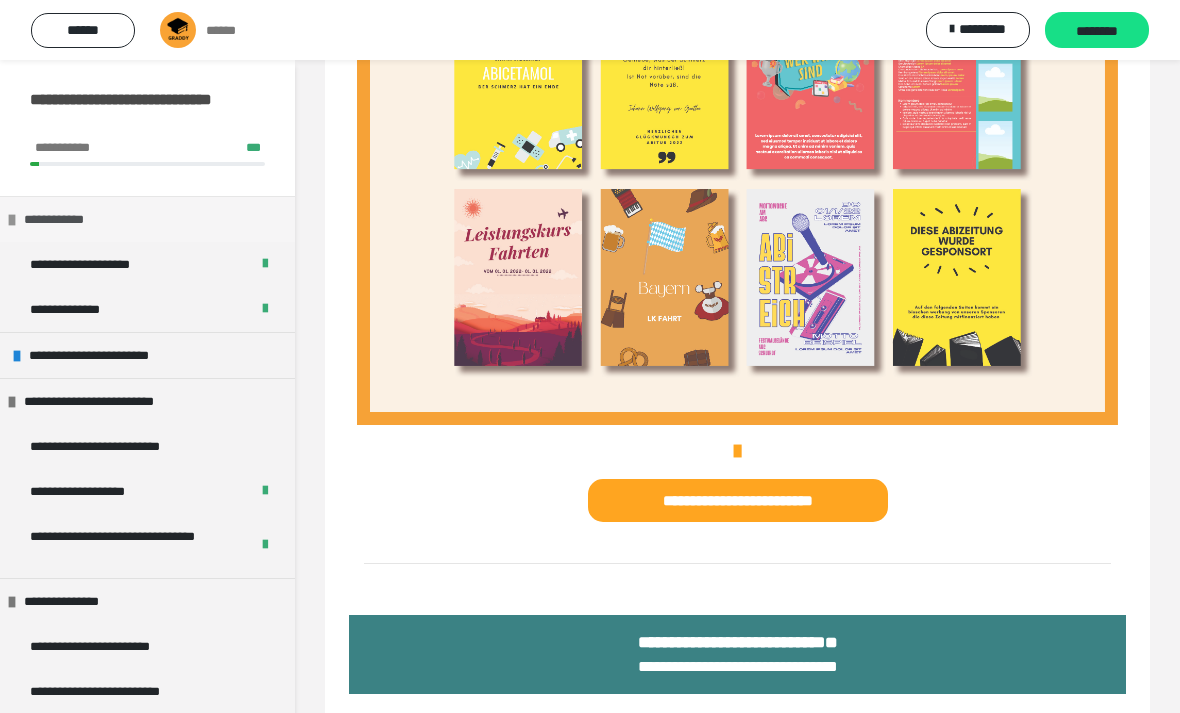 click on "**********" at bounding box center (147, 219) 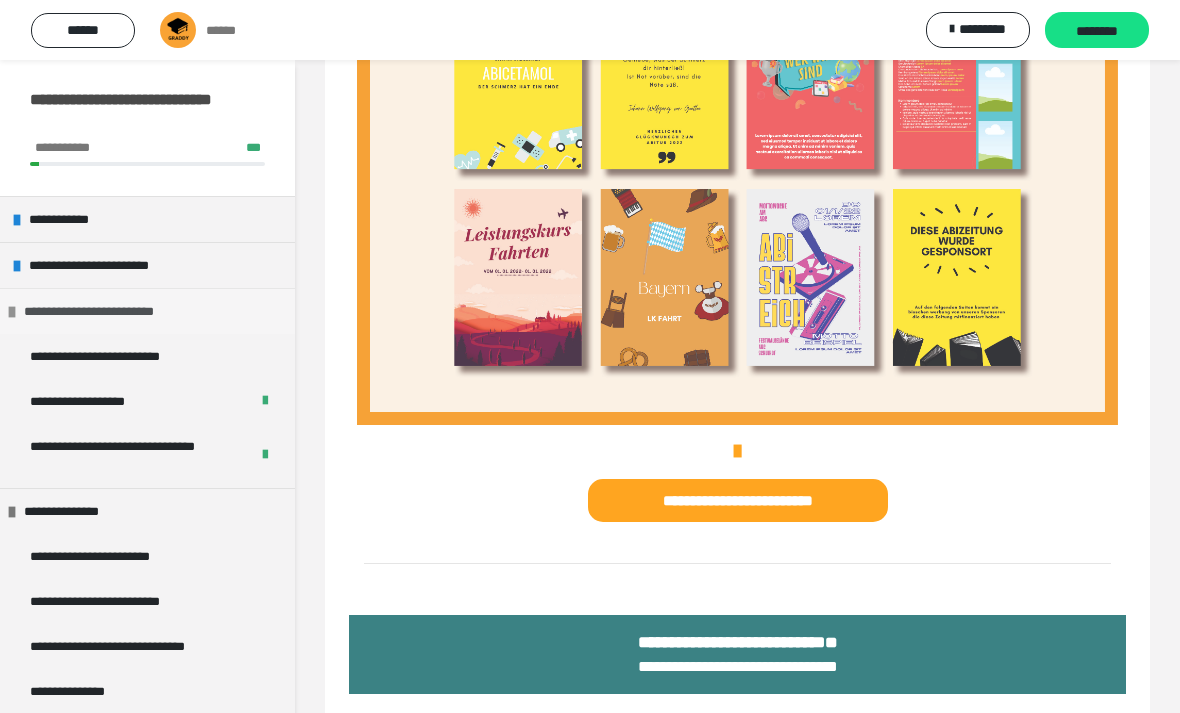 click on "**********" at bounding box center [147, 311] 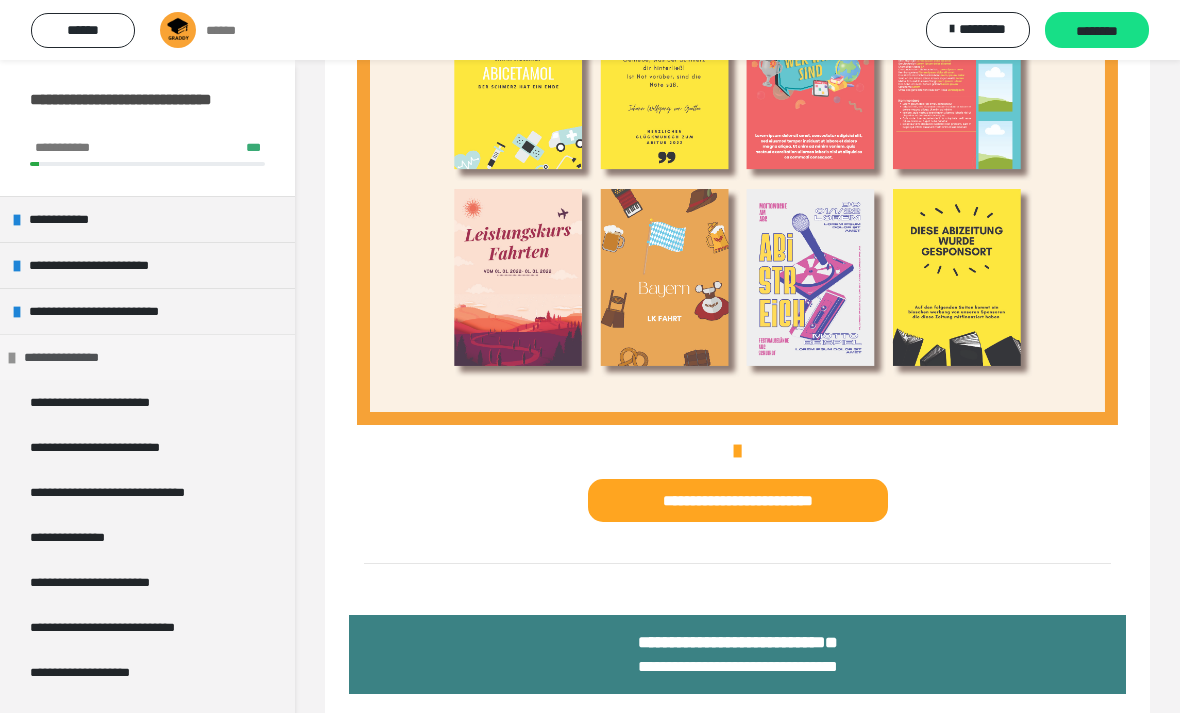 click on "**********" at bounding box center [147, 357] 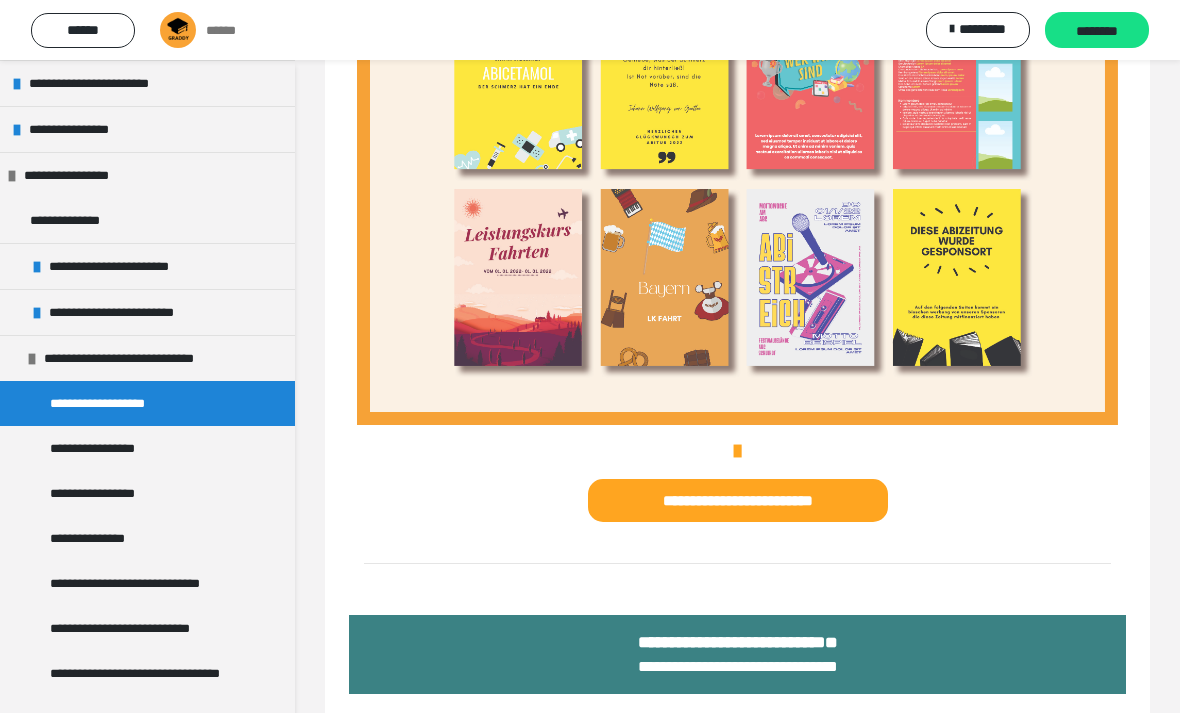 scroll, scrollTop: 318, scrollLeft: 0, axis: vertical 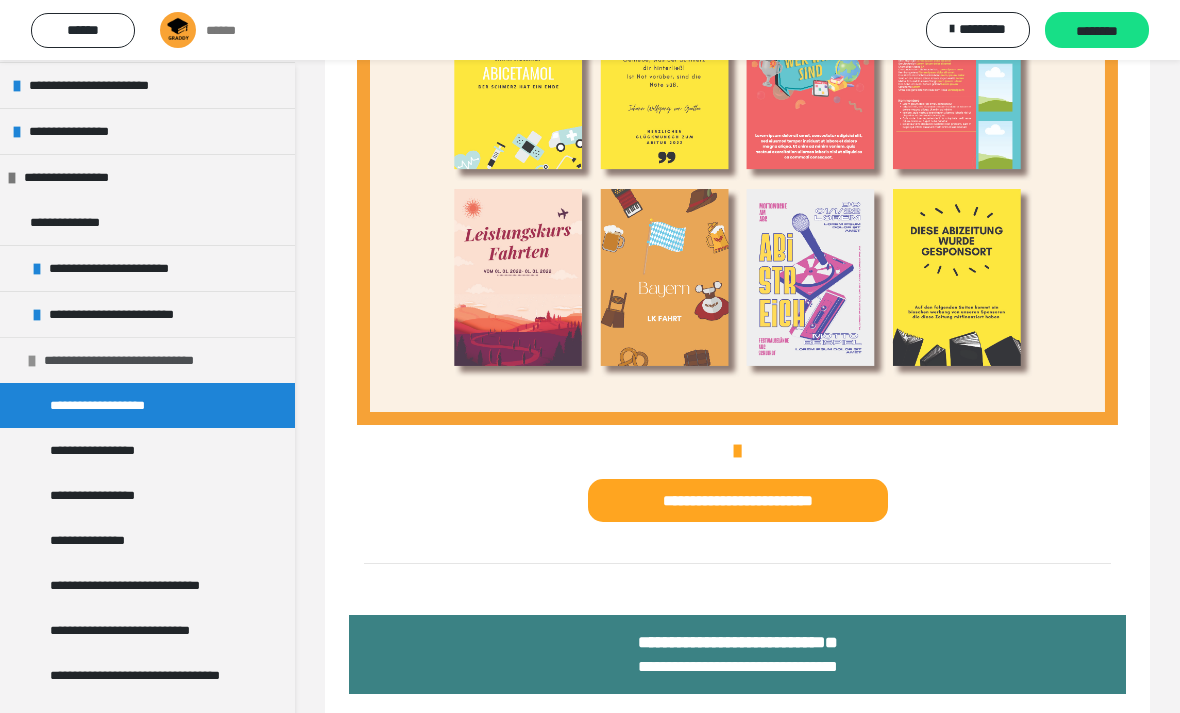 click on "**********" at bounding box center [144, 360] 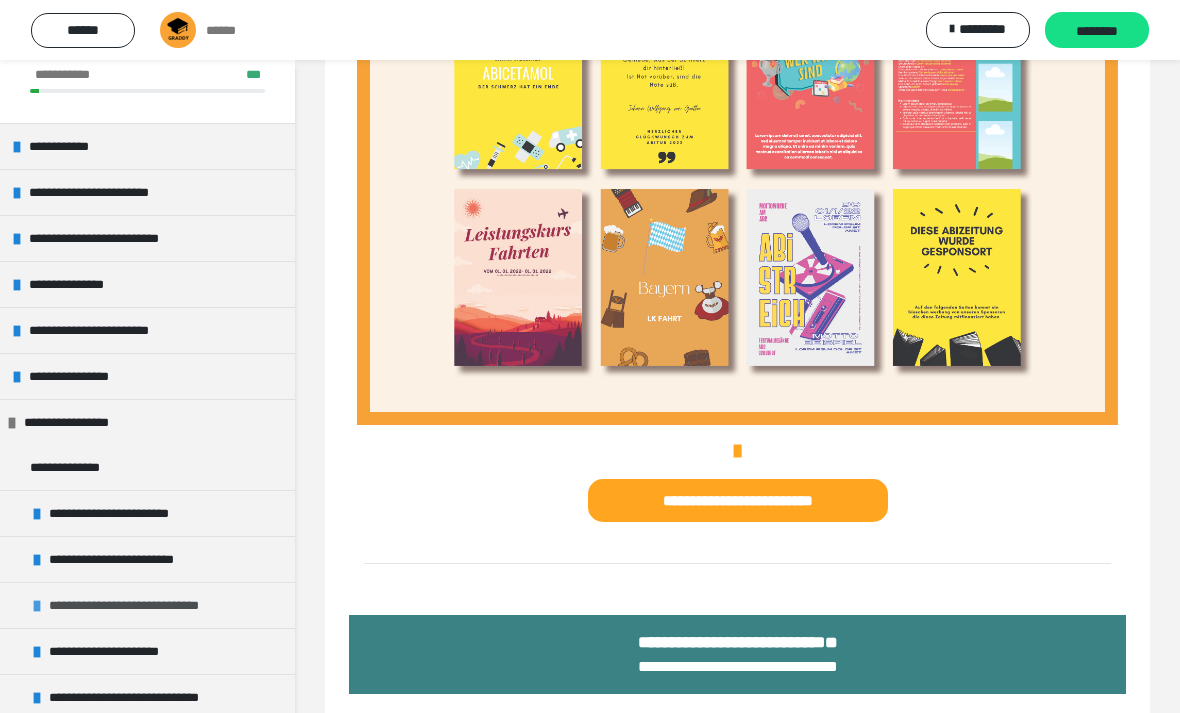 scroll, scrollTop: 67, scrollLeft: 0, axis: vertical 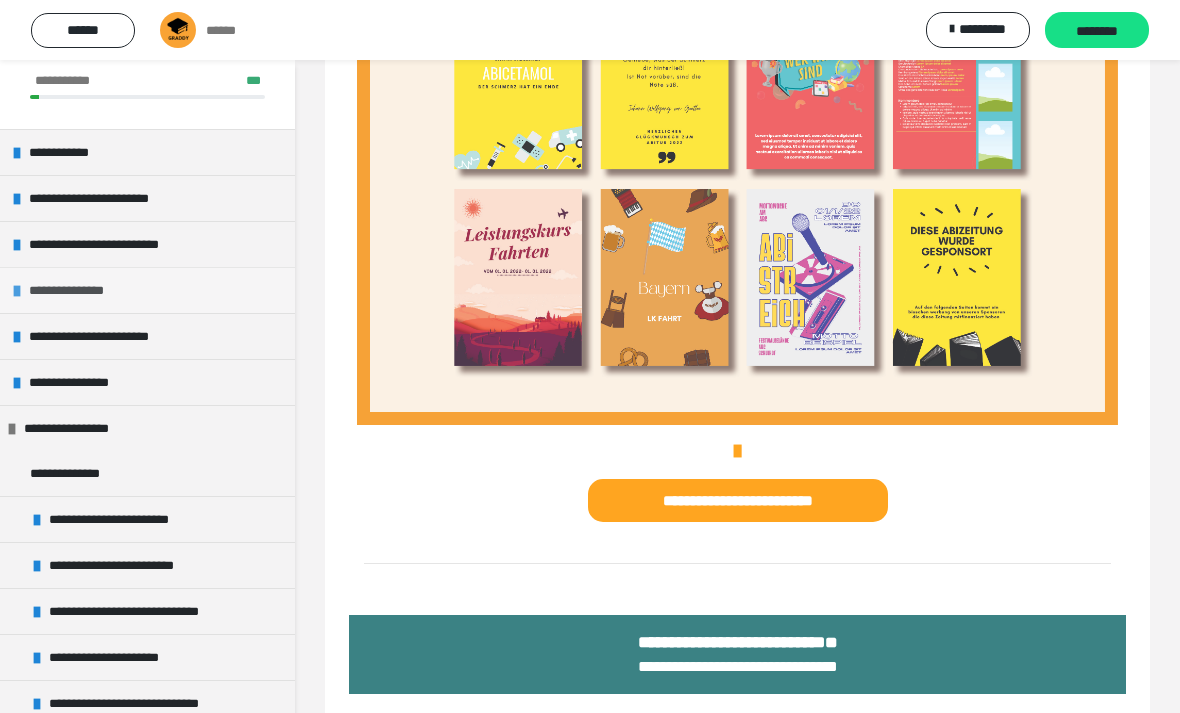click on "**********" at bounding box center [147, 290] 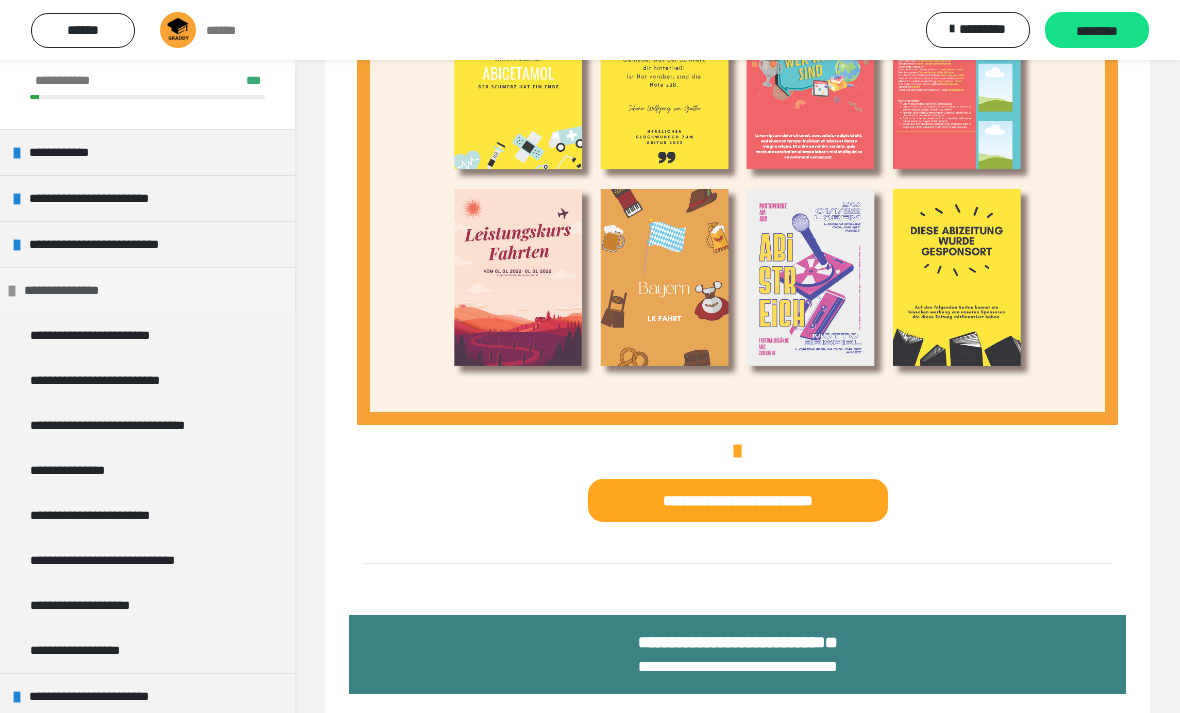 click on "**********" at bounding box center [147, 290] 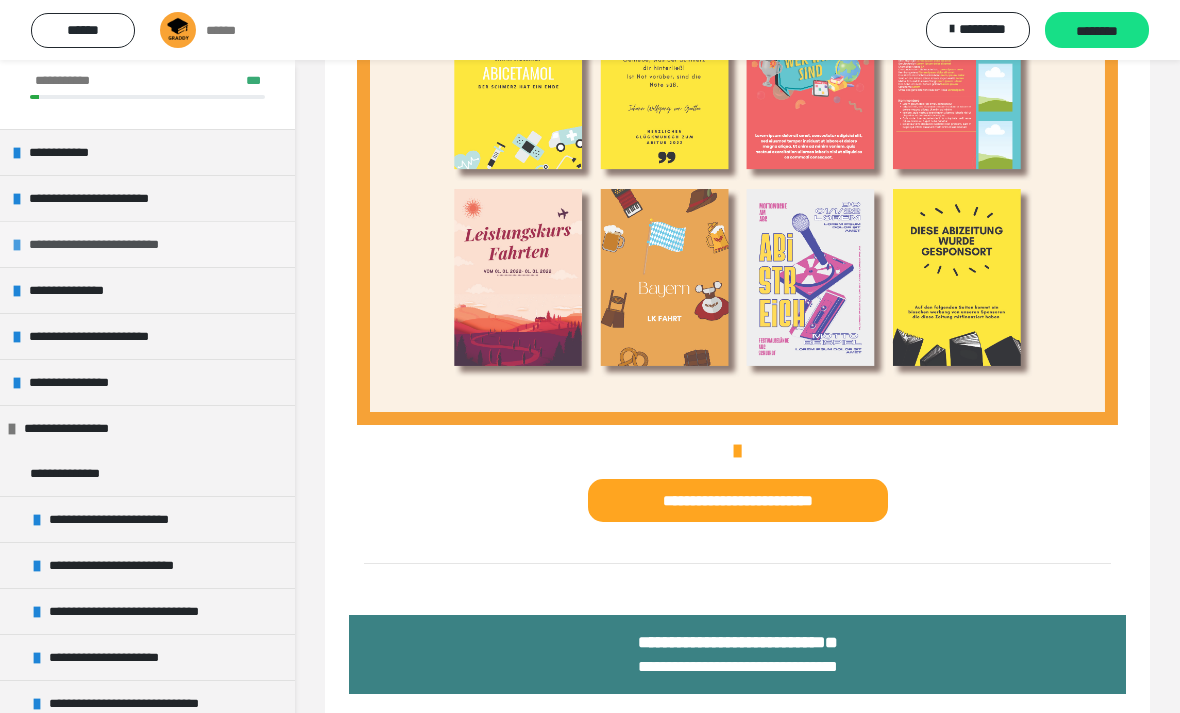 click on "**********" at bounding box center [147, 244] 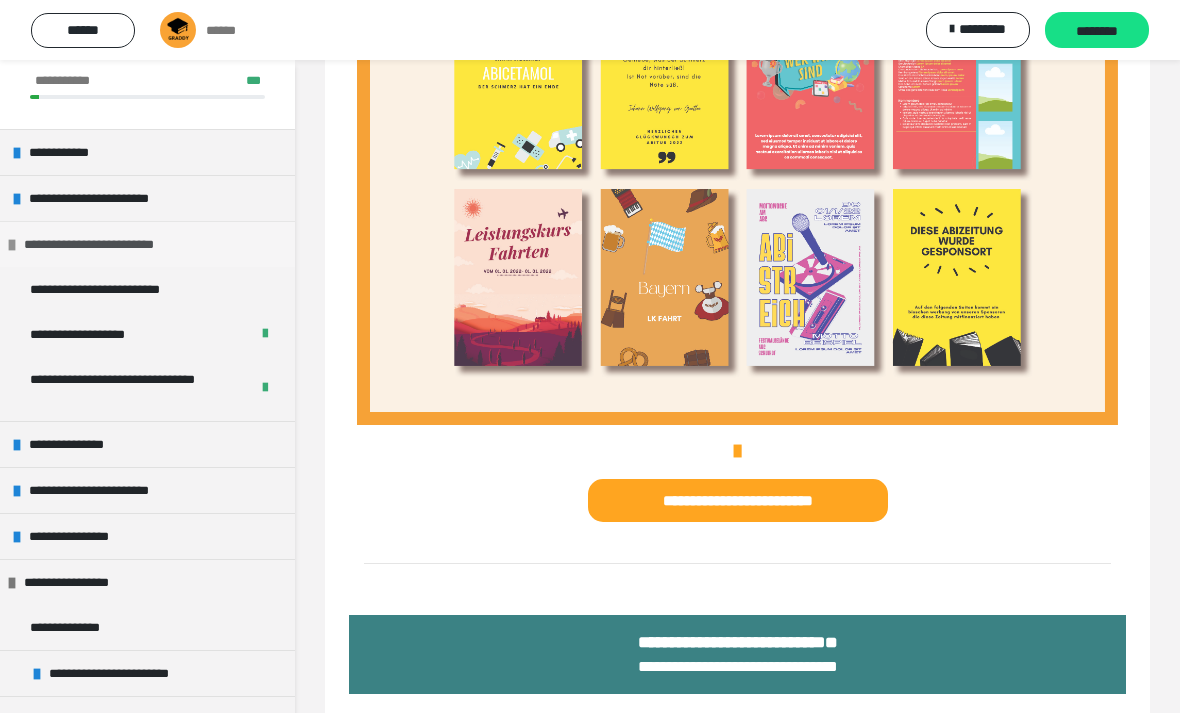 click on "**********" at bounding box center (147, 244) 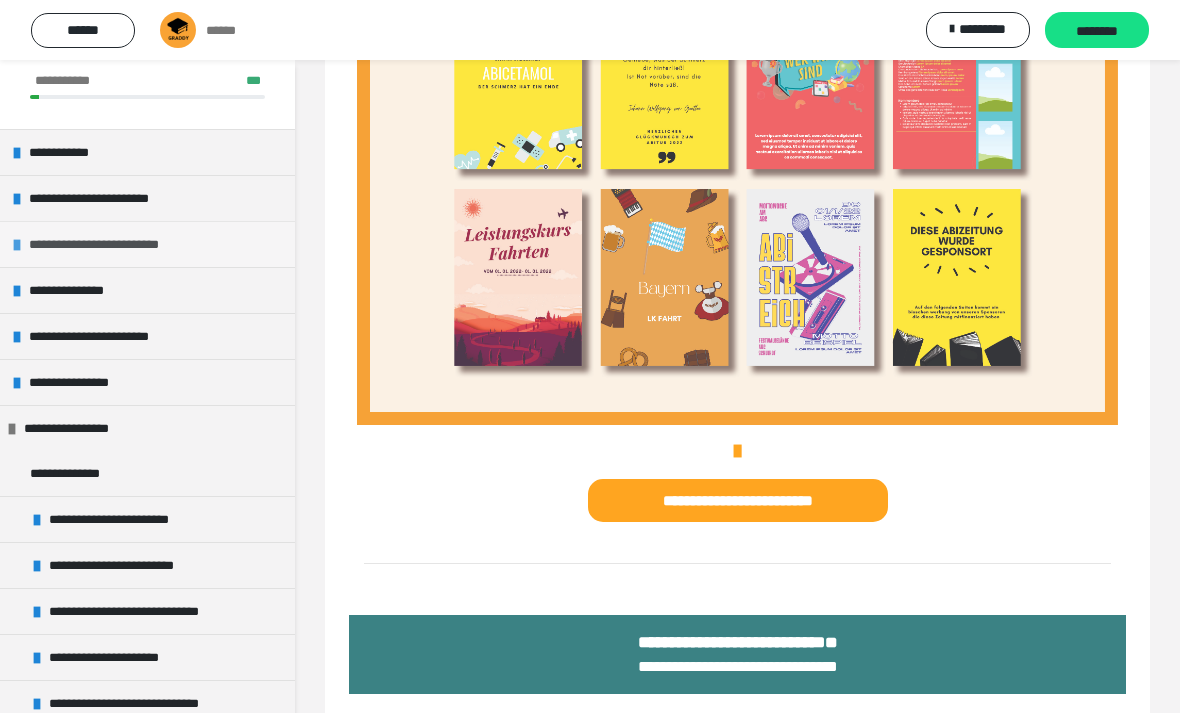 click on "**********" at bounding box center (147, 244) 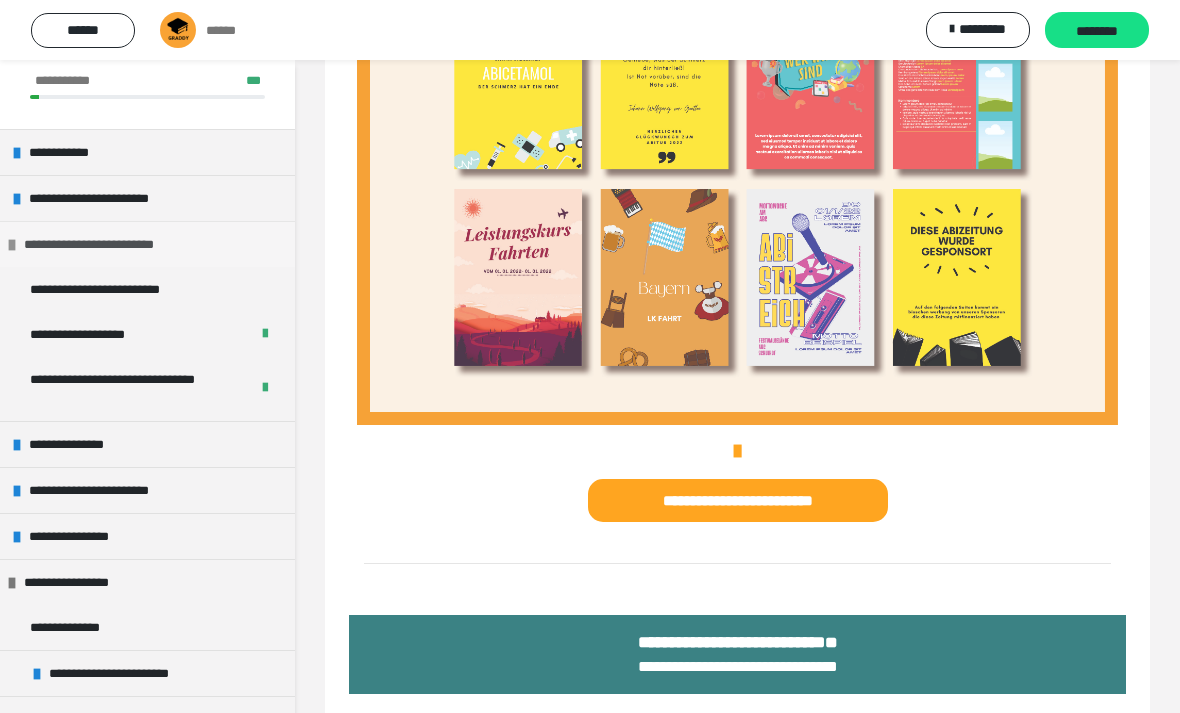 click on "**********" at bounding box center [147, 244] 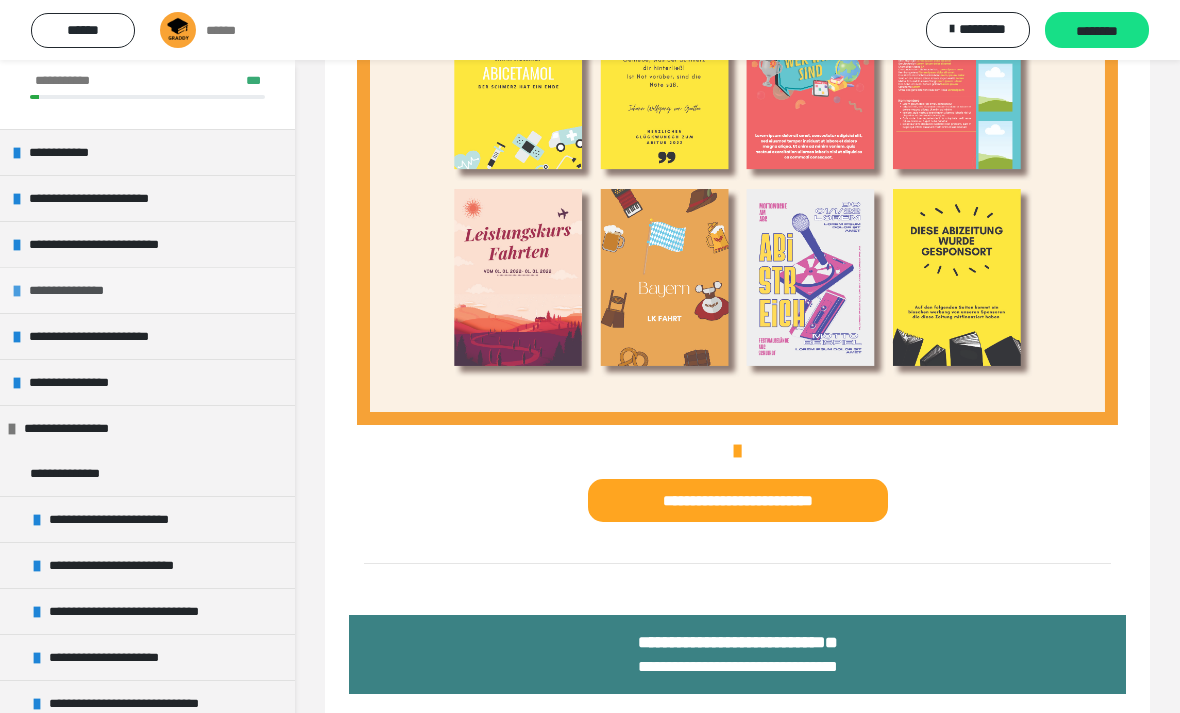 click on "**********" at bounding box center [147, 290] 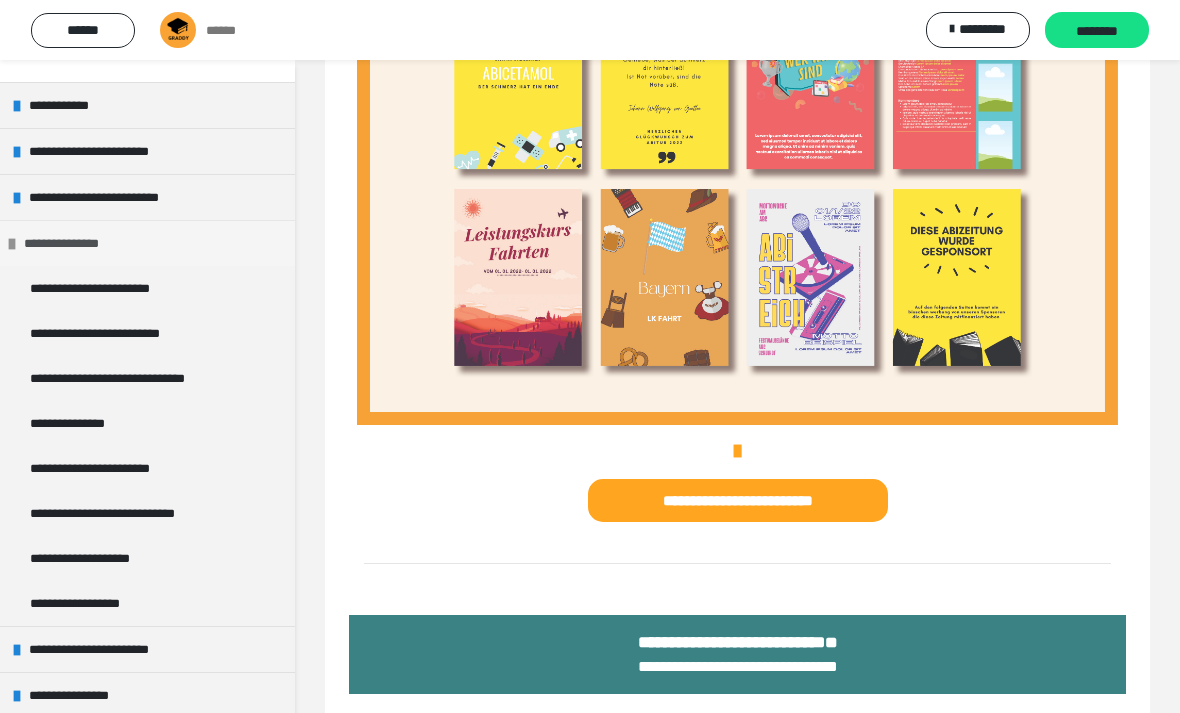 scroll, scrollTop: 117, scrollLeft: 0, axis: vertical 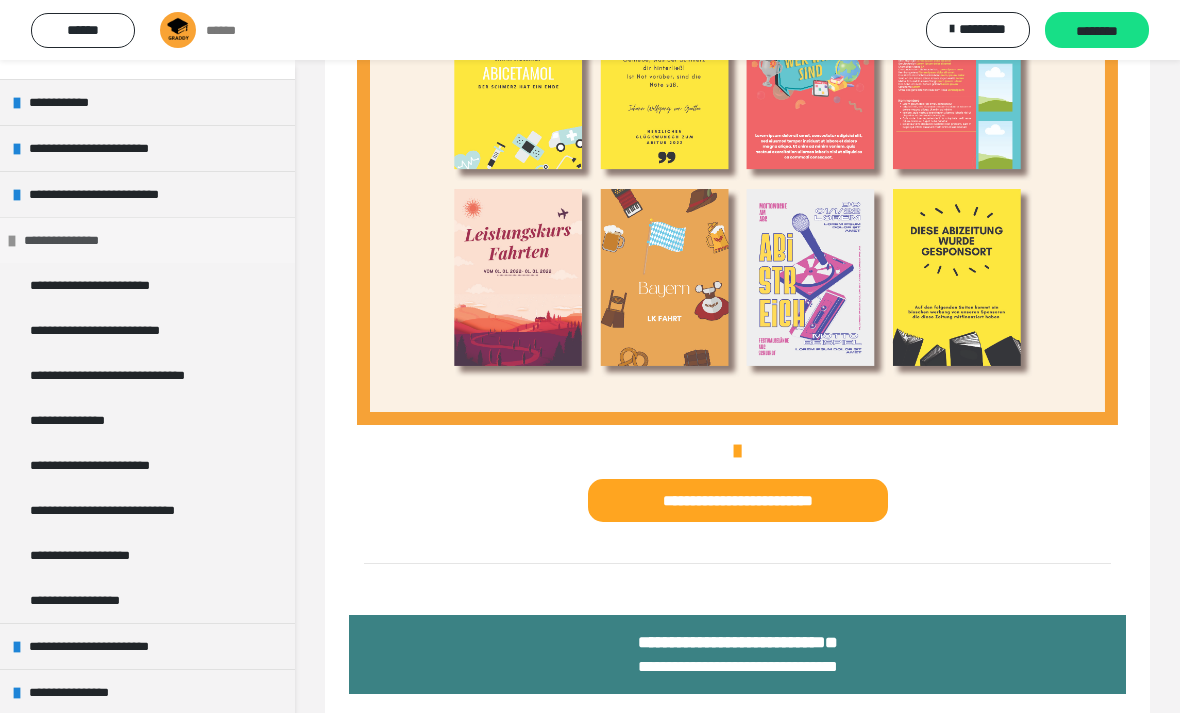 click on "**********" at bounding box center (147, 240) 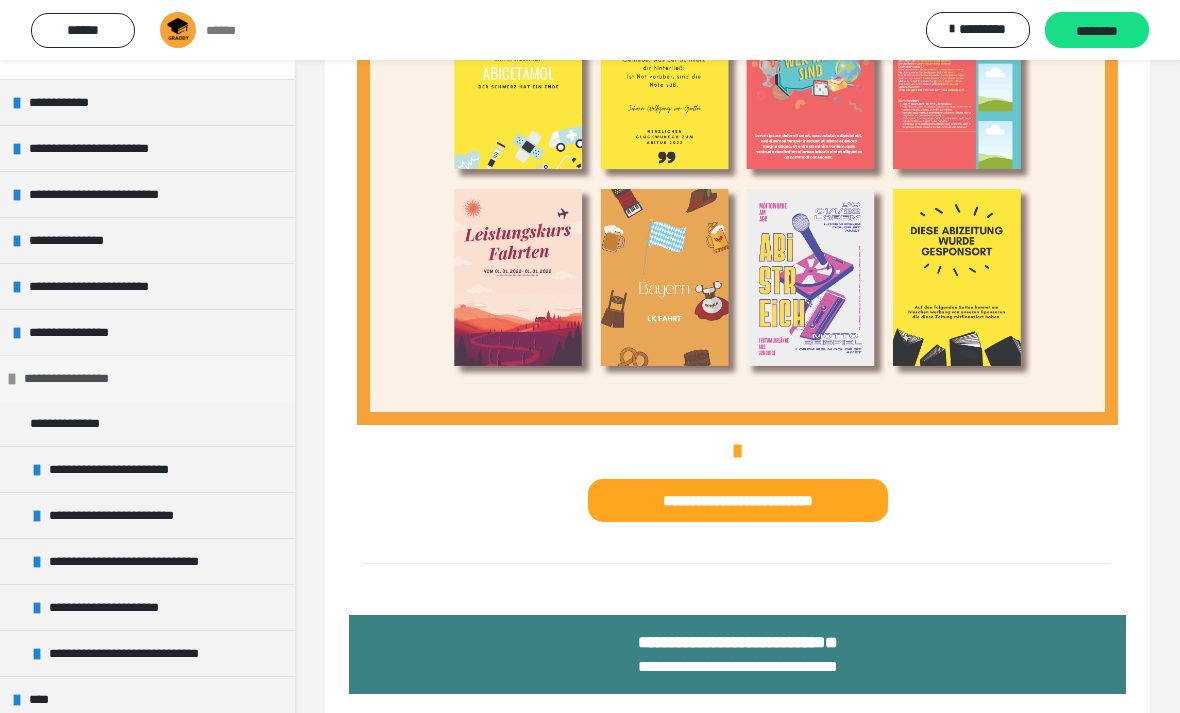 click on "**********" at bounding box center (147, 378) 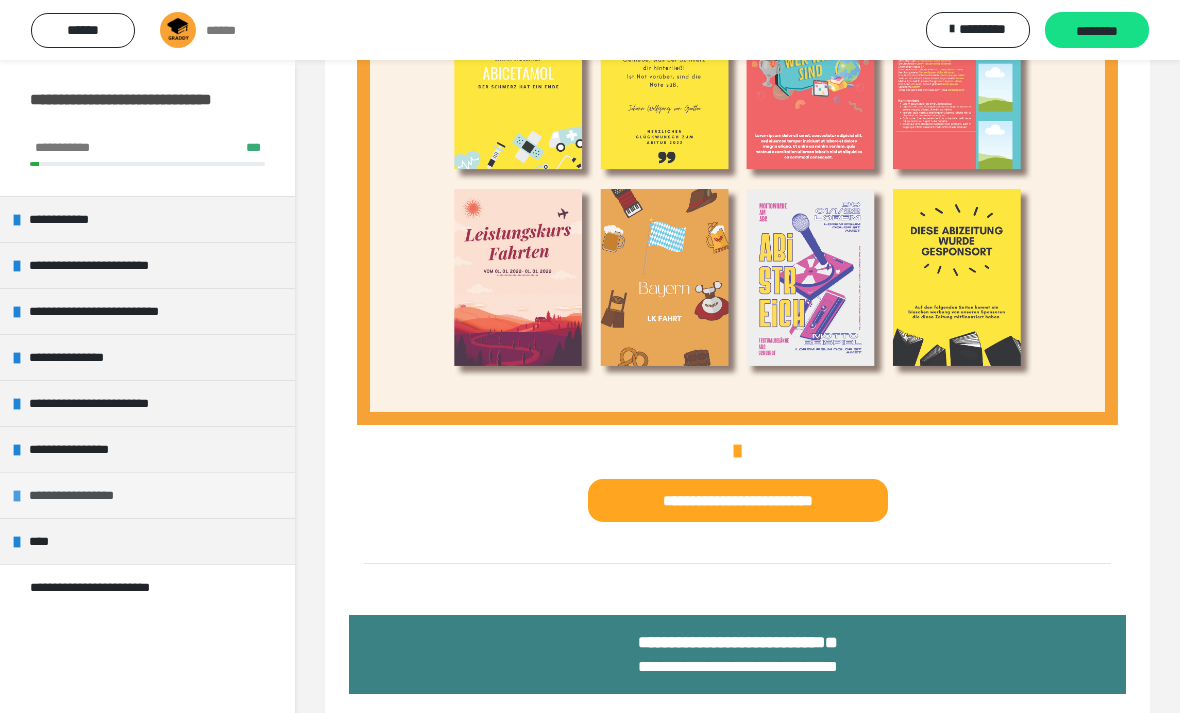 scroll, scrollTop: 0, scrollLeft: 0, axis: both 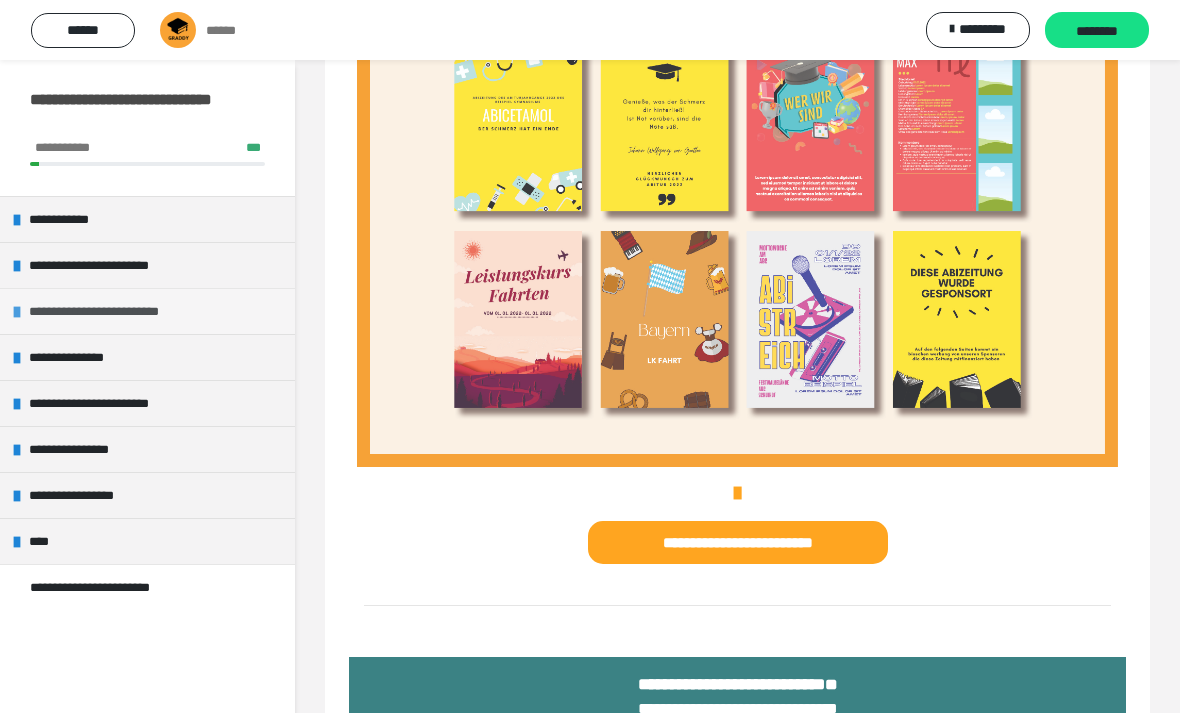 click on "**********" at bounding box center (147, 311) 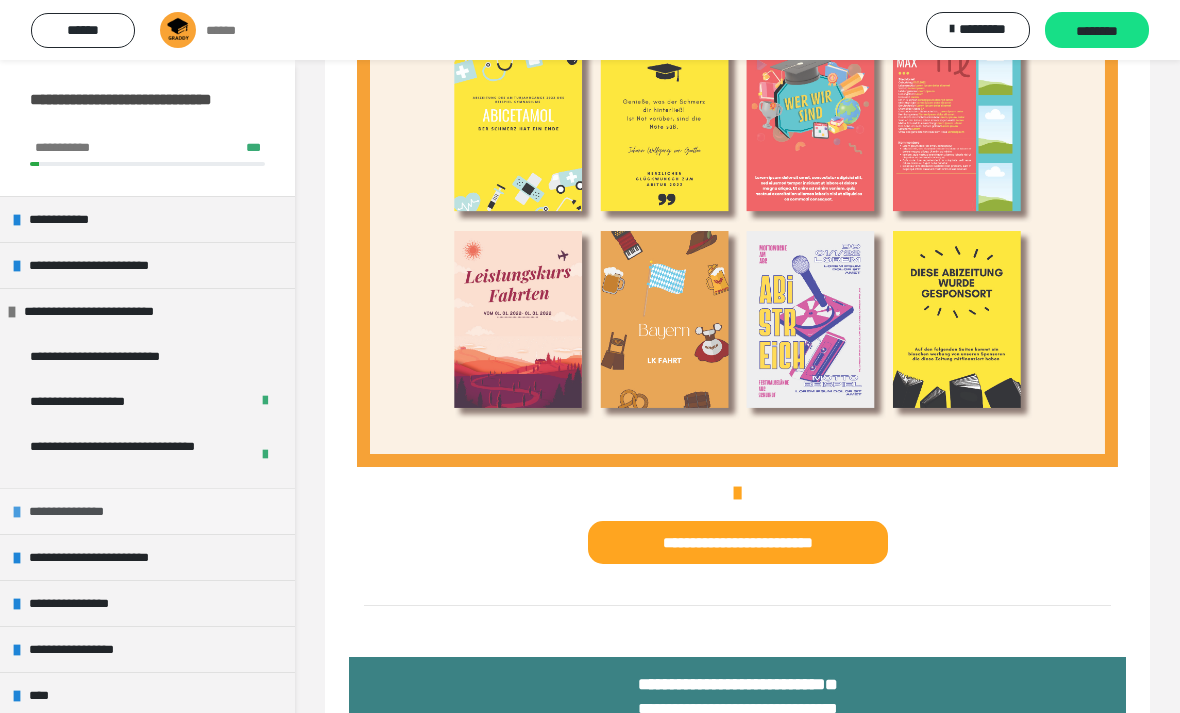click on "**********" at bounding box center (147, 511) 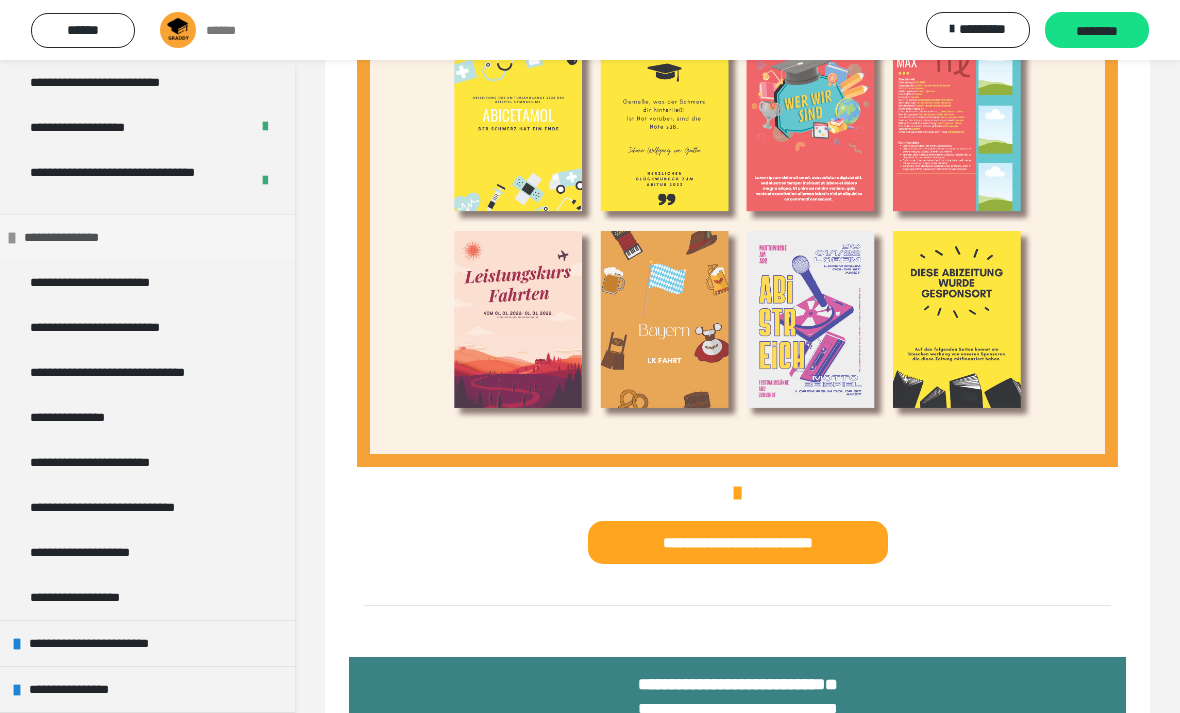 scroll, scrollTop: 279, scrollLeft: 0, axis: vertical 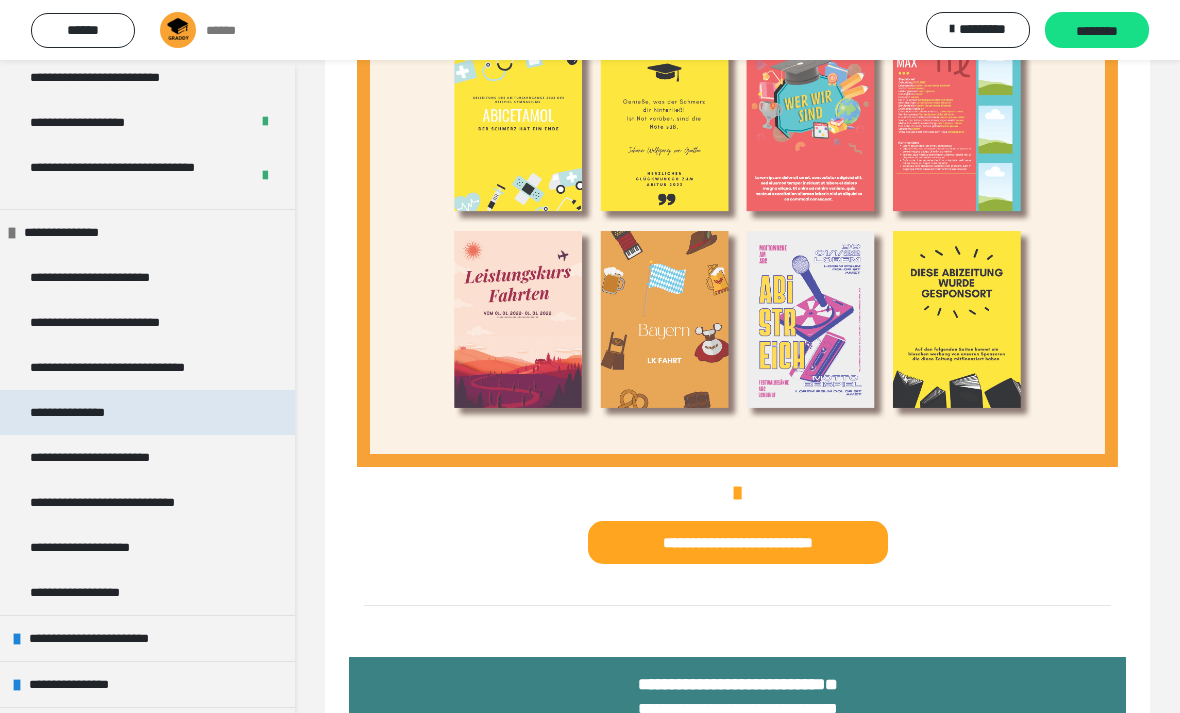 click on "**********" at bounding box center [147, 412] 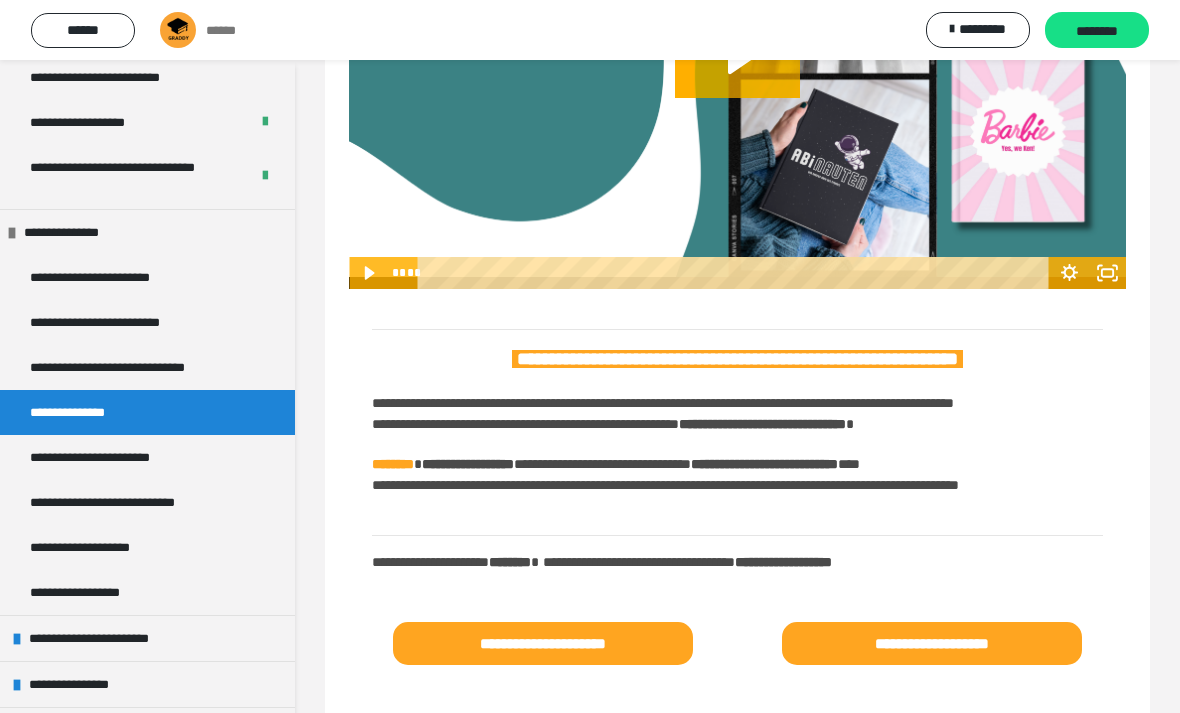 scroll, scrollTop: 1605, scrollLeft: 0, axis: vertical 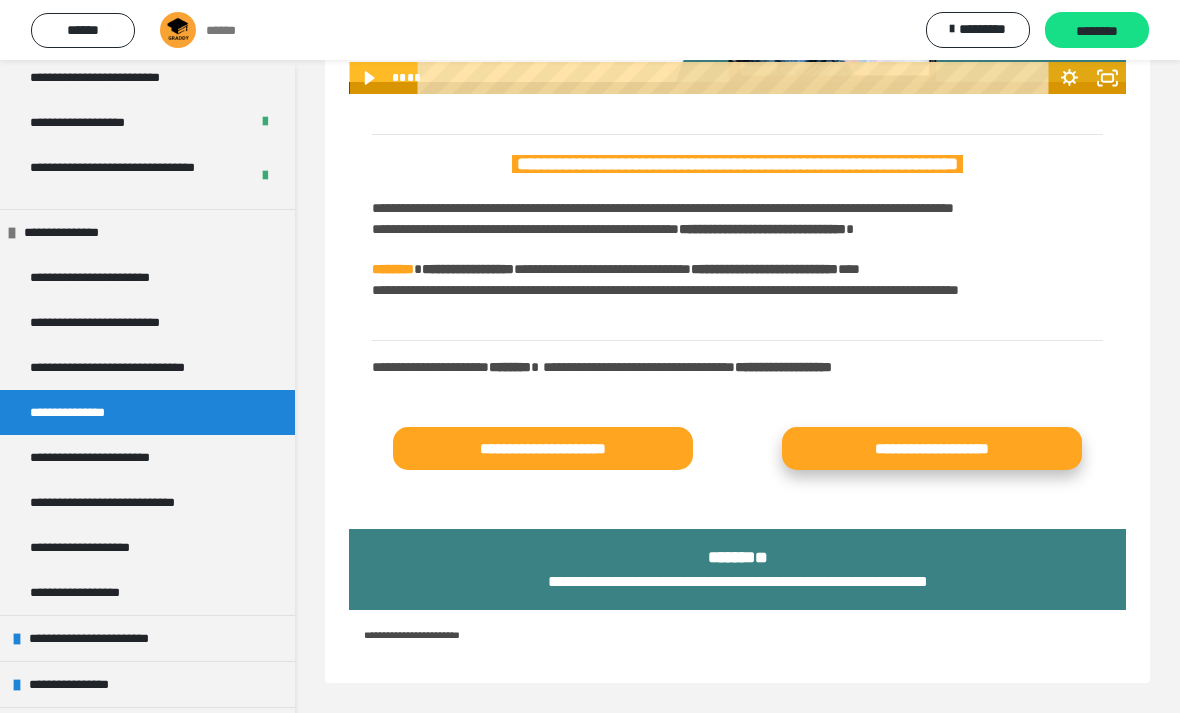 click on "**********" at bounding box center (932, 448) 